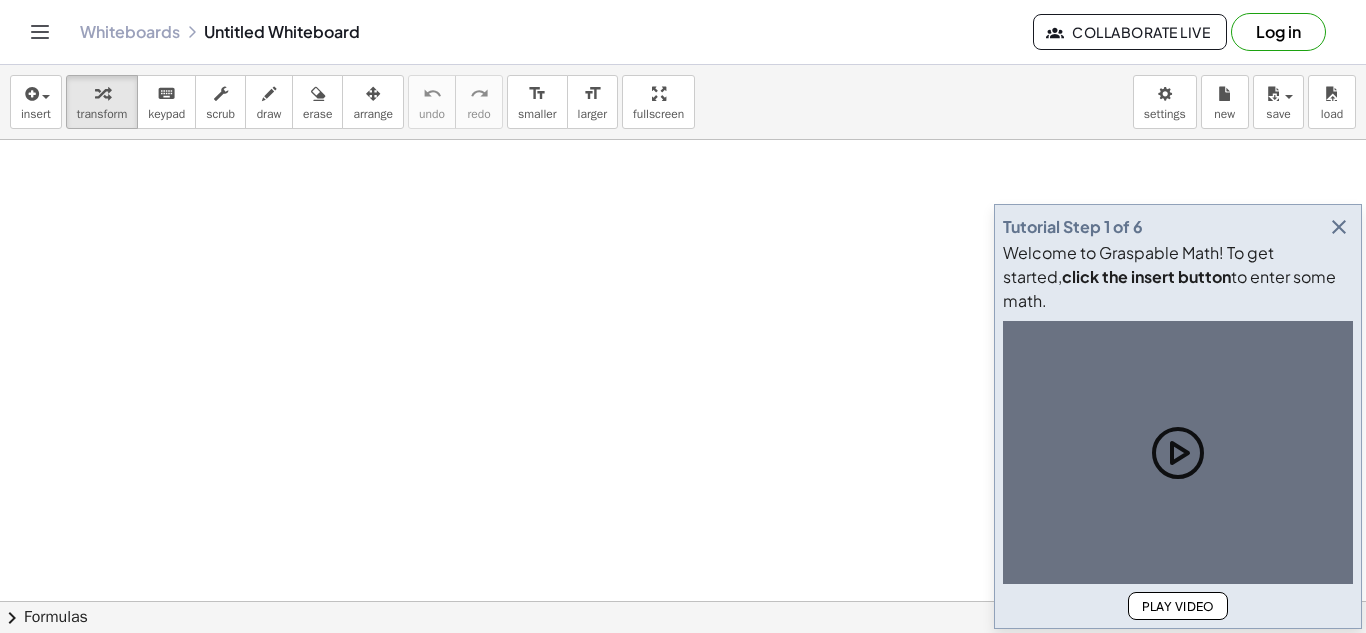 scroll, scrollTop: 0, scrollLeft: 0, axis: both 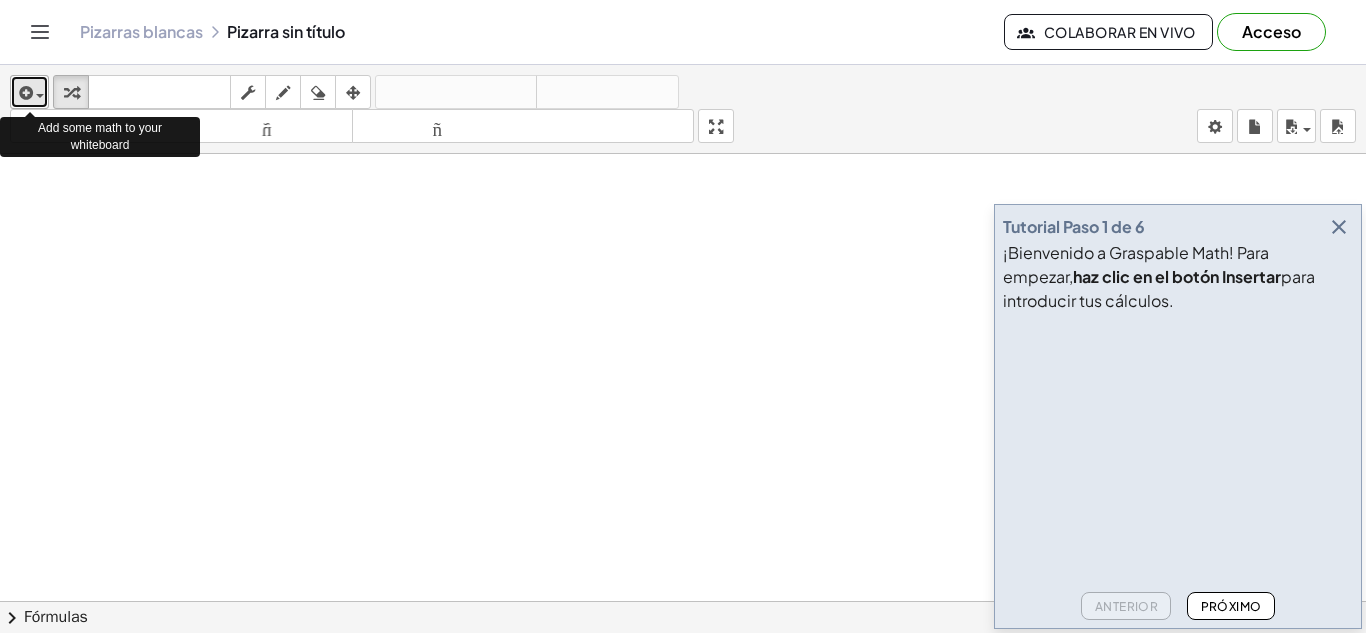 click at bounding box center [35, 95] 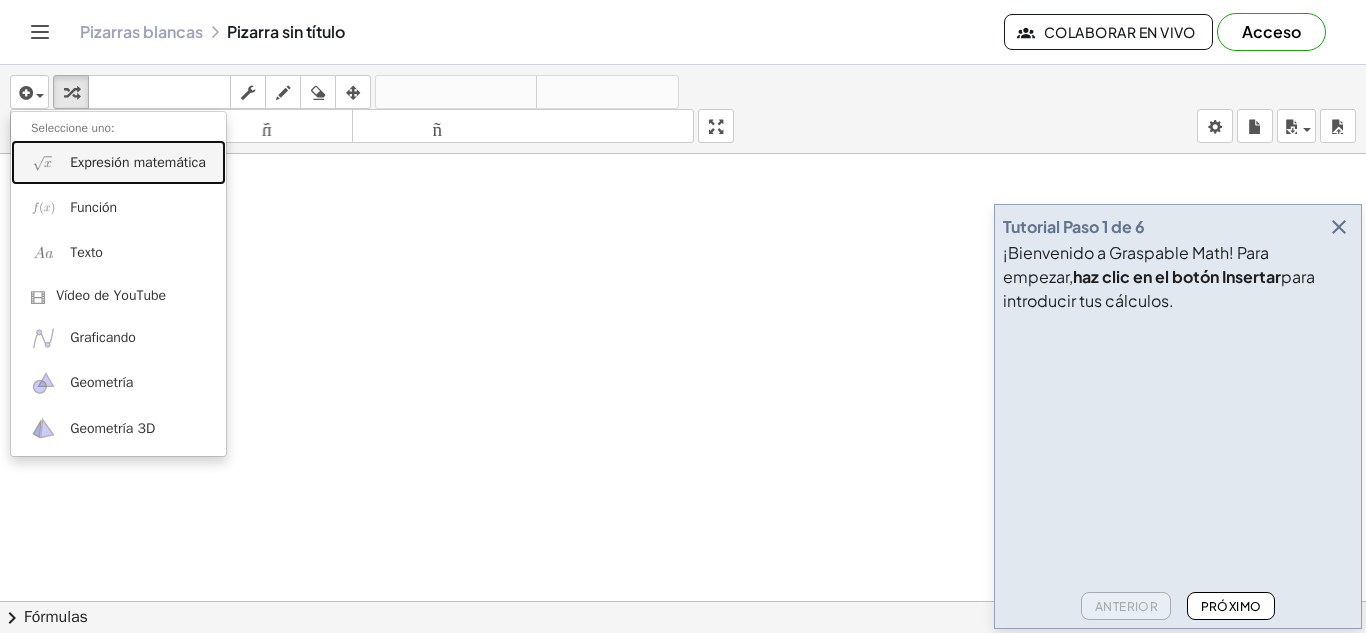 click on "Expresión matemática" at bounding box center (138, 162) 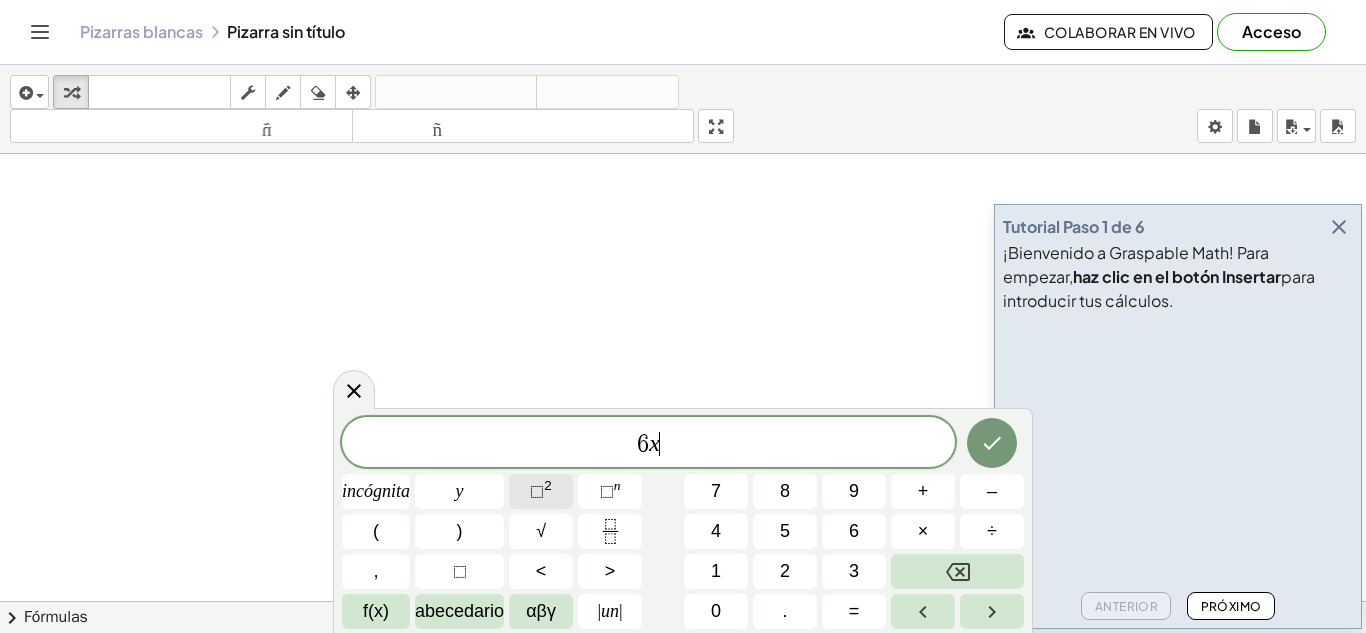 click on "2" at bounding box center [548, 485] 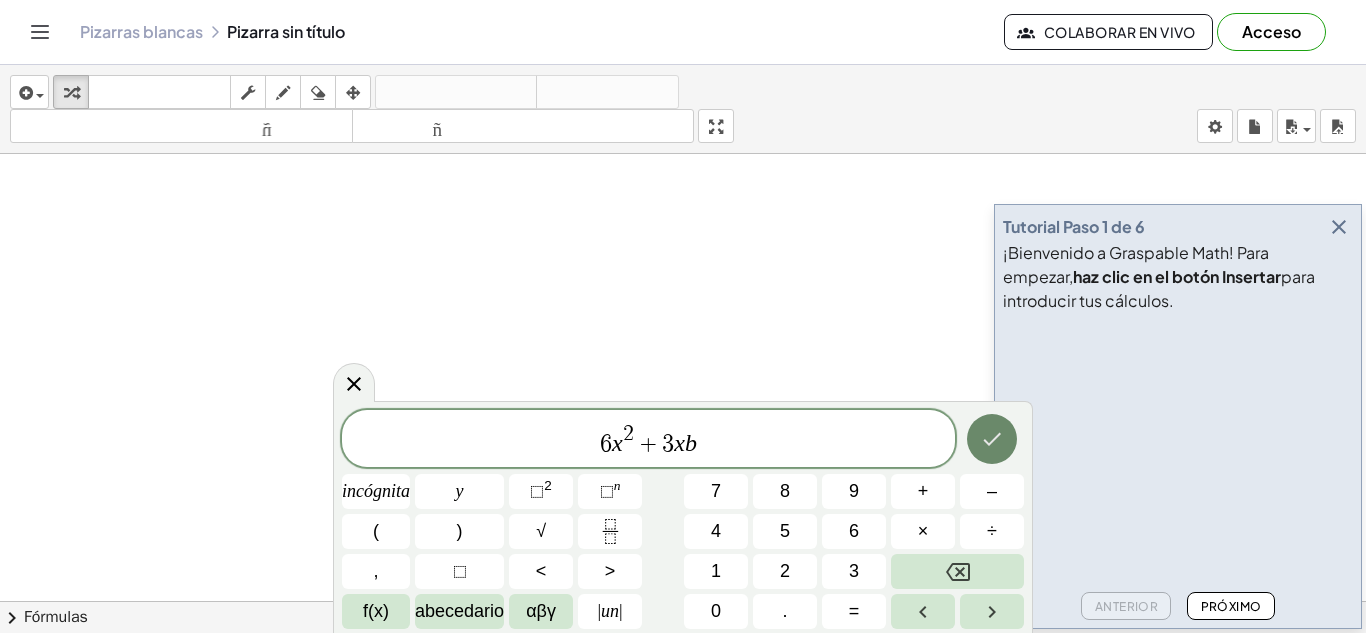 click 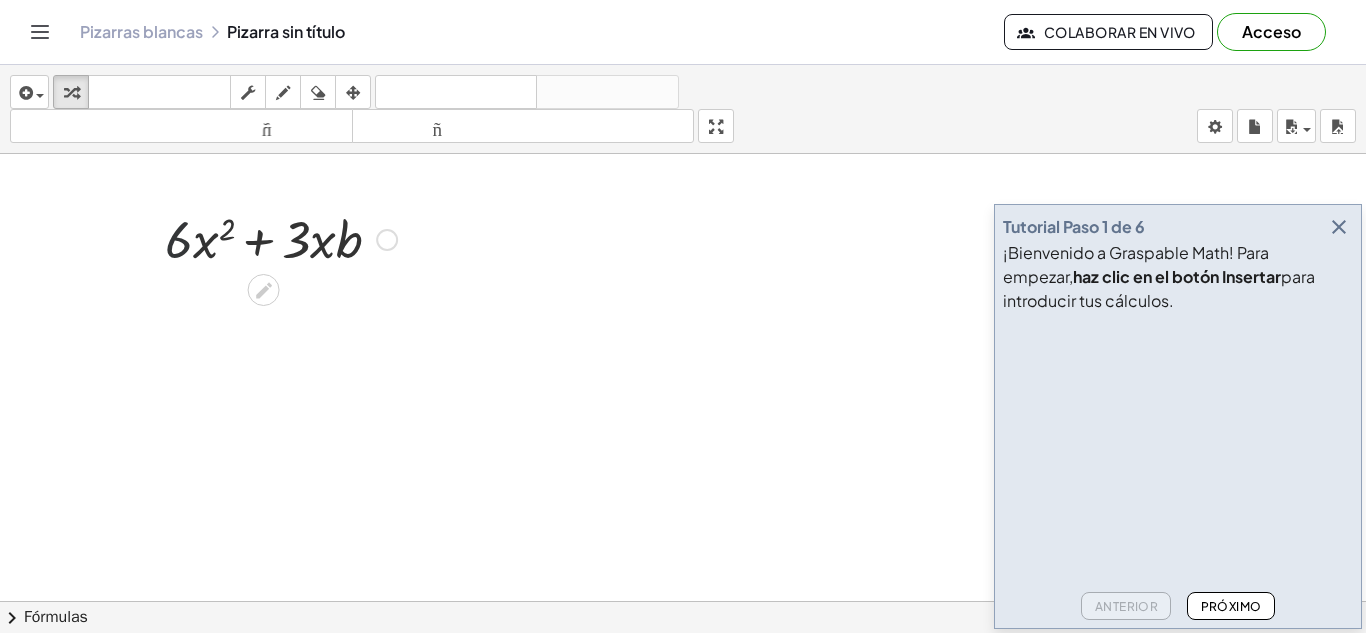 click at bounding box center [281, 238] 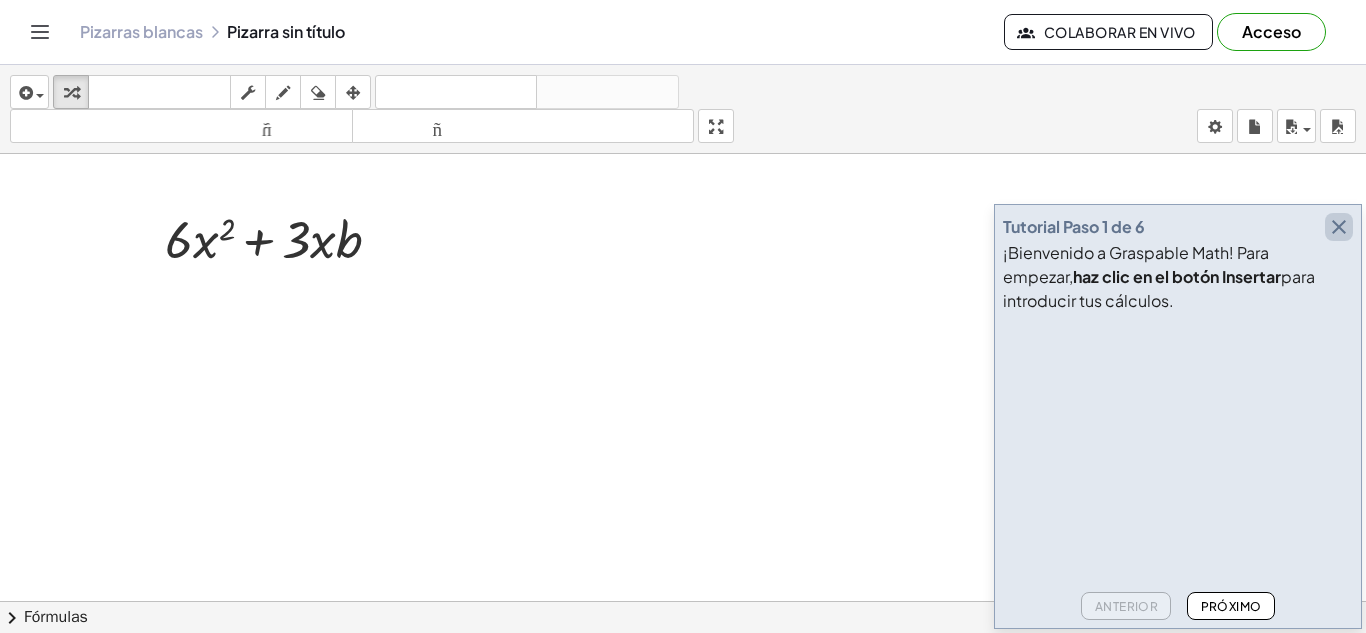 click at bounding box center (1339, 227) 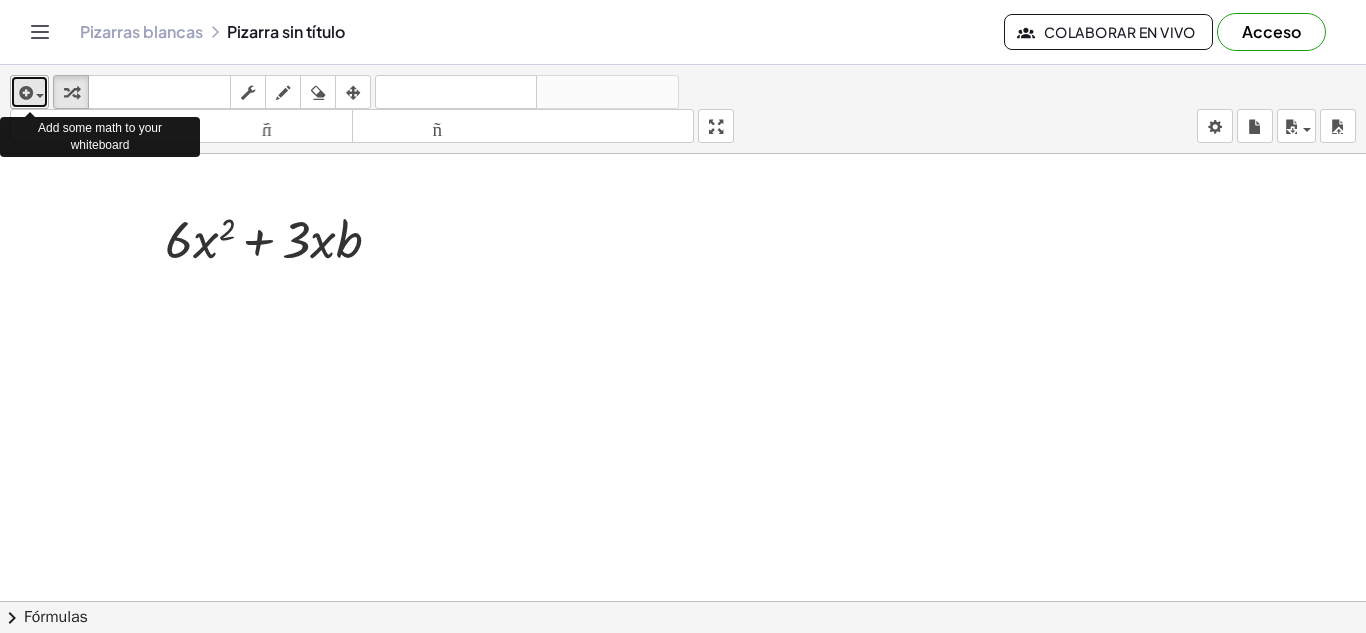 click at bounding box center [40, 96] 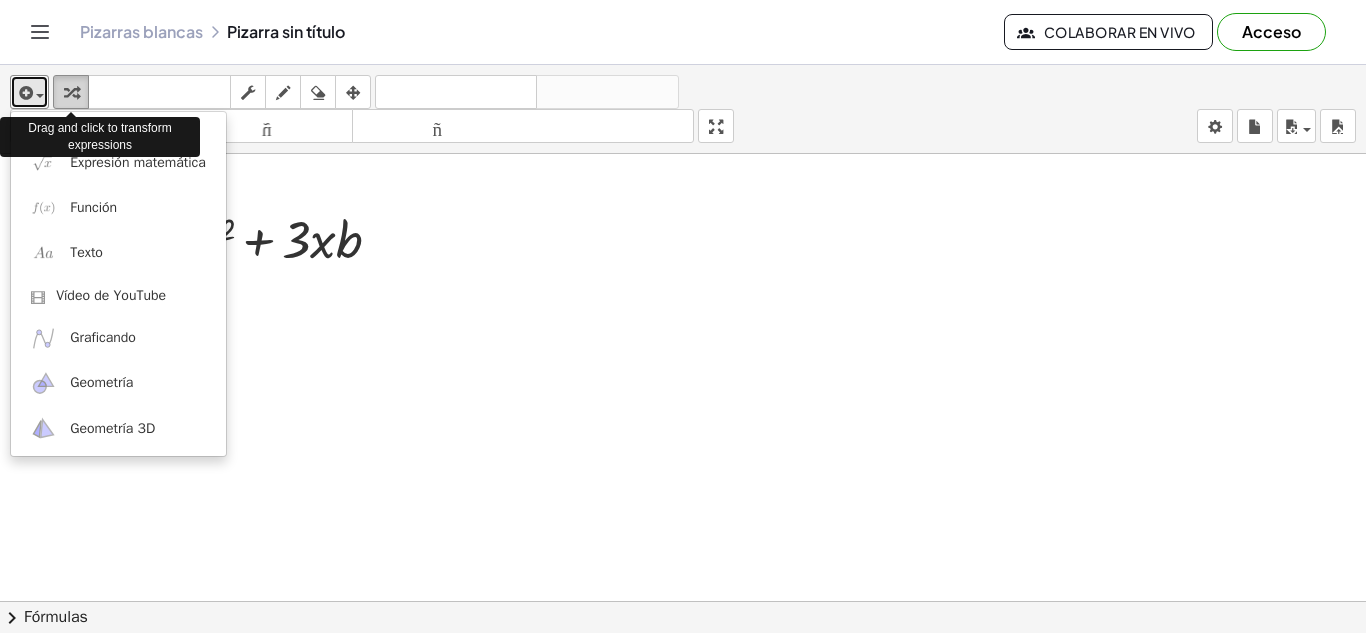 click at bounding box center [71, 93] 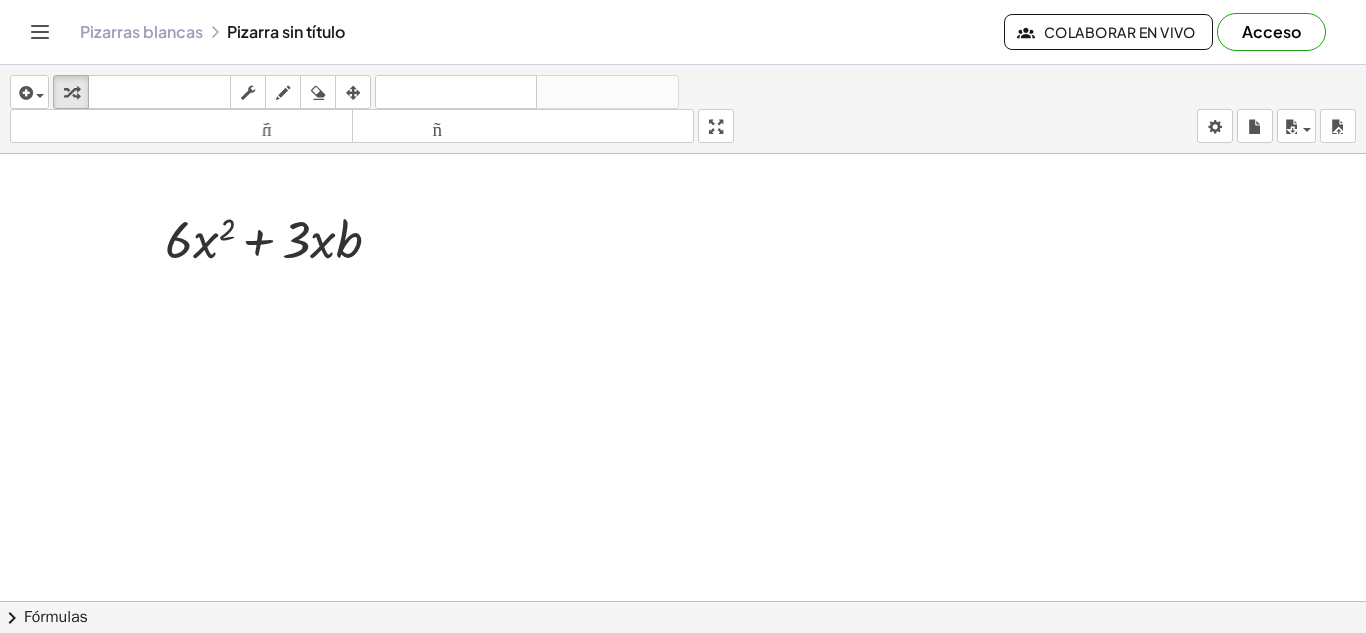 click on "Acceso" at bounding box center [1271, 31] 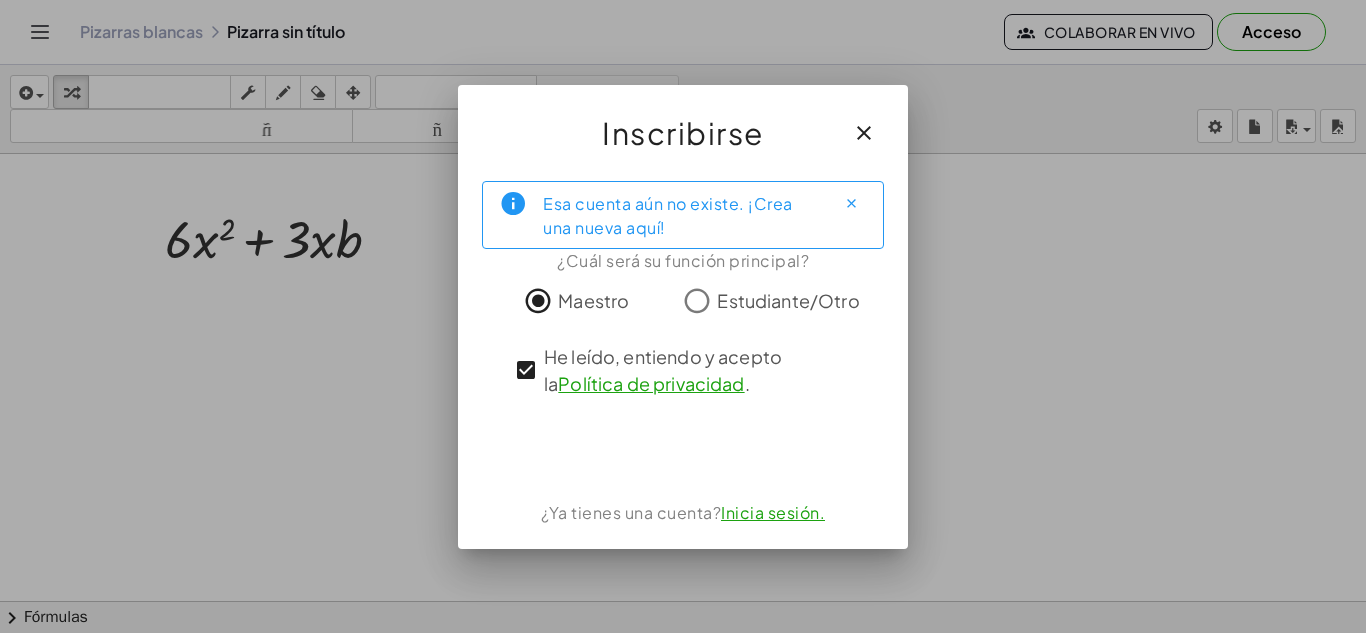 click on "Inicia sesión." at bounding box center (773, 512) 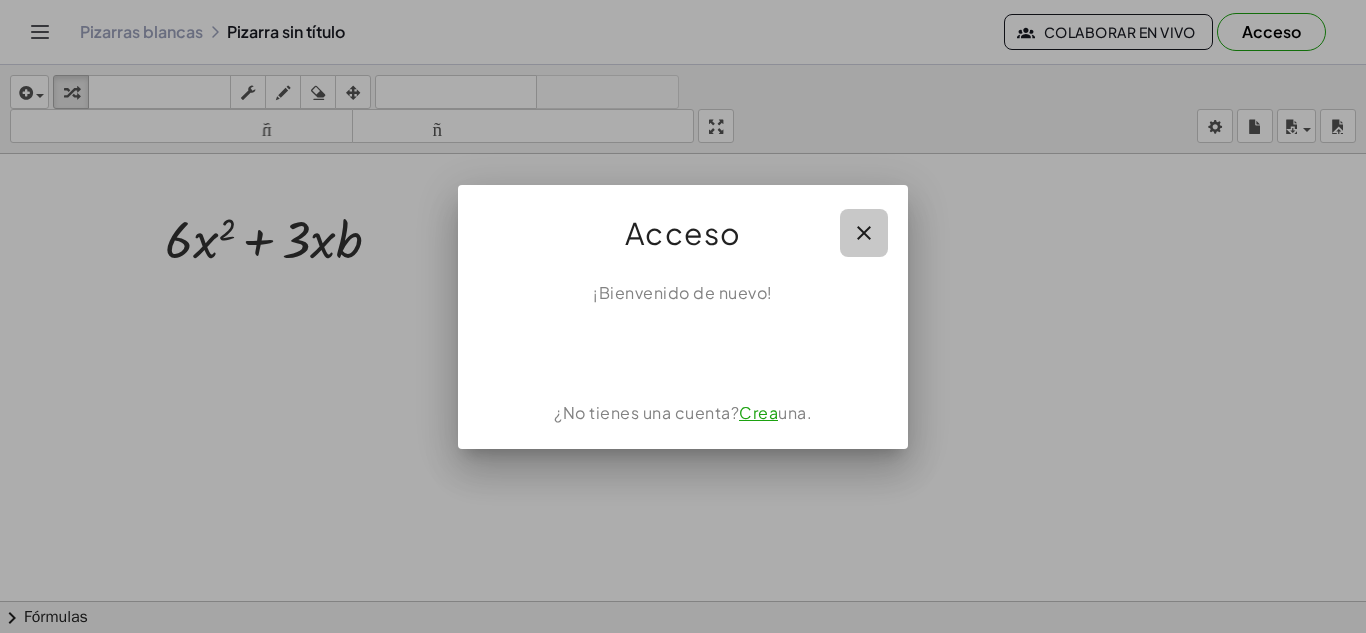 click 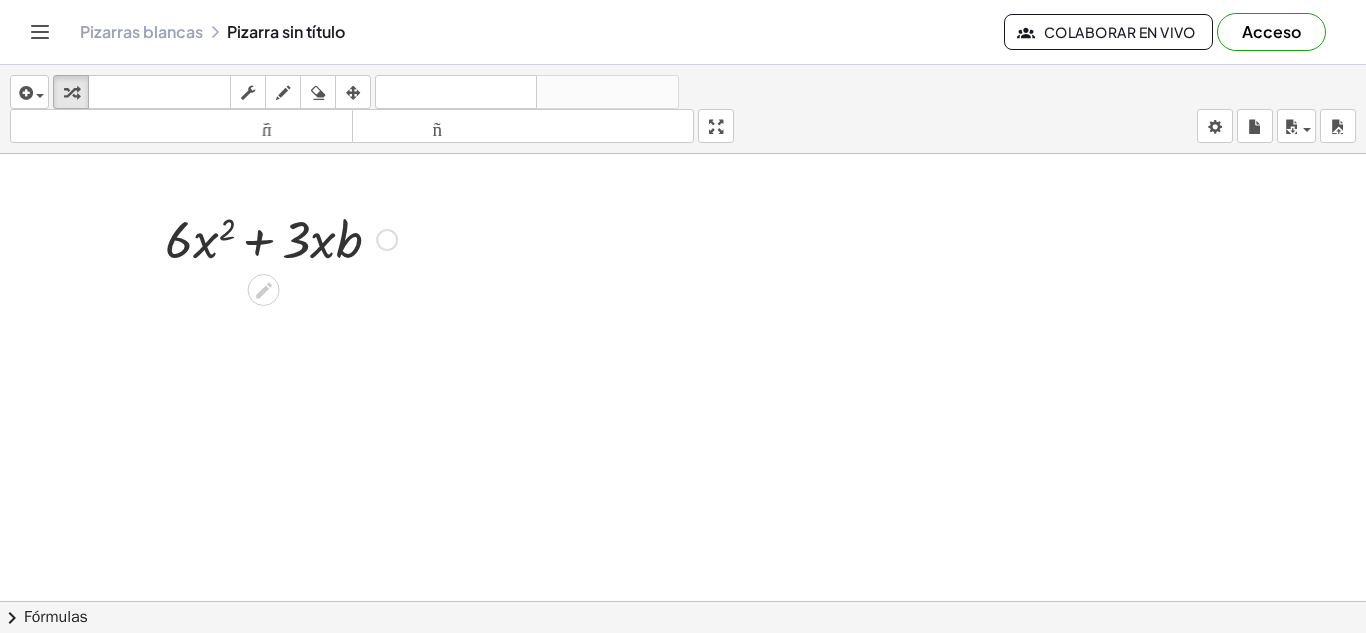 click at bounding box center (281, 238) 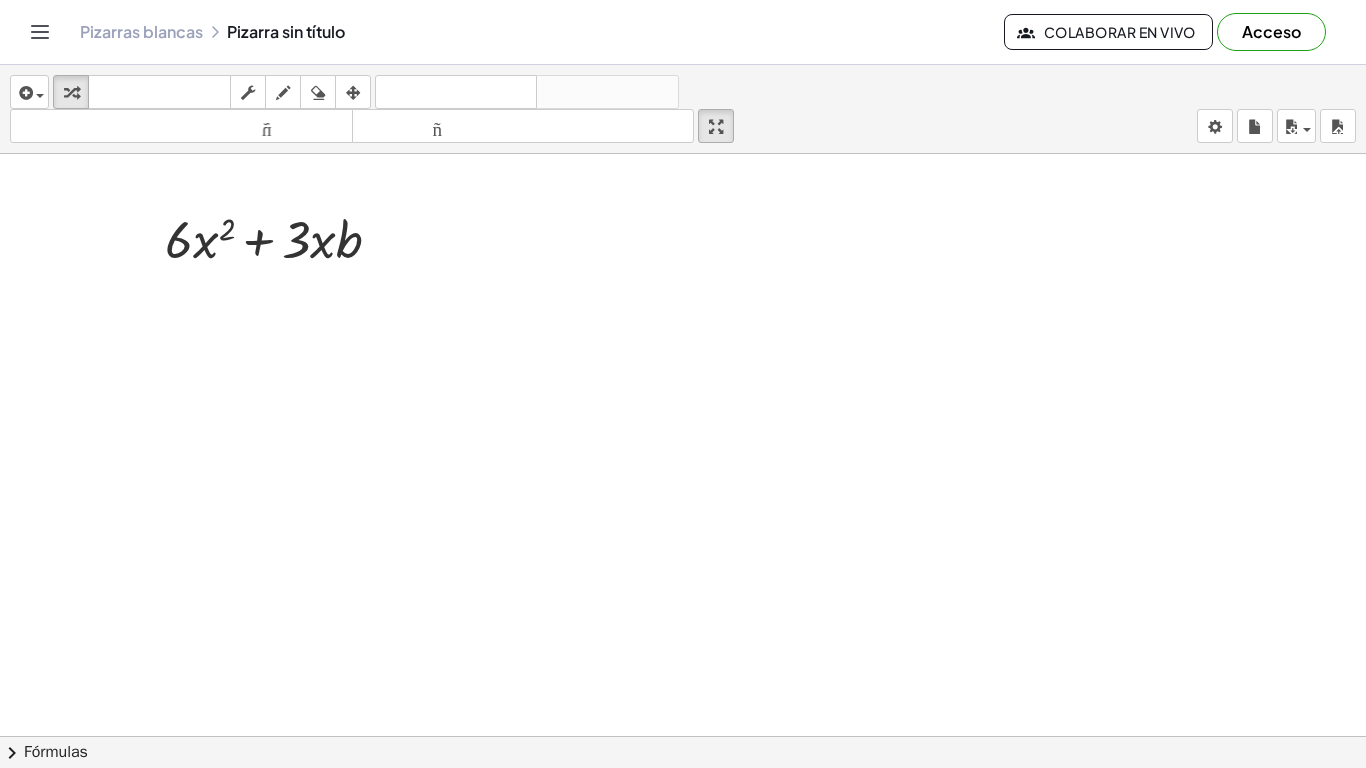 drag, startPoint x: 723, startPoint y: 125, endPoint x: 723, endPoint y: 212, distance: 87 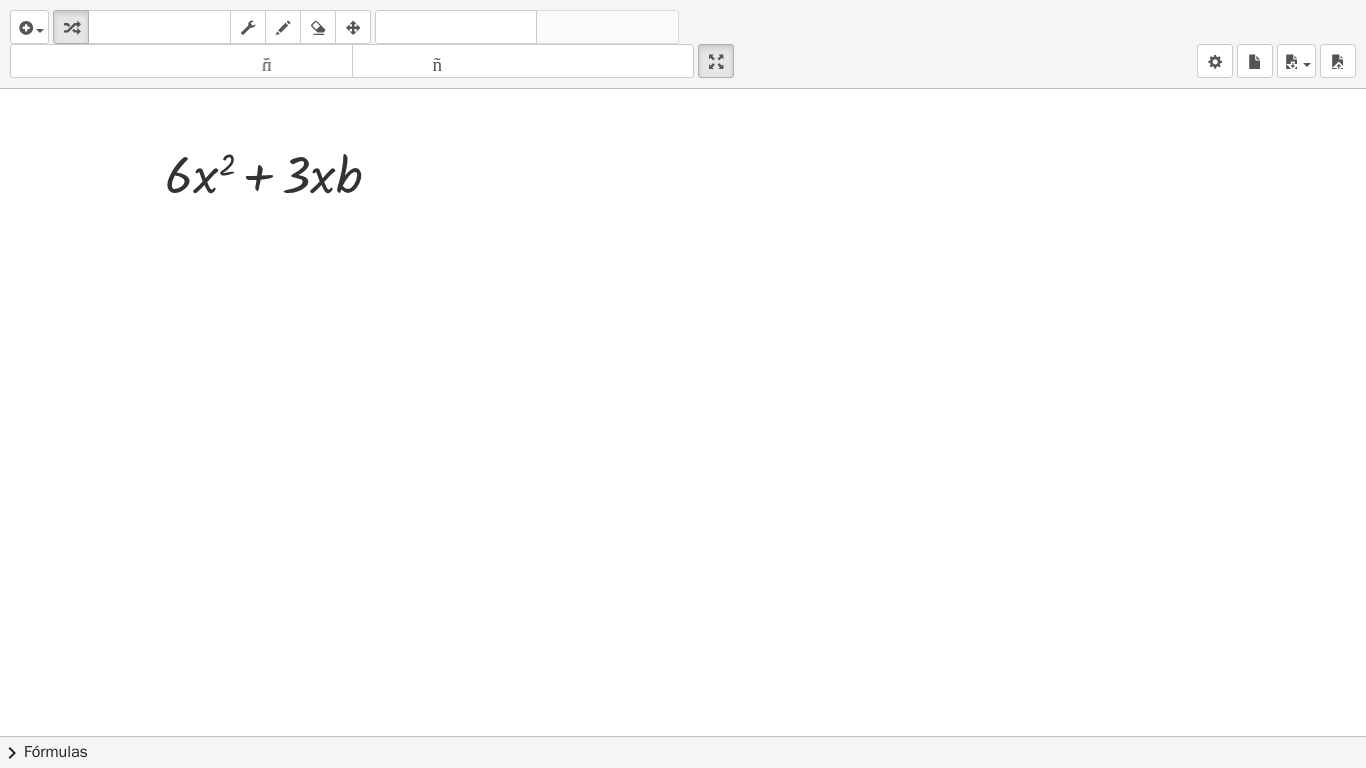 click on "insertar Seleccione uno: Expresión matemática Función Texto Vídeo de YouTube Graficando Geometría Geometría 3D transformar teclado teclado fregar dibujar borrar arreglar deshacer deshacer rehacer rehacer tamaño_del_formato menor tamaño_del_formato más grande pantalla completa carga   ahorrar nuevo ajustes Activar o desactivar el modo de pantalla completa + · 6 · x 2 + · 3 · x · b × chevron_right Fórmulas
Arrastre un lado de una fórmula sobre una expresión resaltada en el lienzo para aplicarla.
Fórmula cuadrática
+ · a · x 2 + · b · x + c = 0
⇔
x = · ( − b ± 2 √ ( + b 2 − · 4 · a · c ) ) · 2 · a
+ x 2 + · p · x + q = 0
⇔
x = − · p · 2 ± 2 √ ( + ( · p · 2 ) 2 − q ) + x 2" at bounding box center [683, 384] 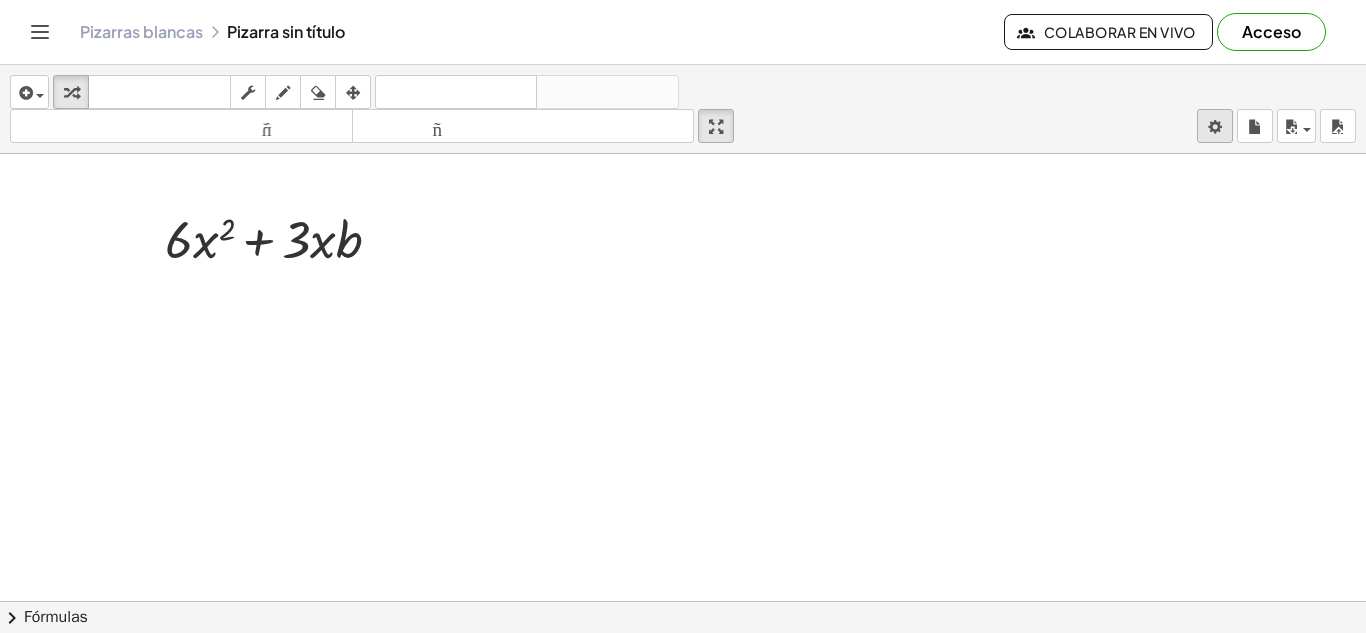 click on "Actividades  matemáticas fáciles de comprender Empezar Banco de actividades Trabajo asignado Clases Pizarras blancas Referencia versión 1.28.3 | Política de privacidad © 2025 | Graspable, Inc. Pizarras blancas Pizarra sin título Colaborar en vivo Acceso   insertar Seleccione uno: Expresión matemática Función Texto Vídeo de YouTube Graficando Geometría Geometría 3D transformar teclado teclado fregar dibujar borrar arreglar deshacer deshacer rehacer rehacer tamaño_del_formato menor tamaño_del_formato más grande pantalla completa carga   ahorrar nuevo ajustes + · 6 · x 2 + · 3 · x · b × chevron_right Fórmulas
Arrastre un lado de una fórmula sobre una expresión resaltada en el lienzo para aplicarla.
Fórmula cuadrática
+ · a · x 2 + · b · x + c = 0
⇔
x = · ( − b ± 2 √ ( + b 2 − · 4 · a · c ) ) · 2 · a
+ x" at bounding box center (683, 316) 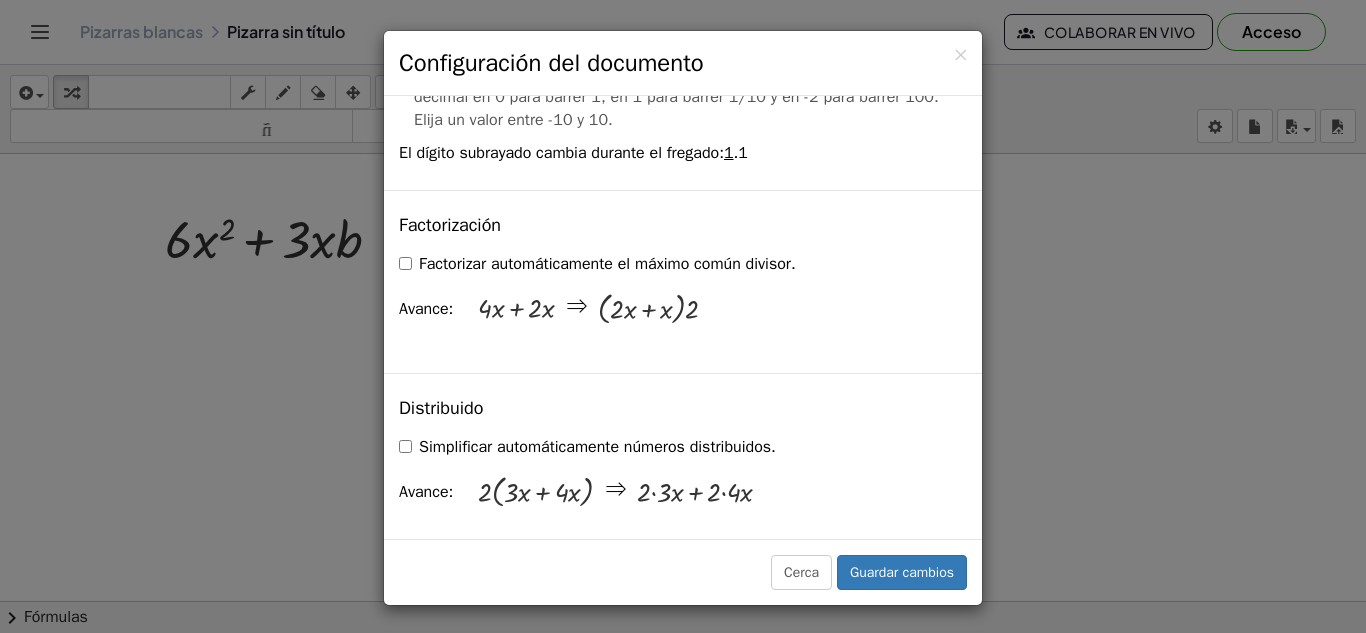 scroll, scrollTop: 1300, scrollLeft: 0, axis: vertical 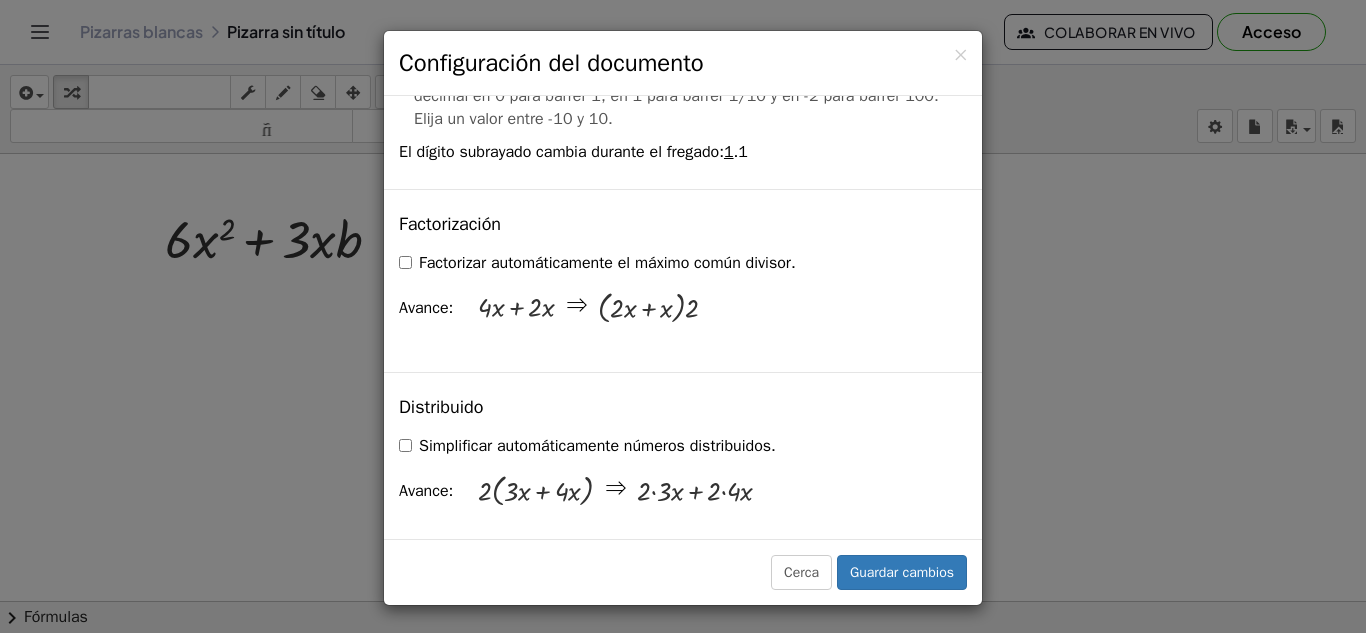 click at bounding box center (516, 307) 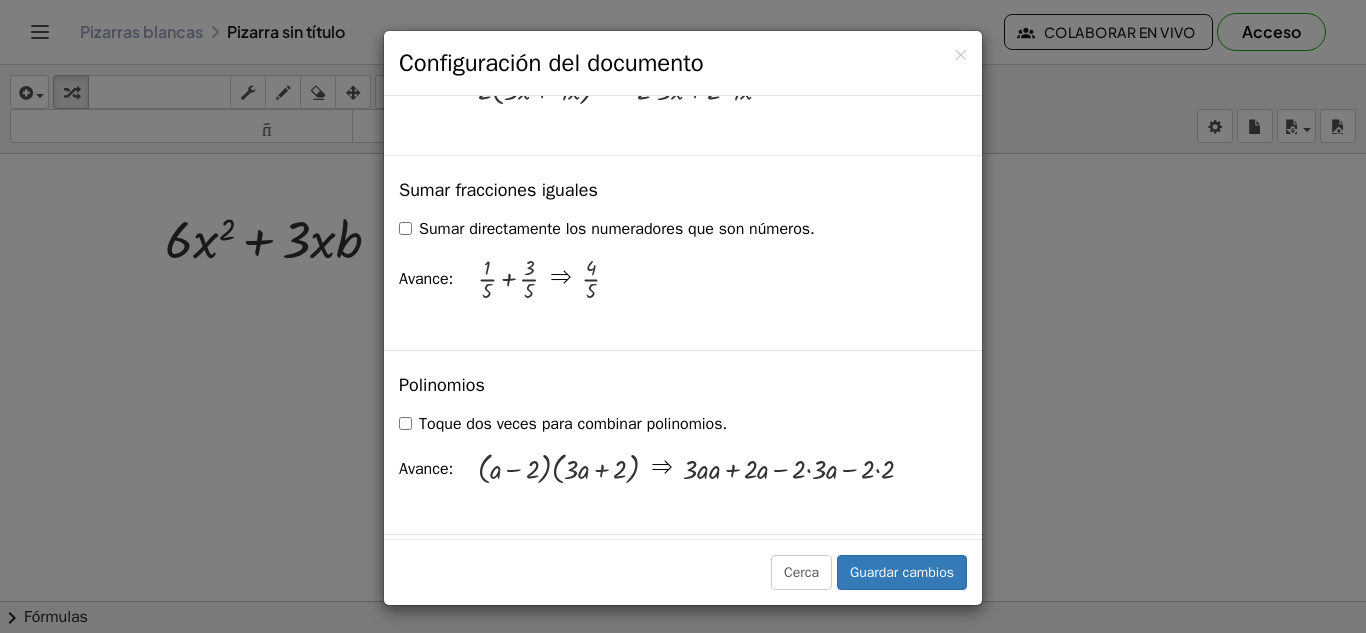 scroll, scrollTop: 1800, scrollLeft: 0, axis: vertical 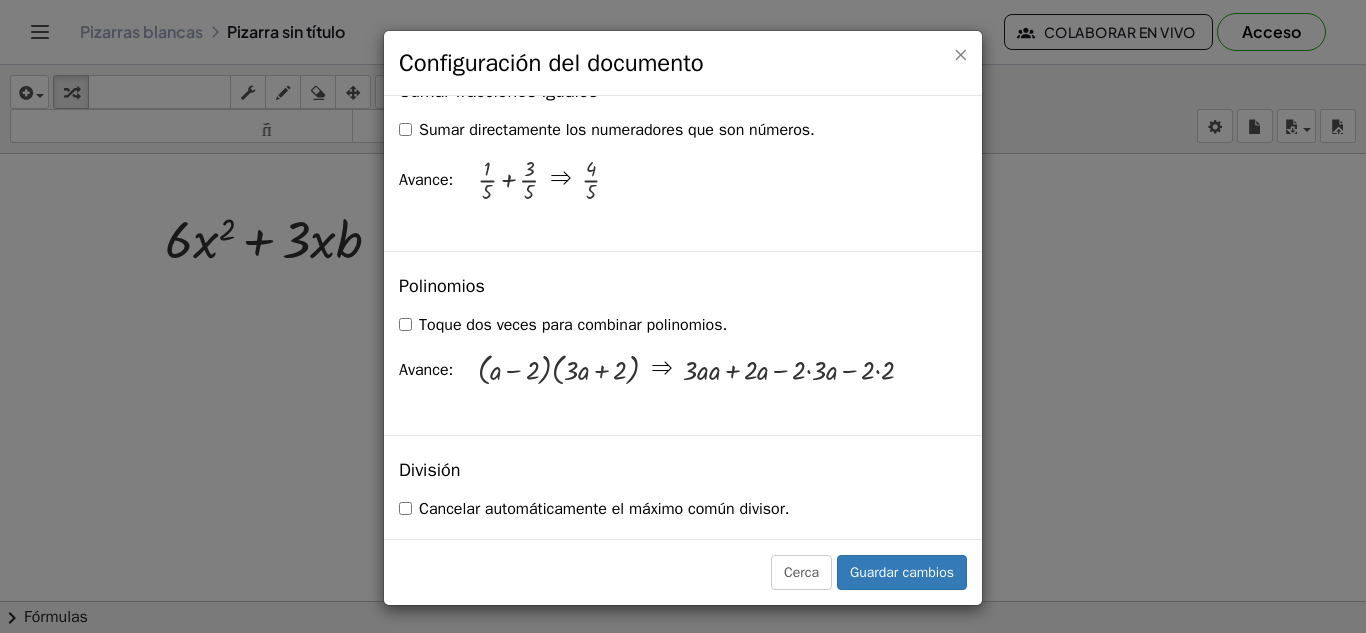 click on "×" at bounding box center [960, 54] 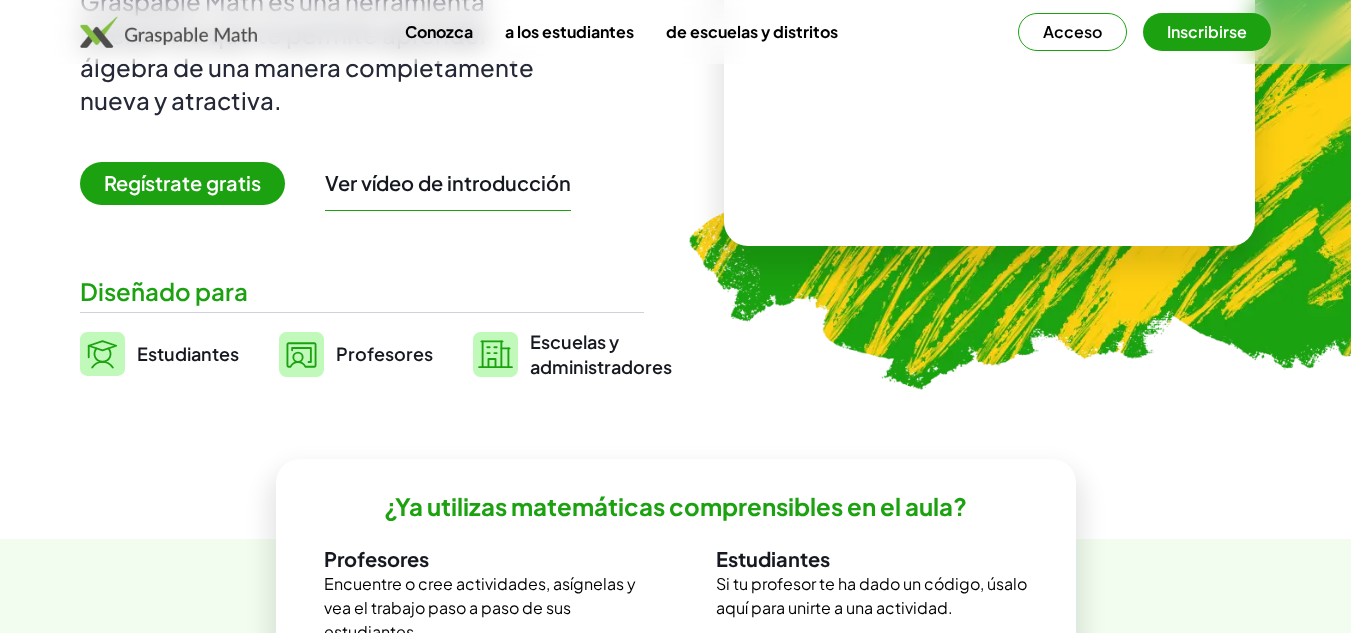 scroll, scrollTop: 300, scrollLeft: 0, axis: vertical 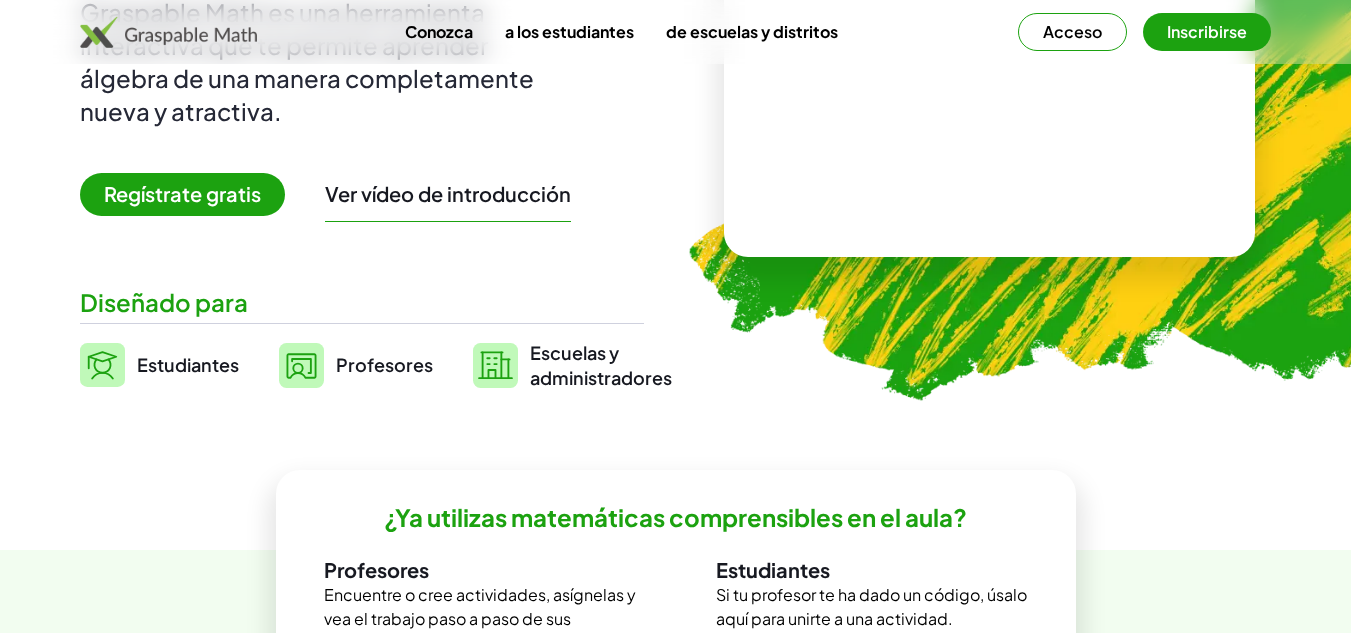 click on "Regístrate gratis" at bounding box center [182, 193] 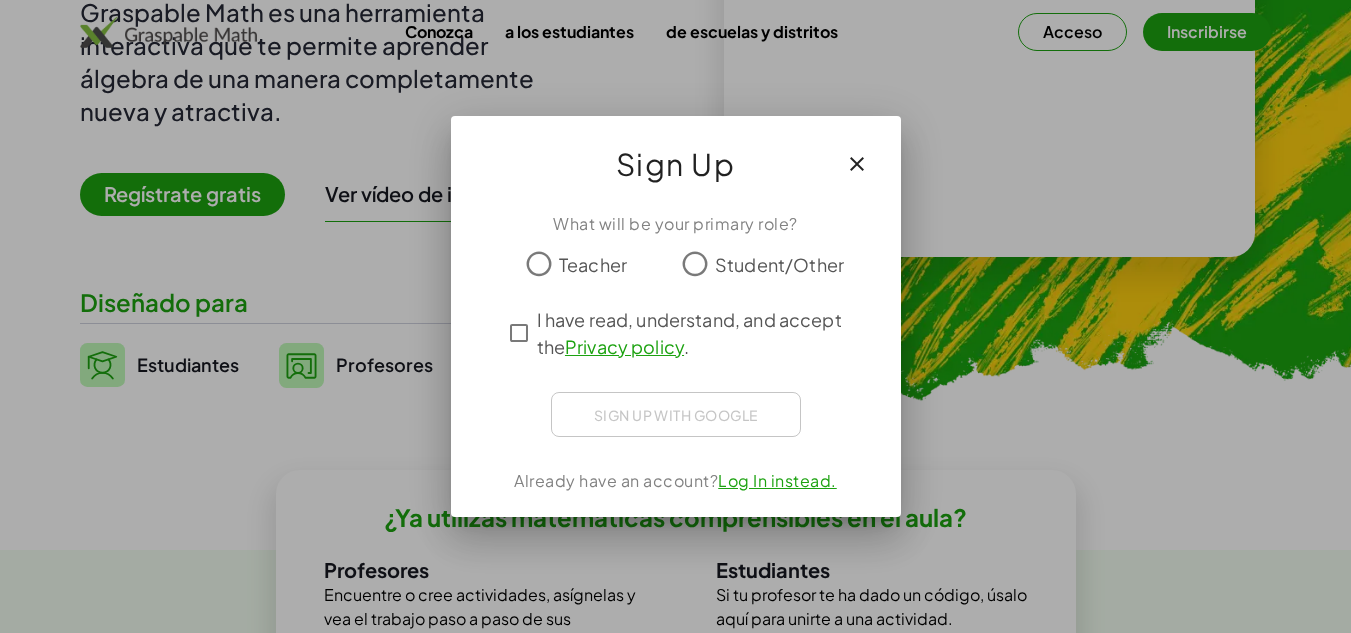 scroll, scrollTop: 0, scrollLeft: 0, axis: both 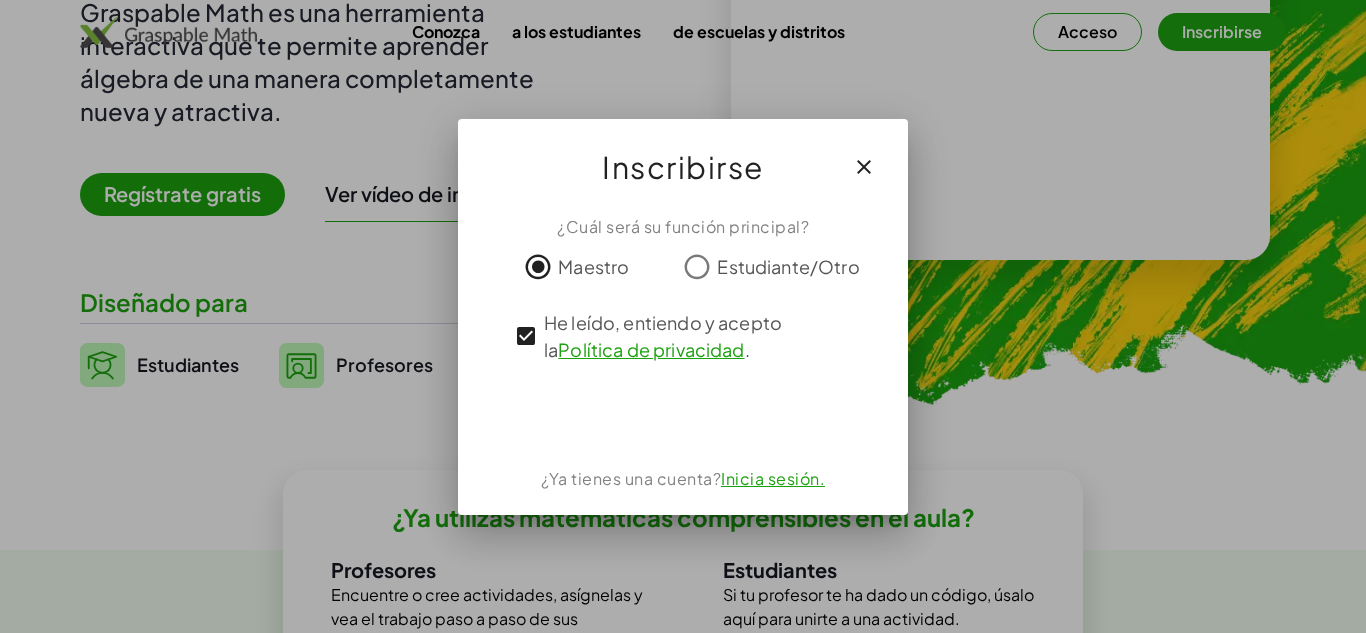 click on "Inicia sesión." at bounding box center (773, 478) 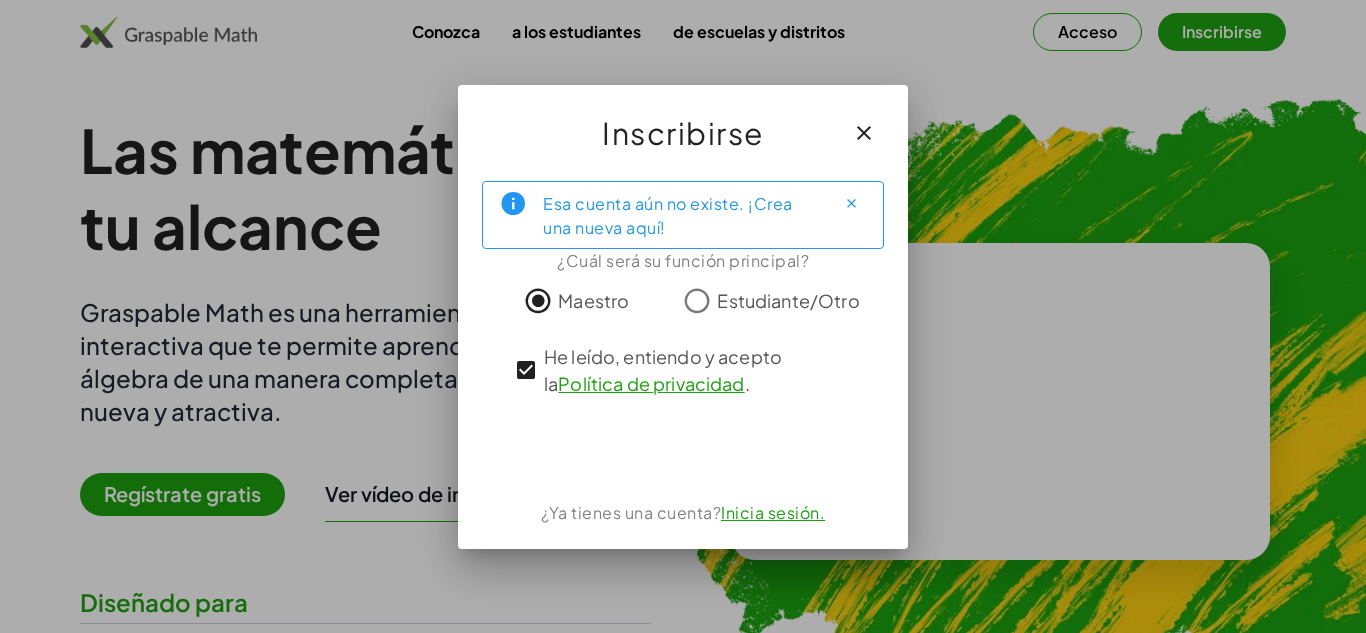 click on "Esa cuenta aún no existe. ¡Crea una nueva aquí!" at bounding box center [668, 215] 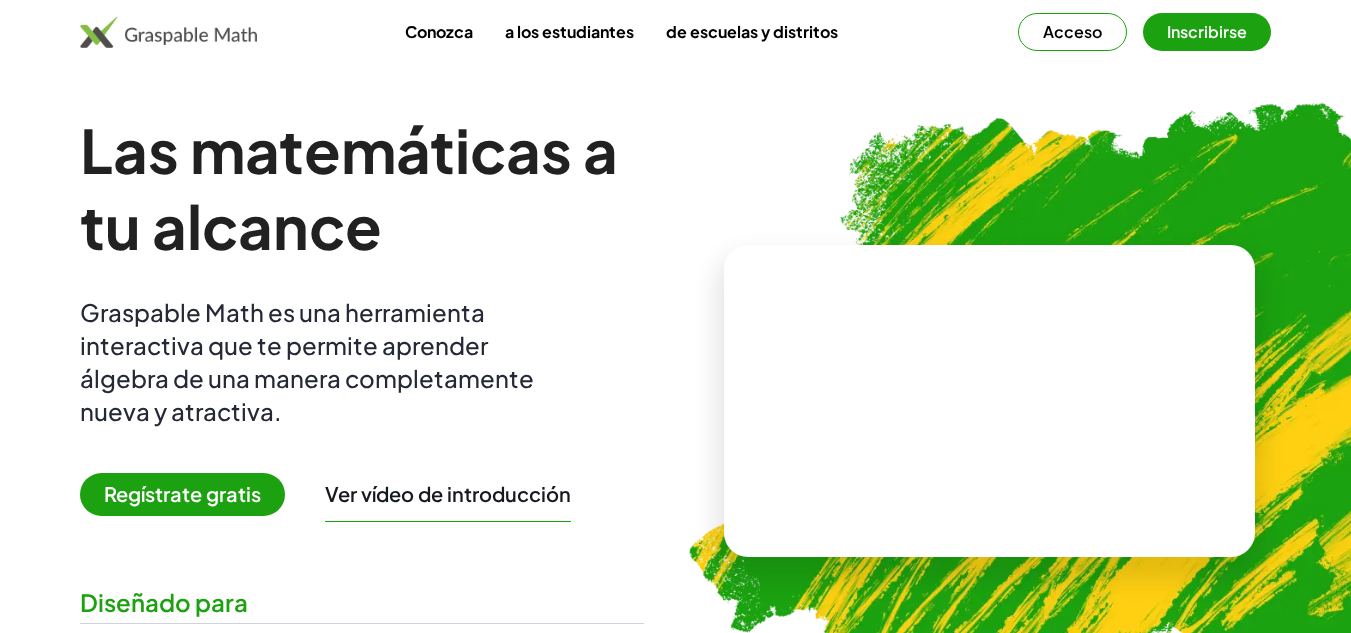 click on "Regístrate gratis" at bounding box center [182, 494] 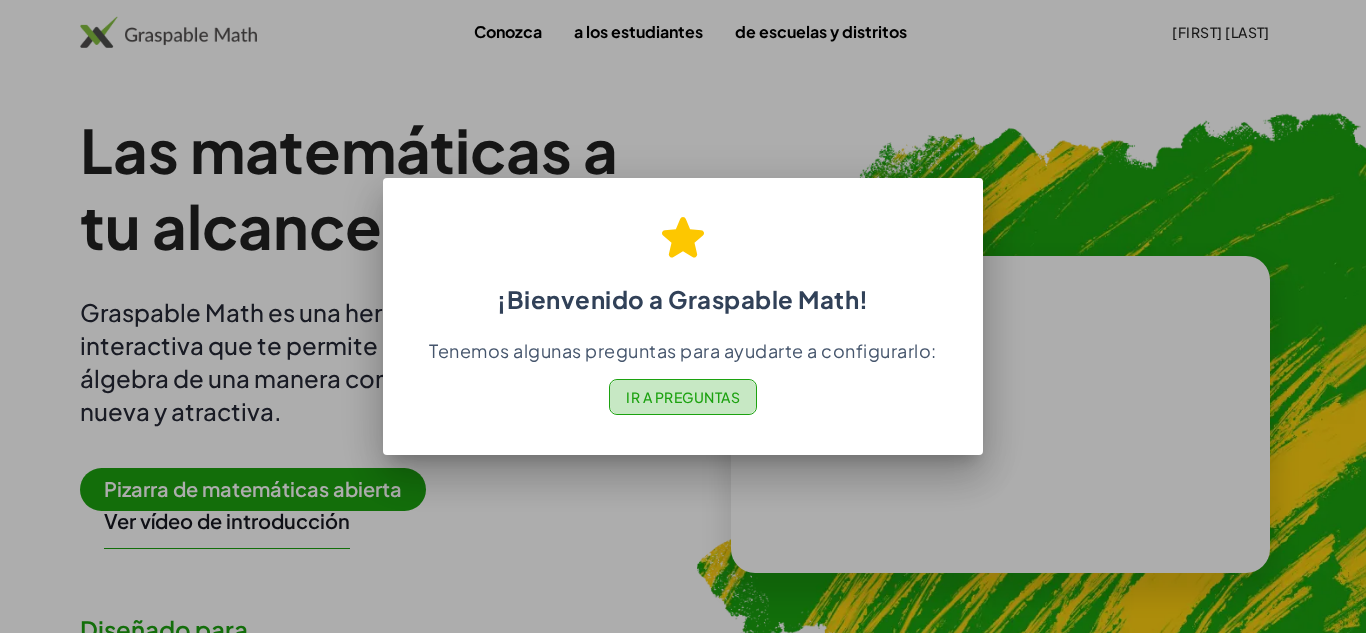 click on "Ir a Preguntas" at bounding box center [683, 397] 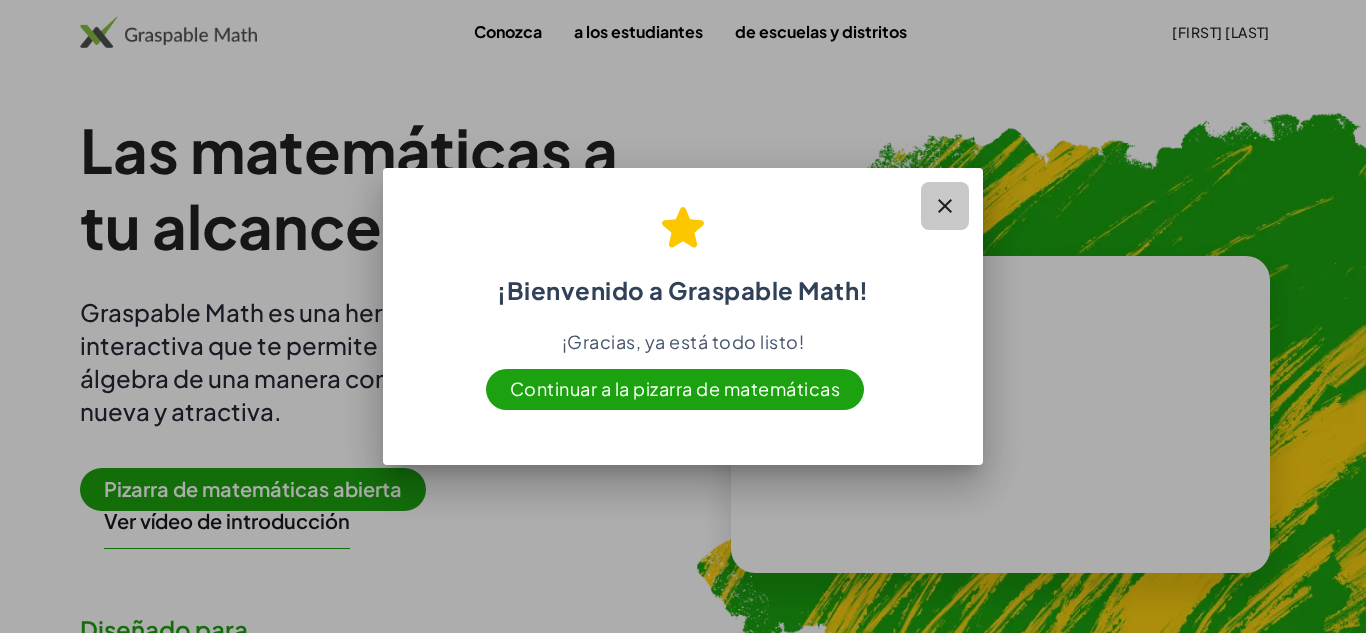 drag, startPoint x: 944, startPoint y: 206, endPoint x: 896, endPoint y: 75, distance: 139.51703 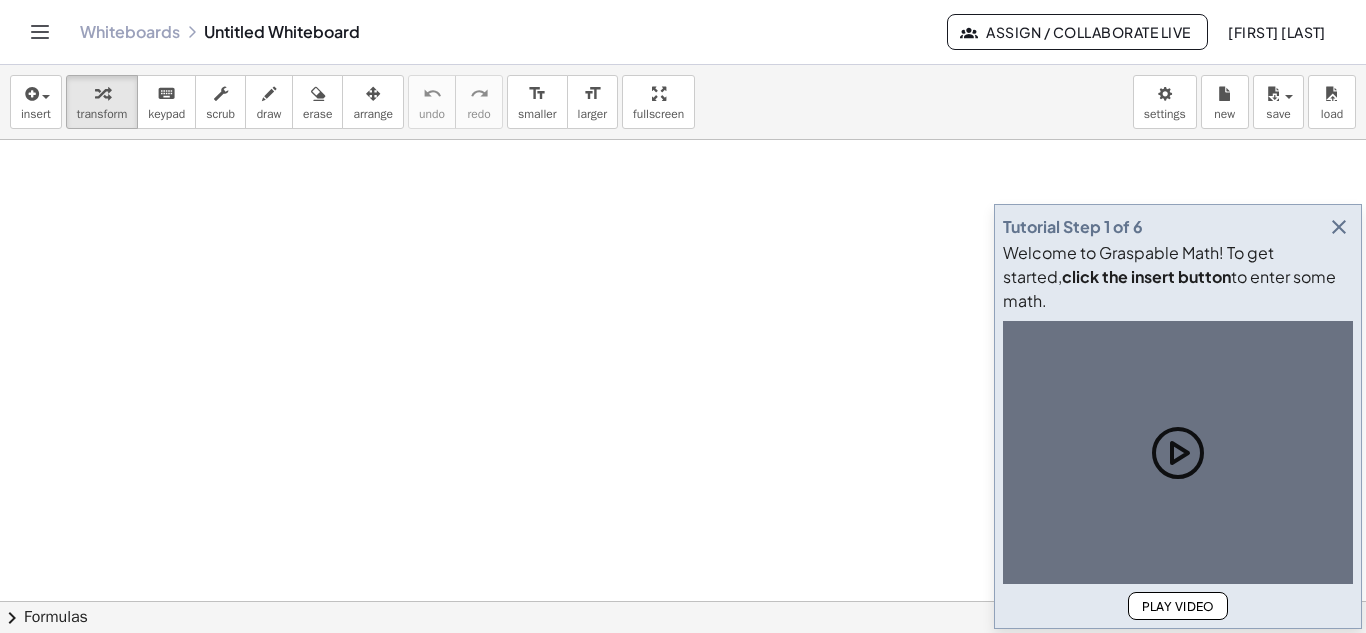 scroll, scrollTop: 0, scrollLeft: 0, axis: both 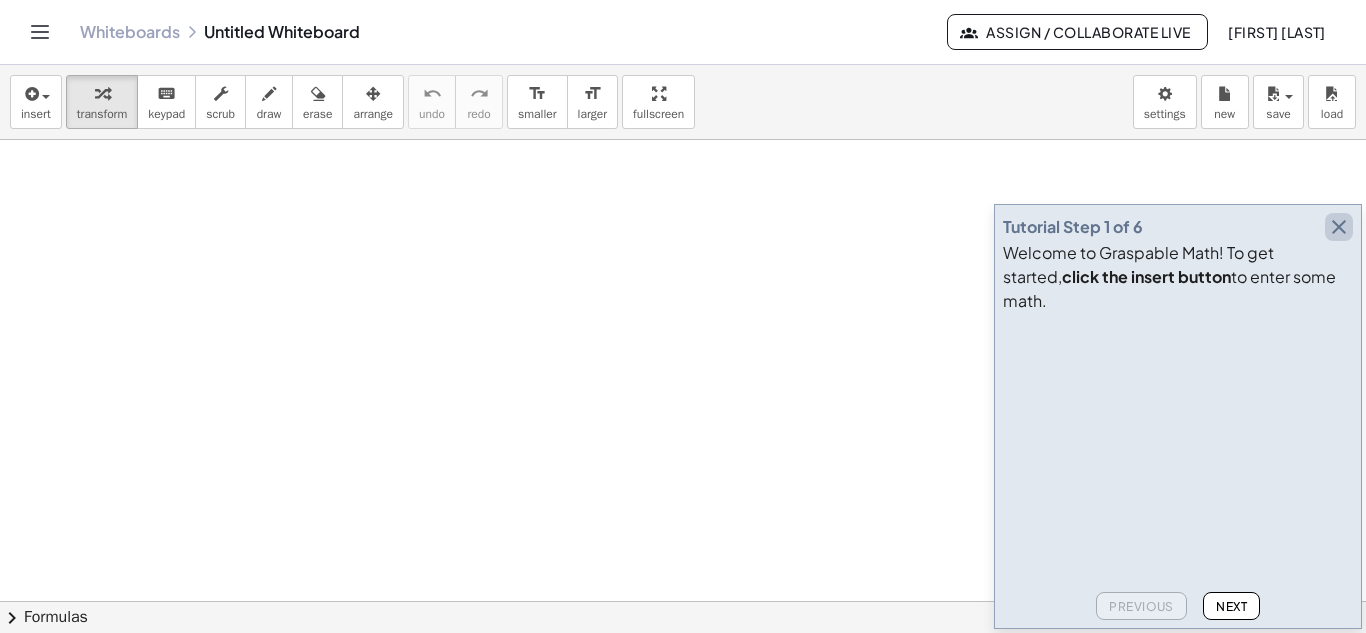 click at bounding box center [1339, 227] 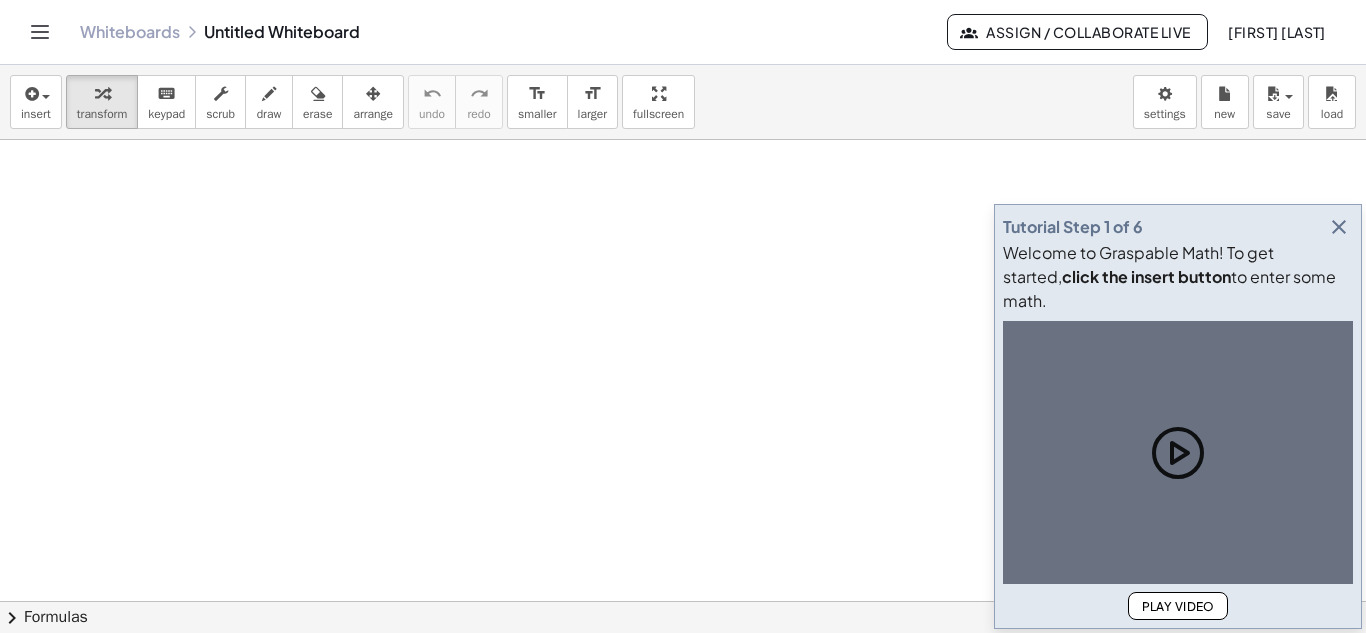 scroll, scrollTop: 0, scrollLeft: 0, axis: both 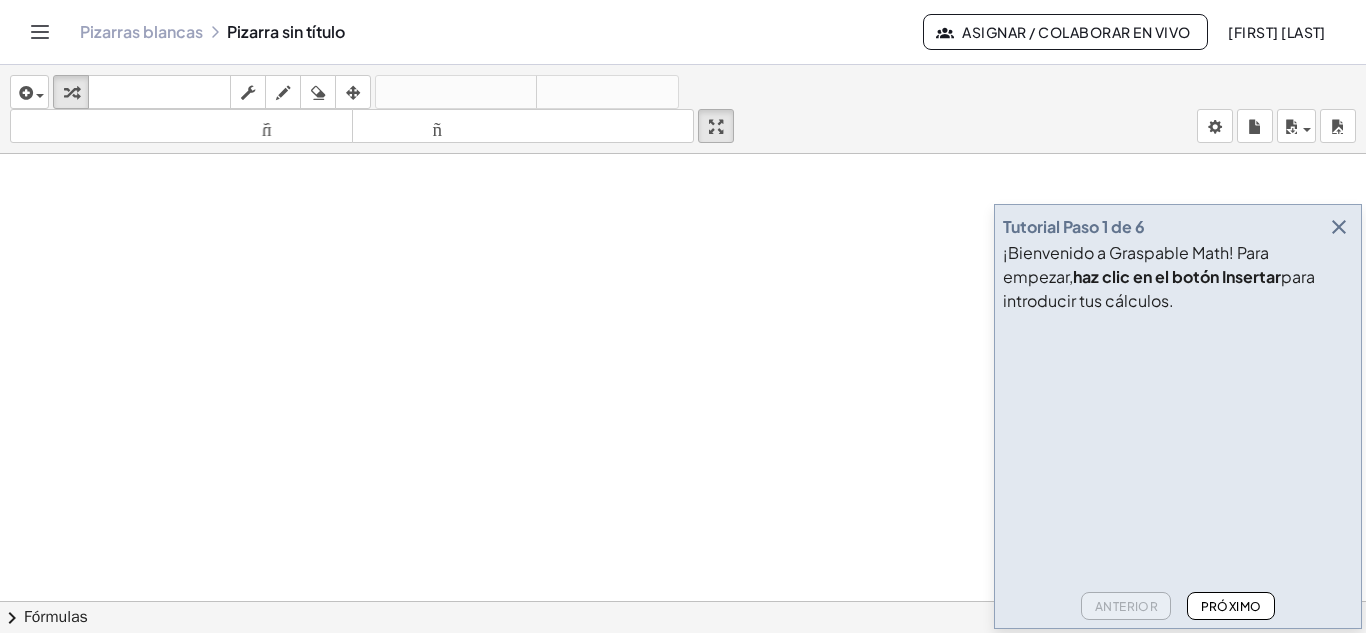 drag, startPoint x: 722, startPoint y: 124, endPoint x: 722, endPoint y: 211, distance: 87 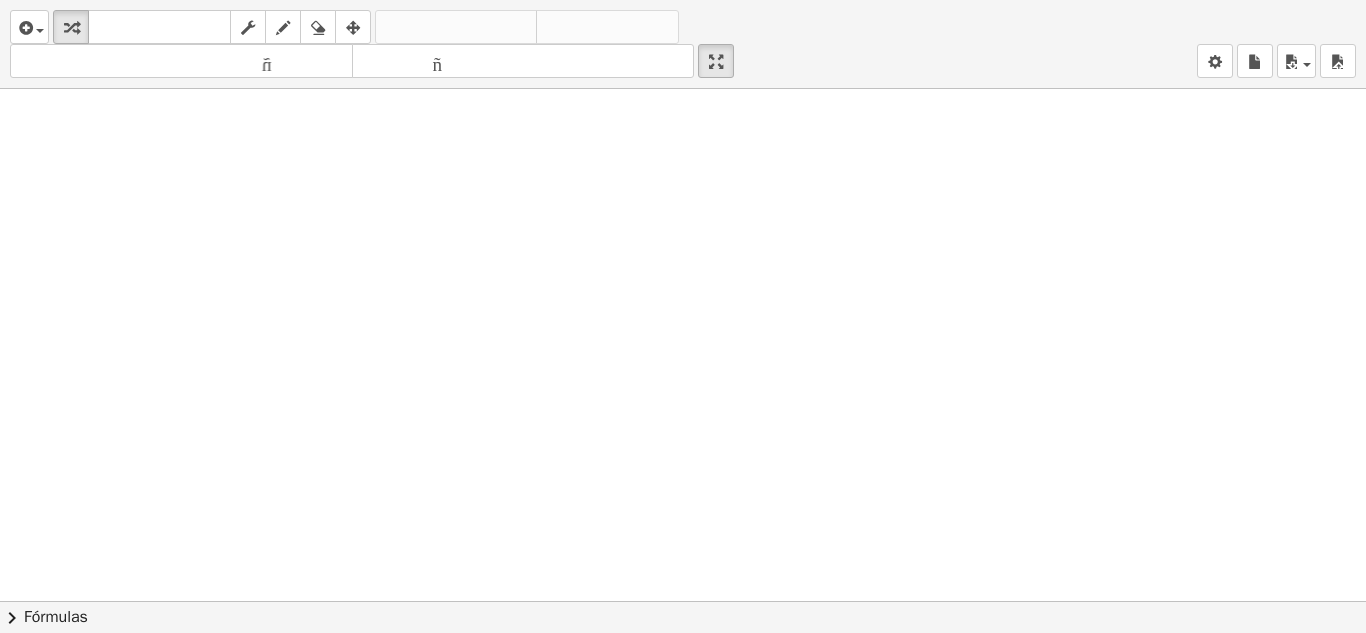 click on "insertar Seleccione uno: Expresión matemática Función Texto Vídeo de YouTube Graficando Geometría Geometría 3D transformar teclado teclado fregar dibujar borrar arreglar deshacer deshacer rehacer rehacer tamaño_del_formato menor tamaño_del_formato más grande pantalla completa carga   ahorrar nuevo ajustes × chevron_right Fórmulas
Arrastre un lado de una fórmula sobre una expresión resaltada en el lienzo para aplicarla.
Fórmula cuadrática
+ · a · x 2 + · b · x + c = 0
⇔
x = · ( − b ± 2 √ ( + b 2 − · 4 · a · c ) ) · 2 · a
+ x 2 + · p · x + q = 0
⇔
x = − · p · 2 ± 2 √ ( + ( · p · 2 ) 2 − q )
Factorización manual de una ecuación cuadrática + x 2 +" at bounding box center [683, 316] 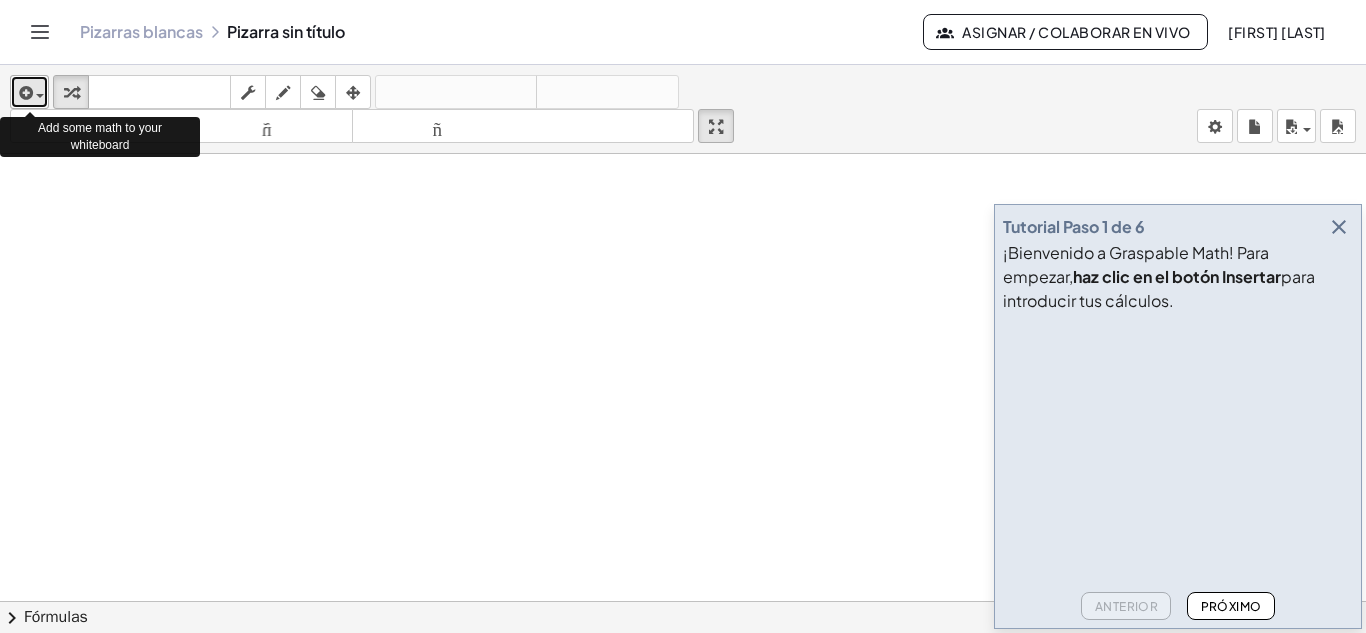 click at bounding box center [40, 96] 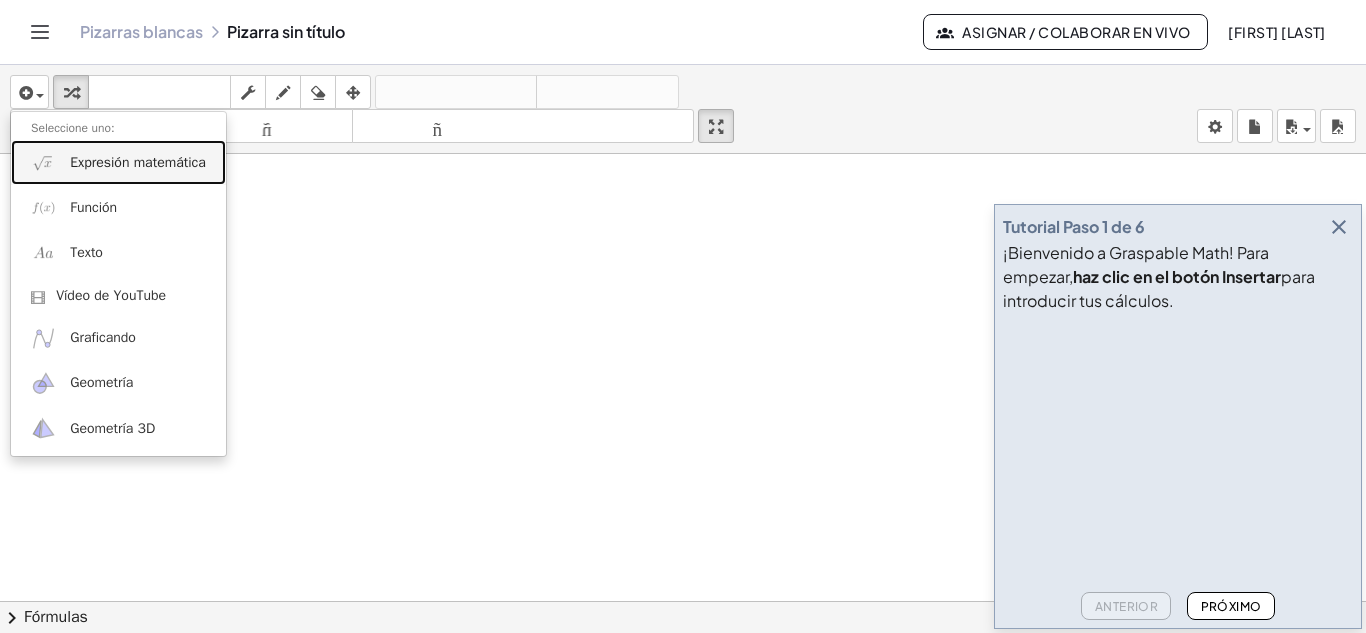 click on "Expresión matemática" at bounding box center [138, 162] 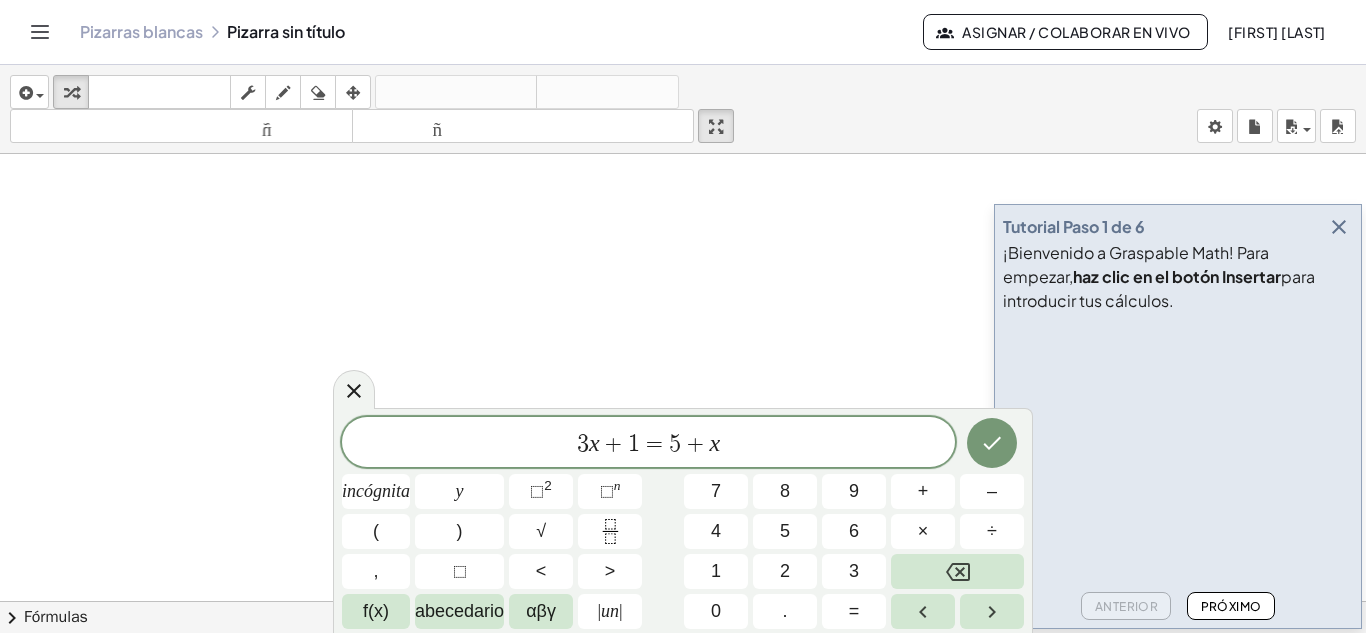 scroll, scrollTop: 80, scrollLeft: 0, axis: vertical 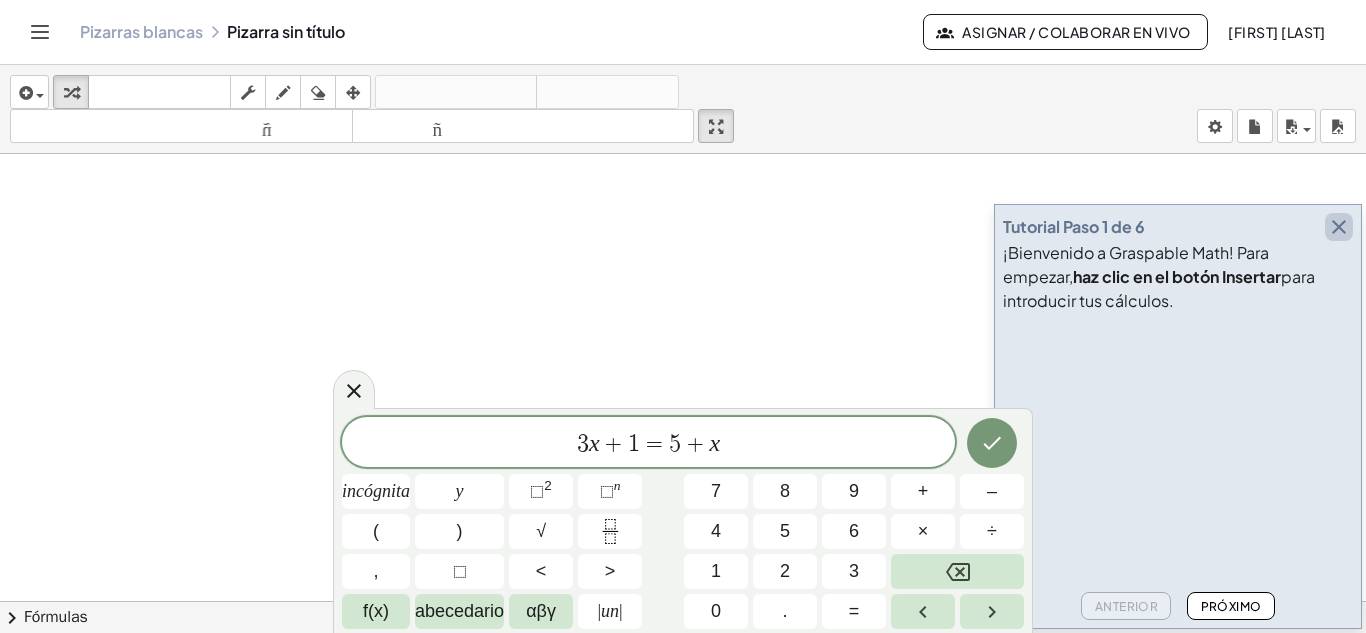 click at bounding box center (1339, 227) 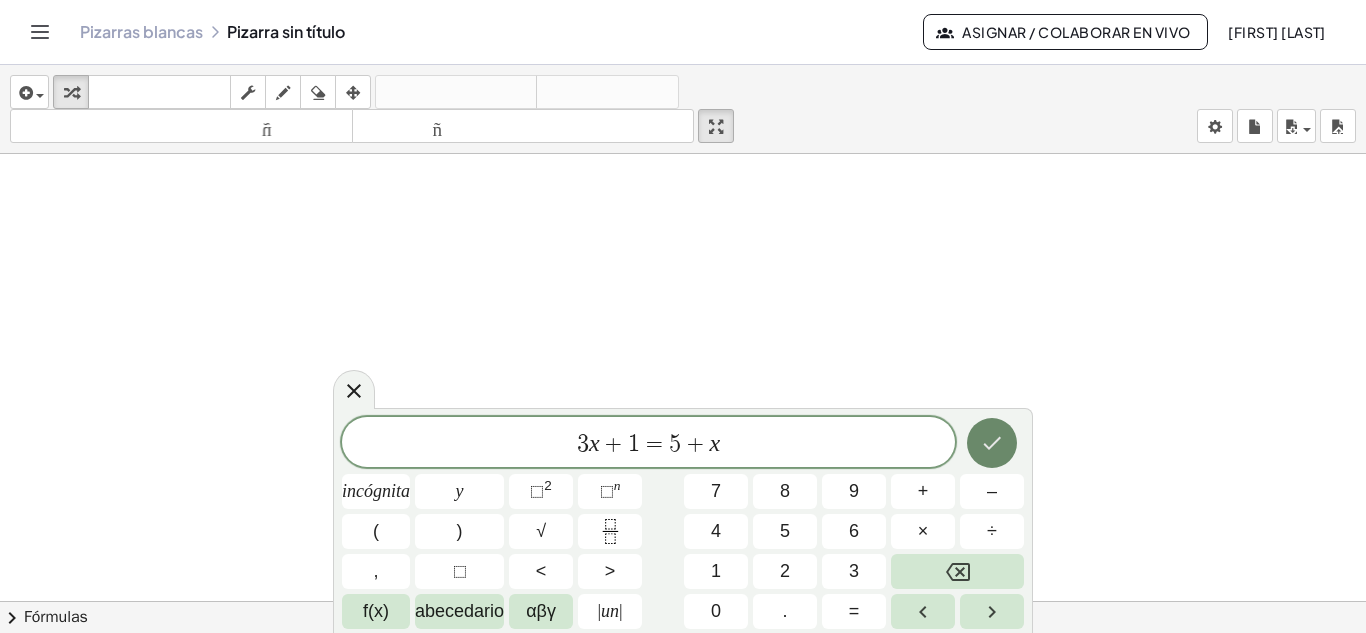 click 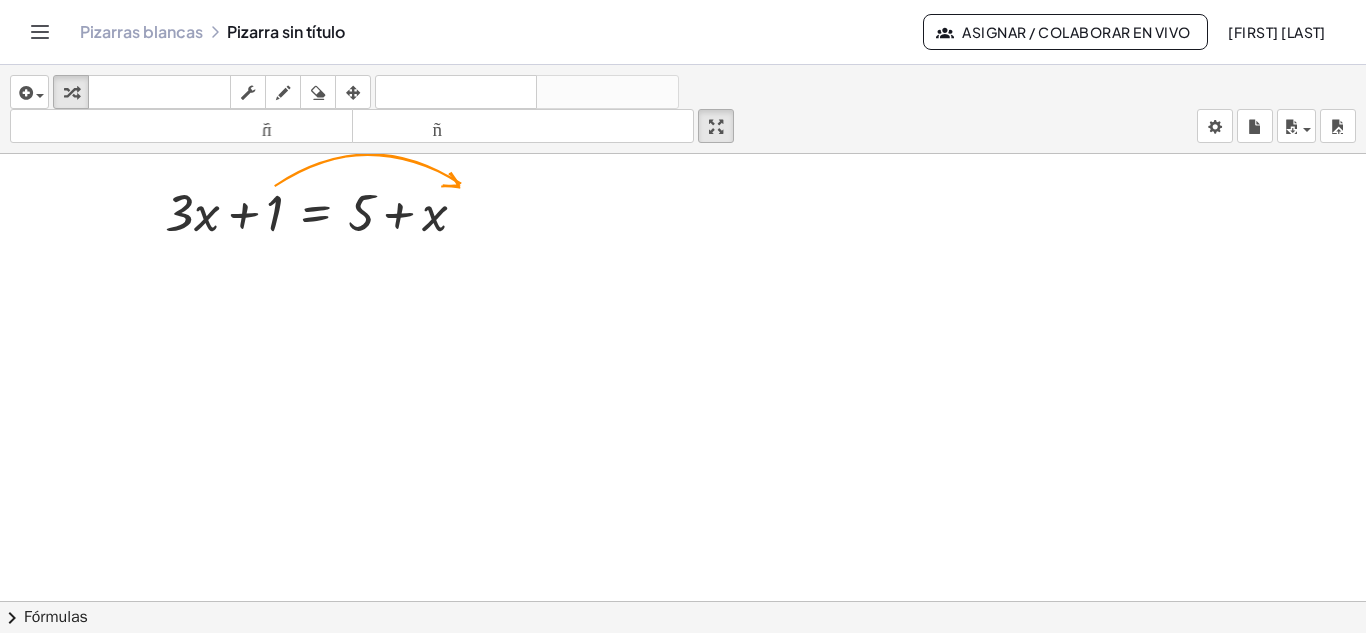 scroll, scrollTop: 0, scrollLeft: 0, axis: both 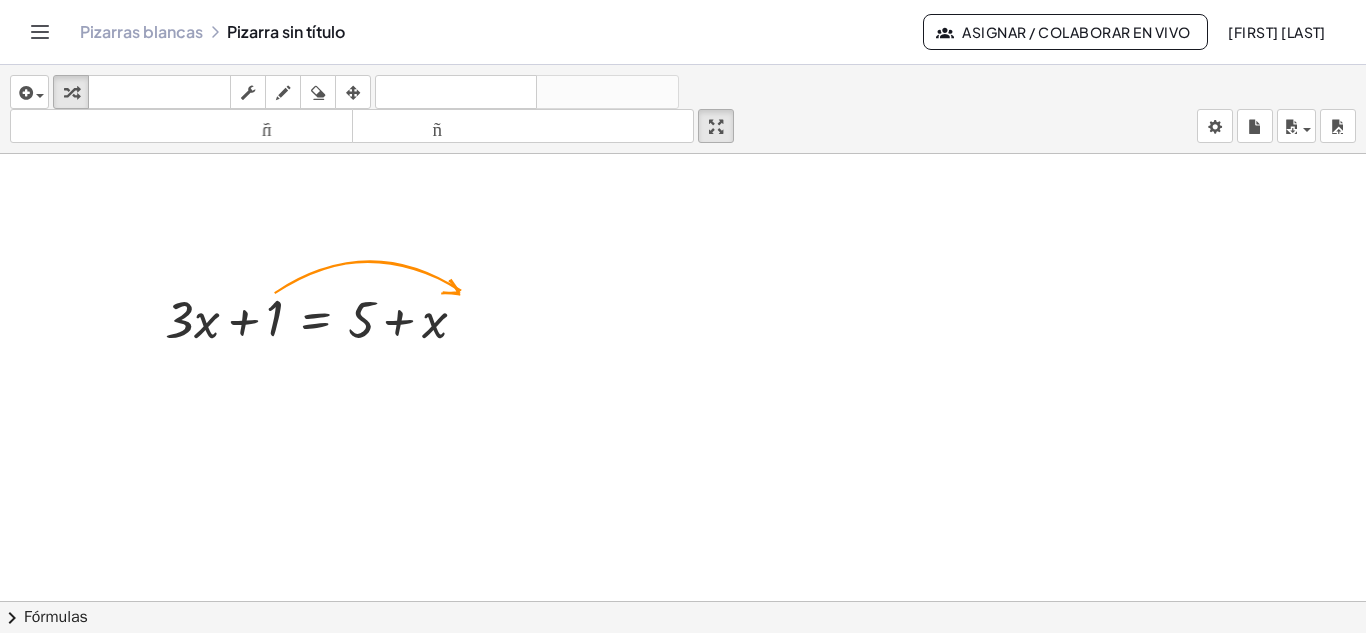 click on "Fórmulas" at bounding box center (56, 617) 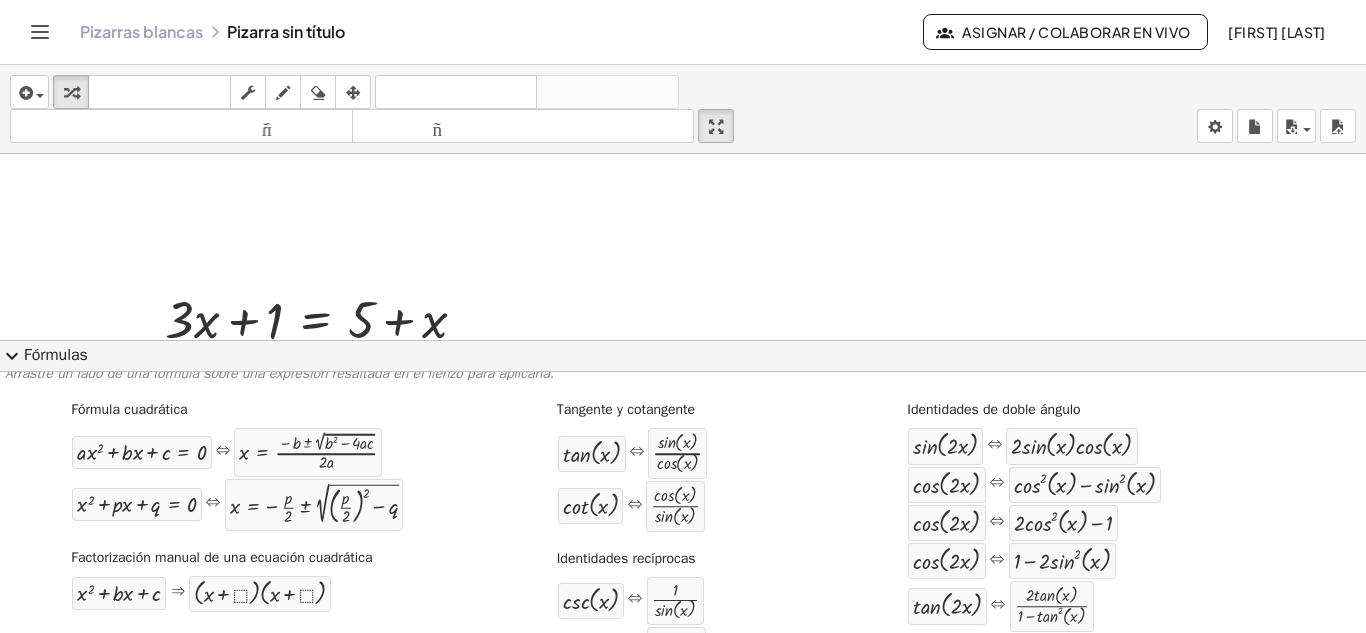 scroll, scrollTop: 0, scrollLeft: 0, axis: both 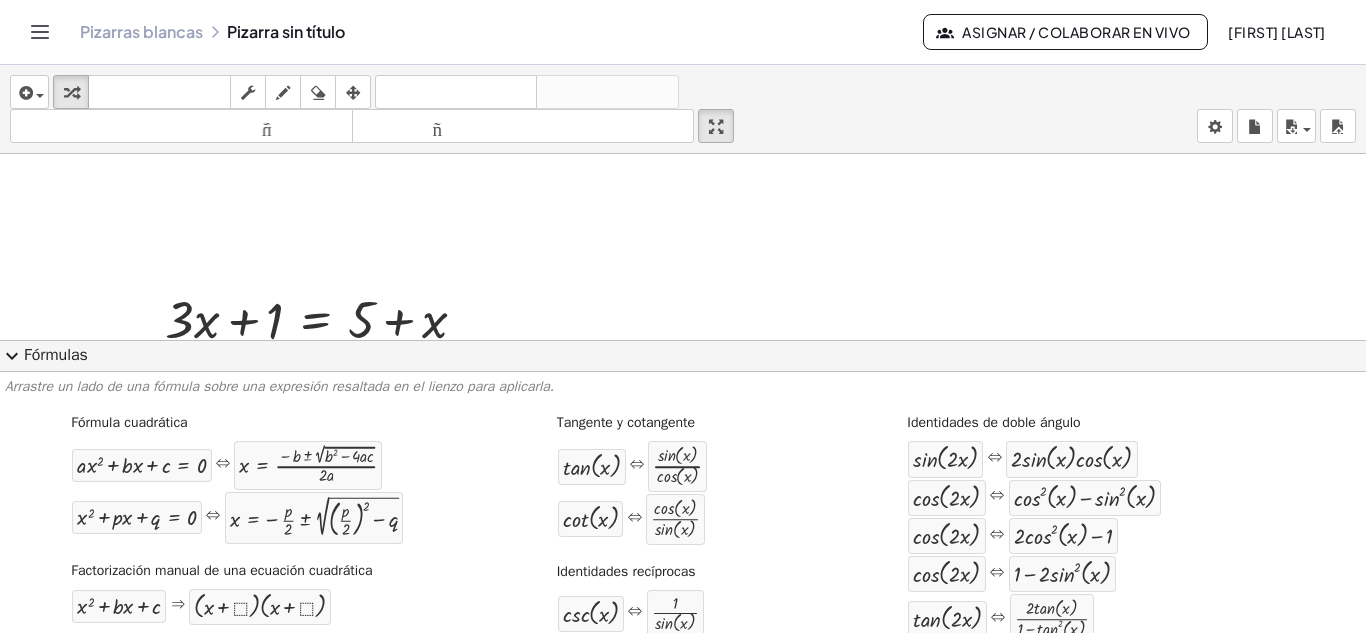 click on "expand_more" at bounding box center [12, 356] 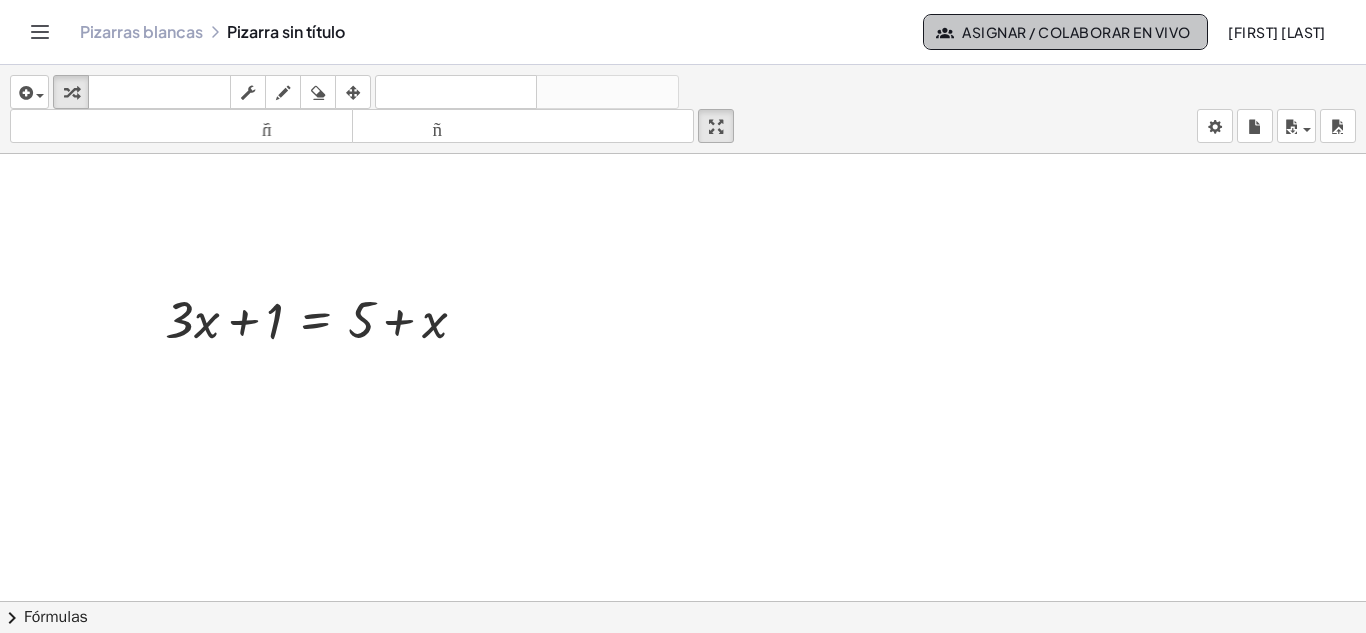 click on "Asignar / Colaborar en vivo" at bounding box center (1076, 32) 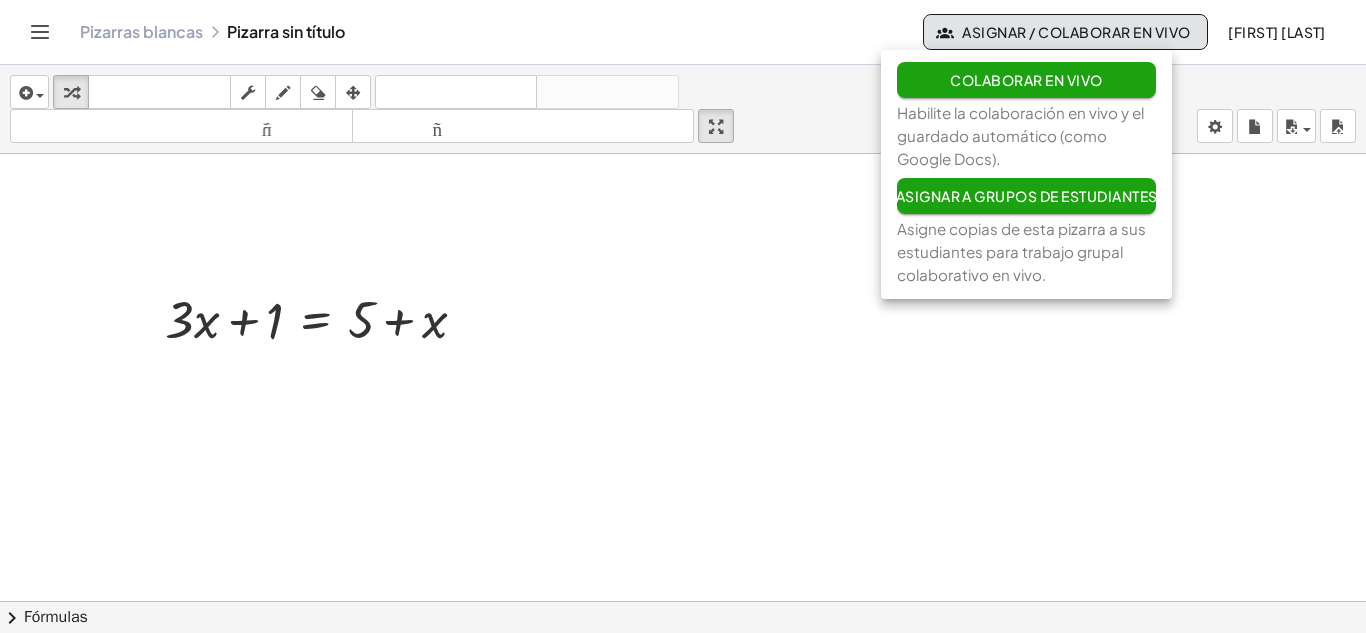 click 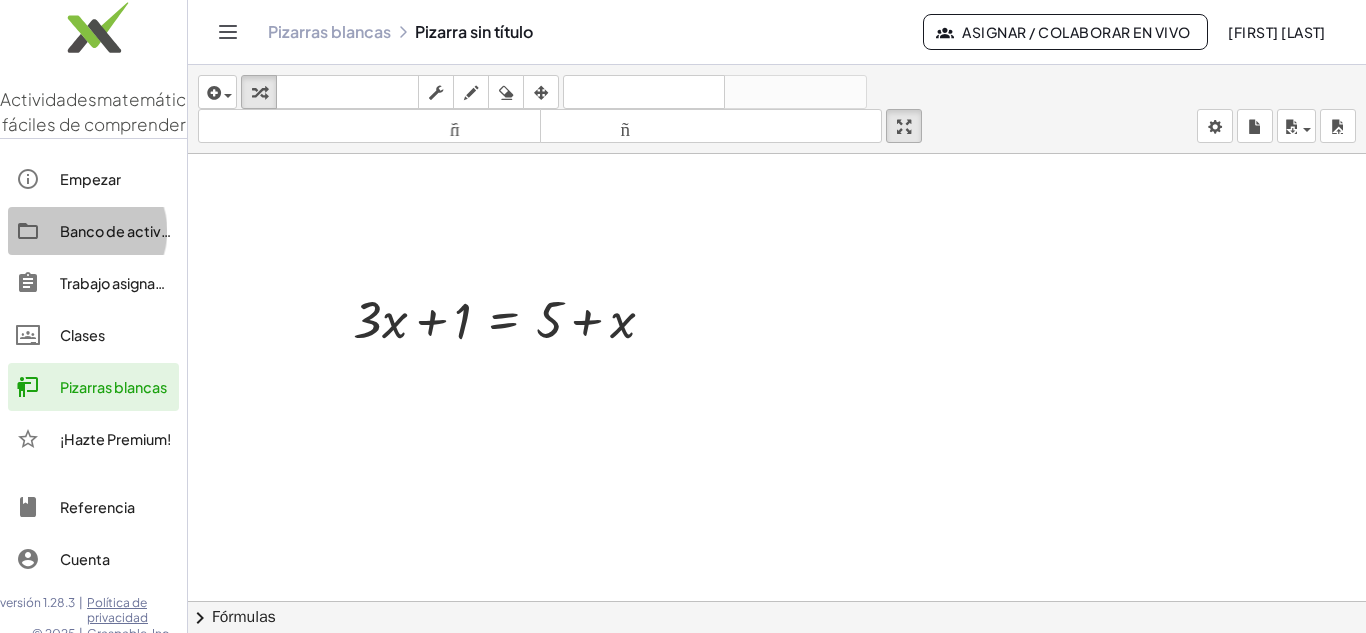 click on "Banco de actividades" at bounding box center (134, 231) 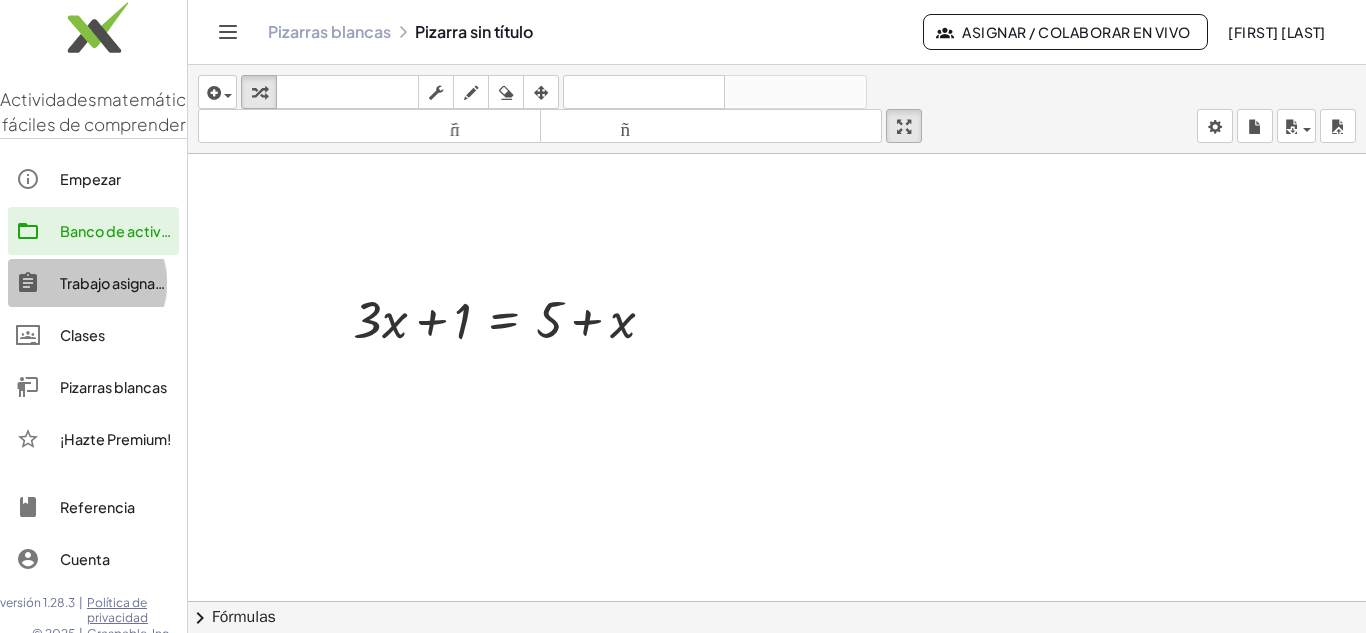 click on "Trabajo asignado" at bounding box center [117, 283] 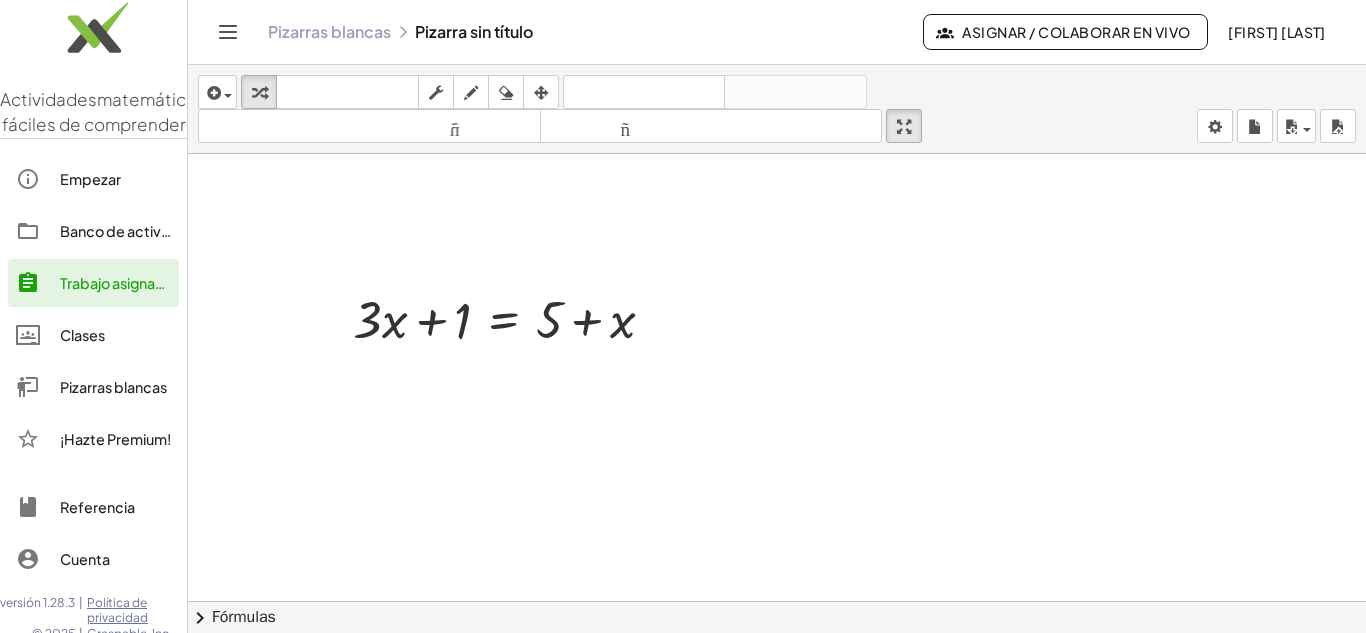 click on "Empezar" at bounding box center [90, 179] 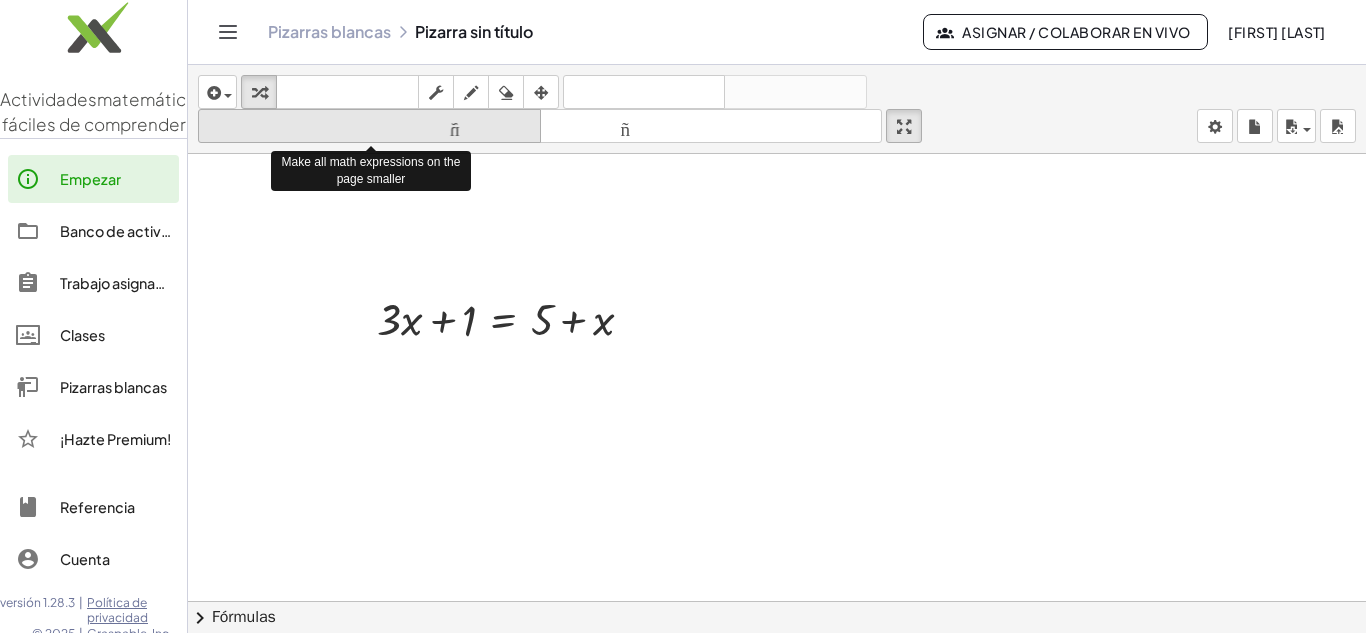 click on "tamaño_del_formato" at bounding box center (369, 126) 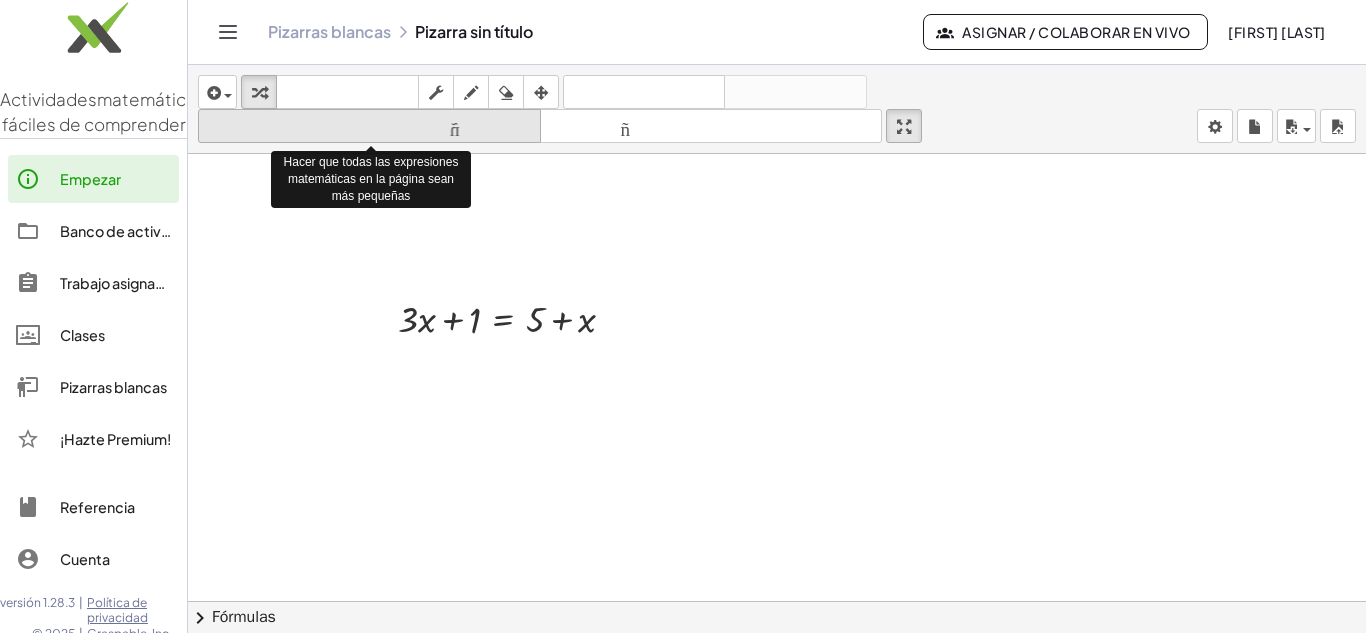 click on "tamaño_del_formato" at bounding box center (369, 126) 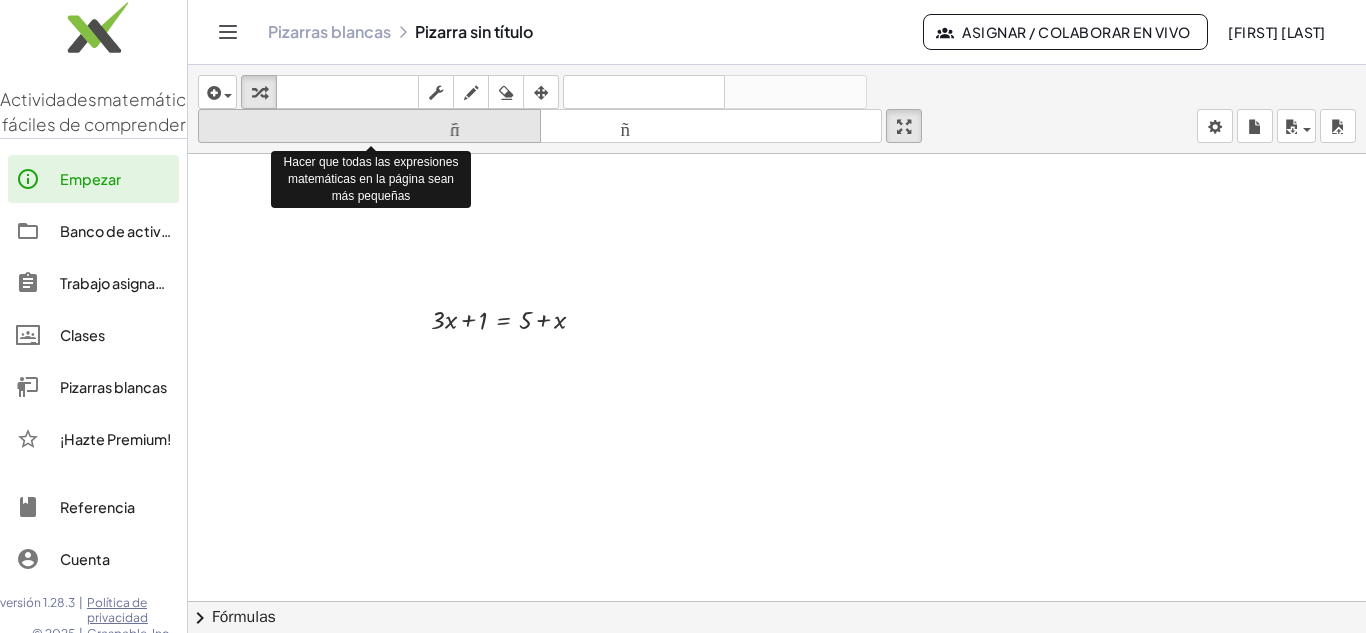 click on "tamaño_del_formato" at bounding box center (369, 126) 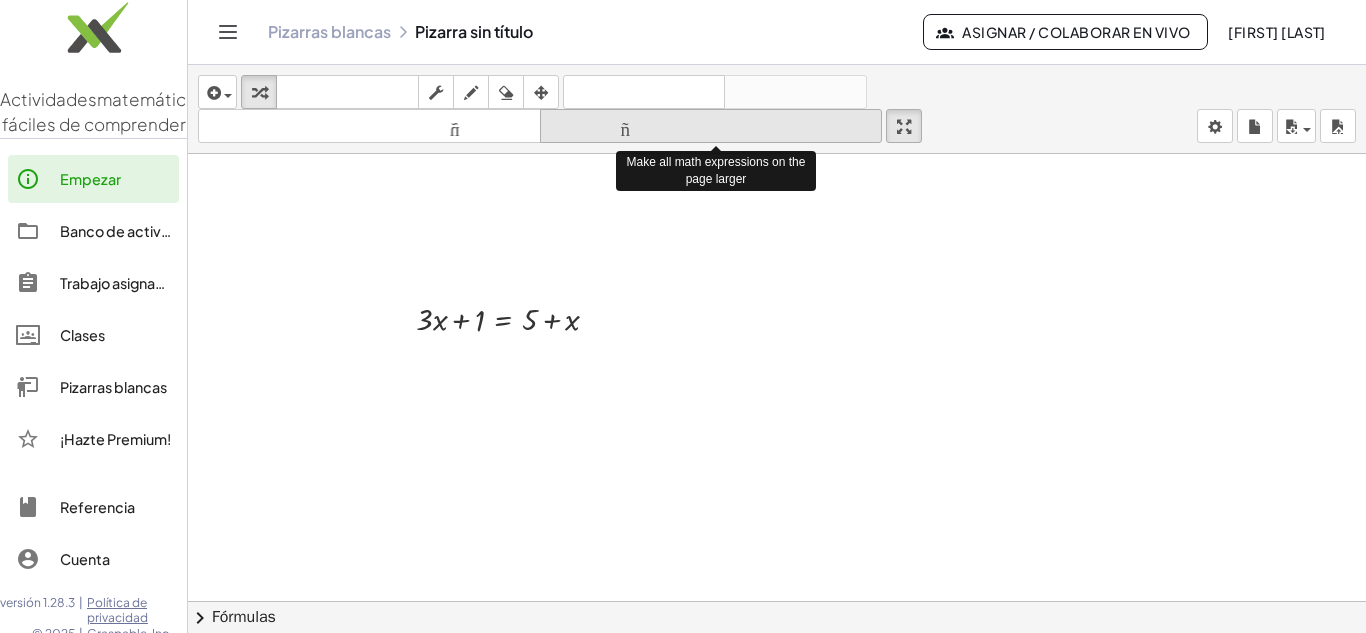 click on "tamaño_del_formato" at bounding box center (711, 126) 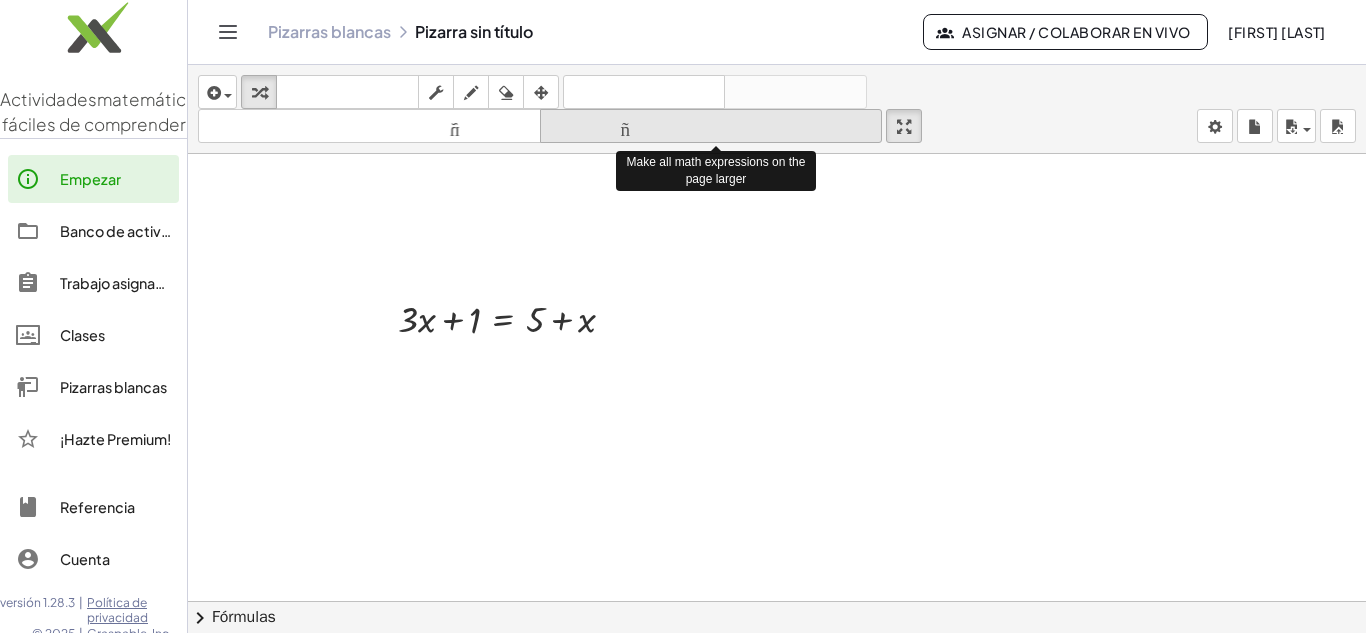 click on "tamaño_del_formato" at bounding box center [711, 126] 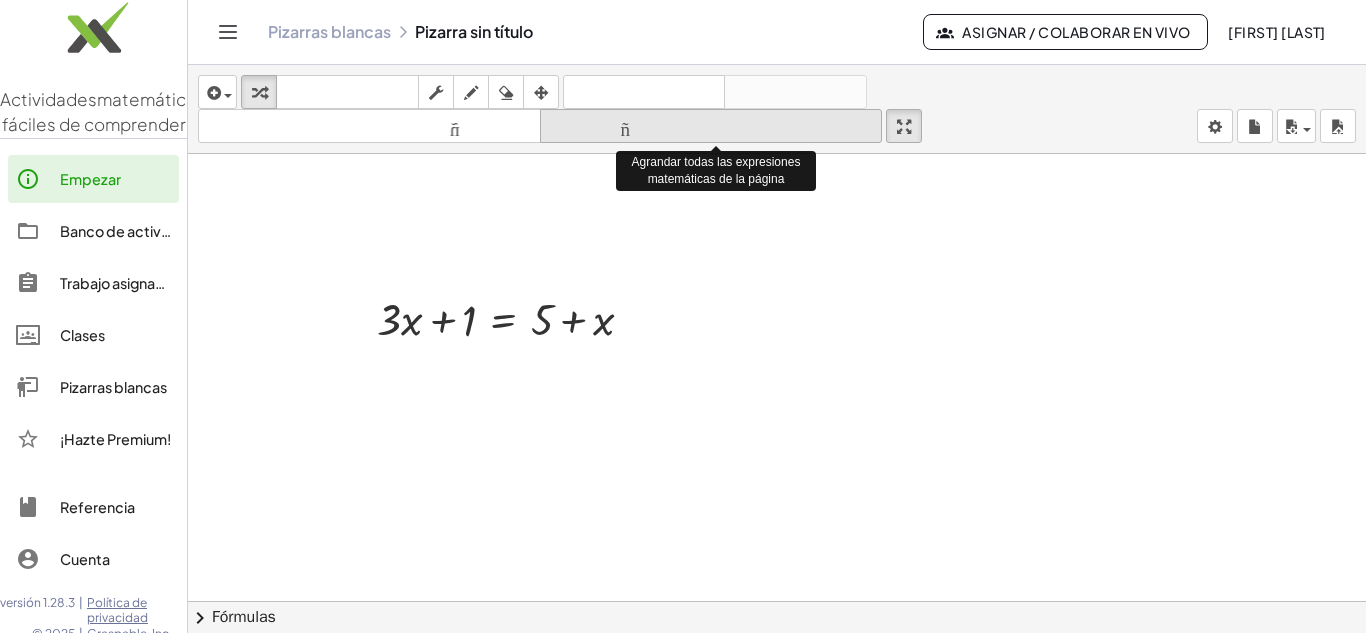click on "tamaño_del_formato" at bounding box center [711, 126] 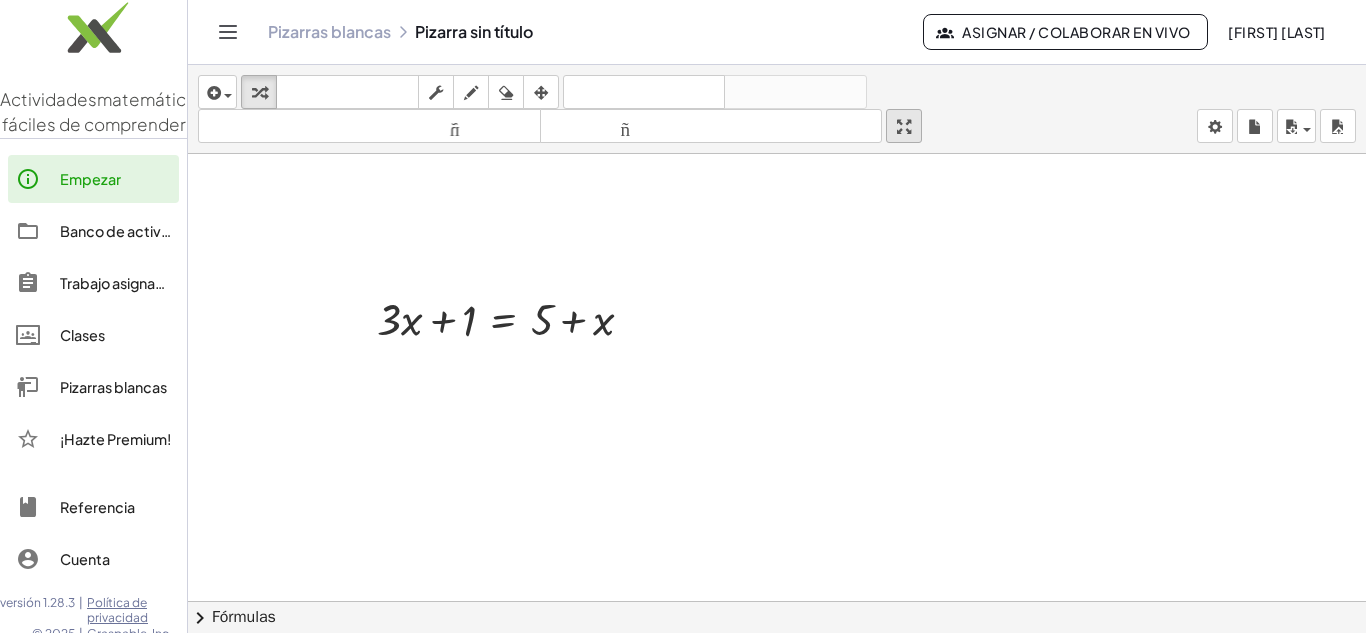 click at bounding box center [904, 127] 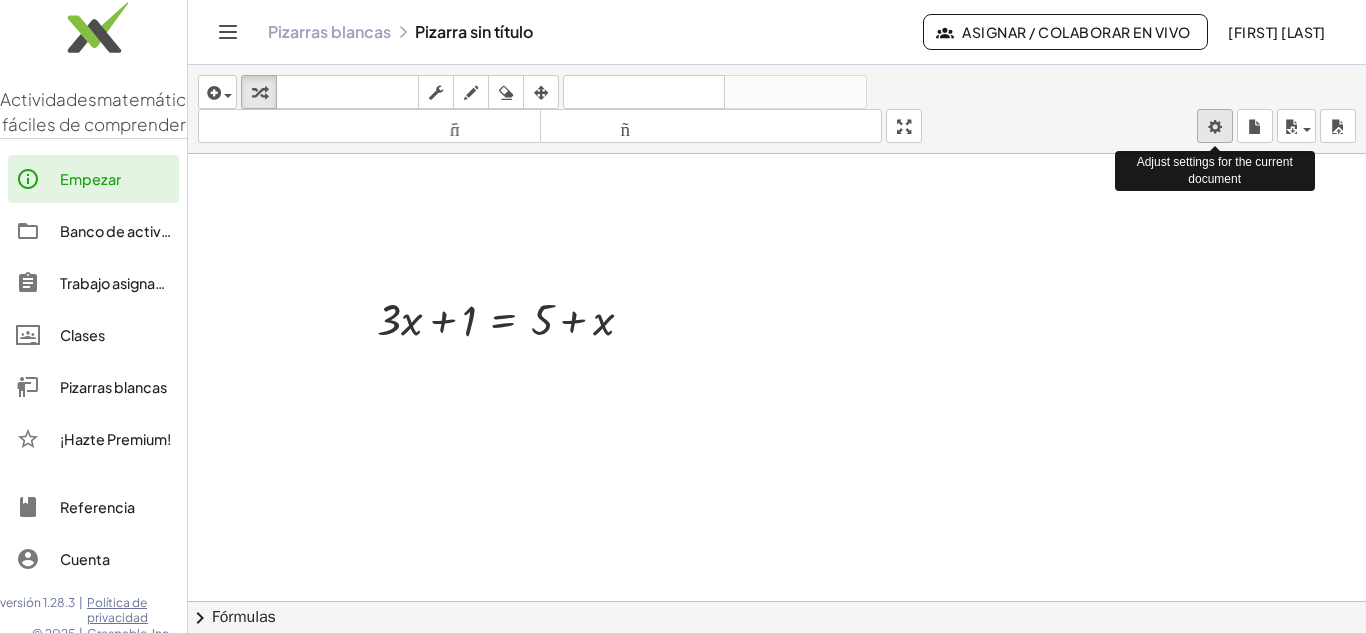 click on "Actividades  matemáticas fáciles de comprender Empezar Banco de actividades Trabajo asignado Clases Pizarras blancas ¡Hazte Premium! Referencia Cuenta versión 1.28.3 | Política de privacidad © 2025 | Graspable, Inc. Pizarras blancas Pizarra sin título Asignar / Colaborar en vivo Ernesto Lozano   insertar Seleccione uno: Expresión matemática Función Texto Vídeo de YouTube Graficando Geometría Geometría 3D transformar teclado teclado fregar dibujar borrar arreglar deshacer deshacer rehacer rehacer tamaño_del_formato menor tamaño_del_formato más grande pantalla completa carga   ahorrar nuevo ajustes Adjust settings for the current document + · 3 · x + 1 = + 5 + x × chevron_right Fórmulas
Arrastre un lado de una fórmula sobre una expresión resaltada en el lienzo para aplicarla.
Fórmula cuadrática
+ · a · x 2 + · b · x + c = 0
⇔
x = · (" at bounding box center [683, 316] 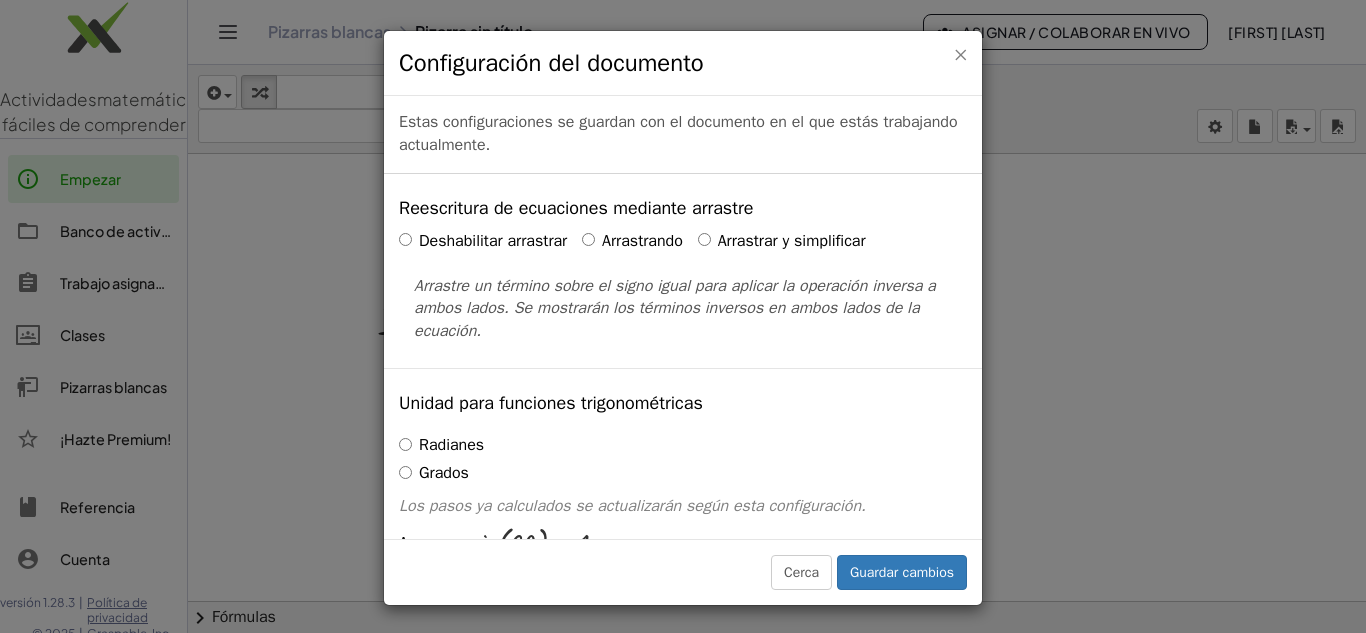 click on "×" at bounding box center (960, 54) 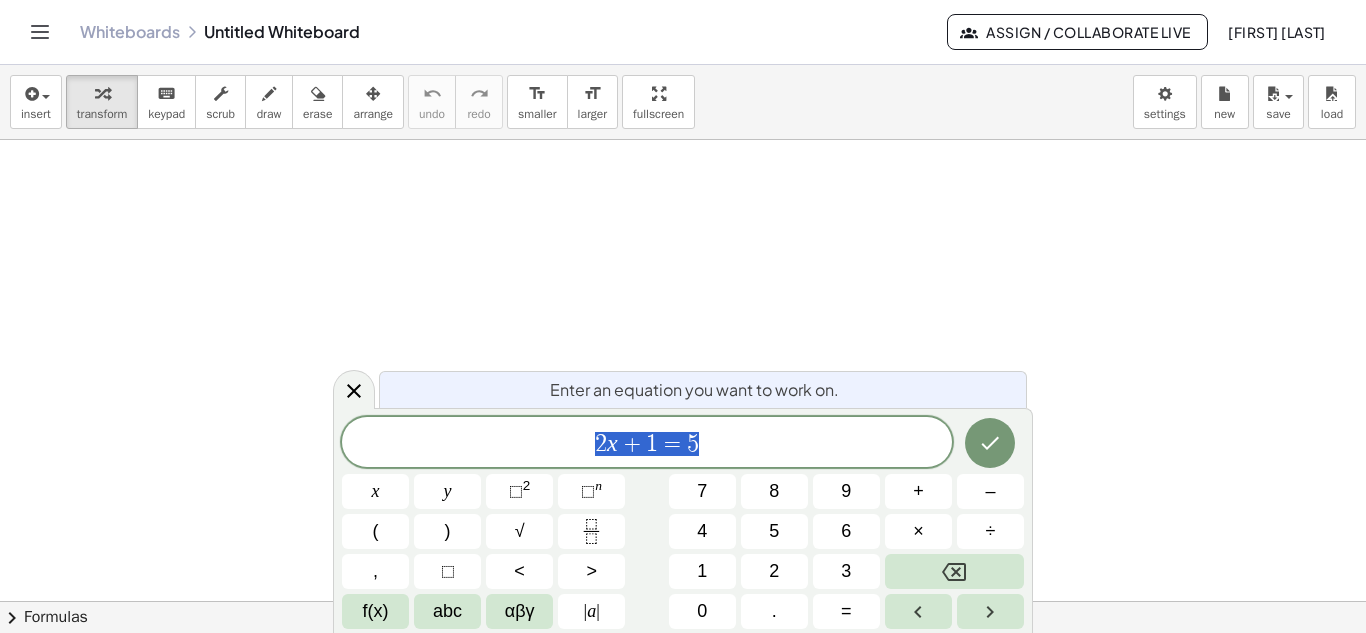 scroll, scrollTop: 0, scrollLeft: 0, axis: both 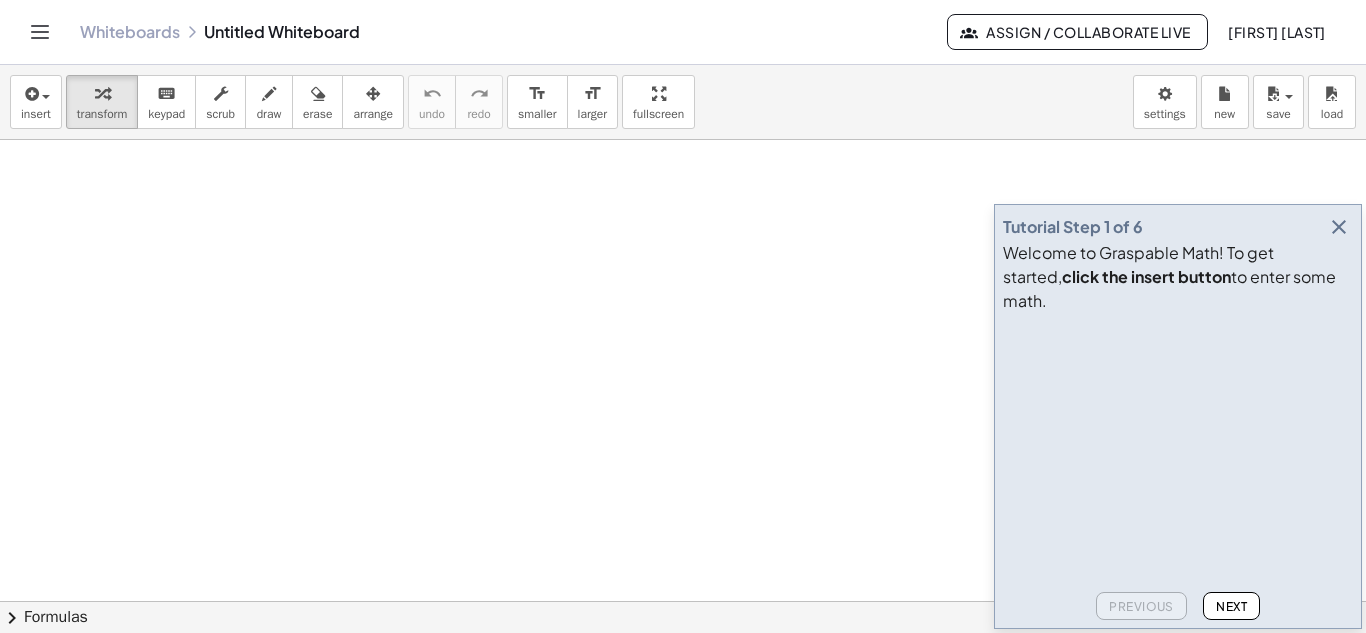 drag, startPoint x: 1336, startPoint y: 254, endPoint x: 1305, endPoint y: 164, distance: 95.189285 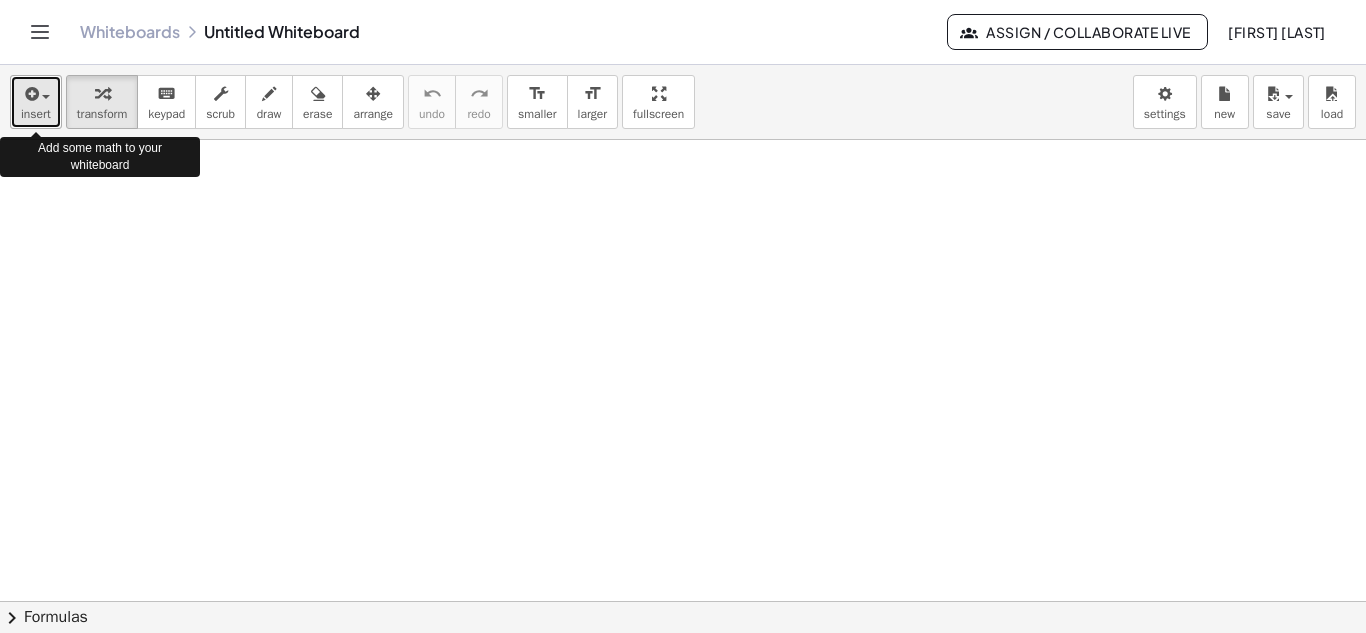 click at bounding box center (46, 97) 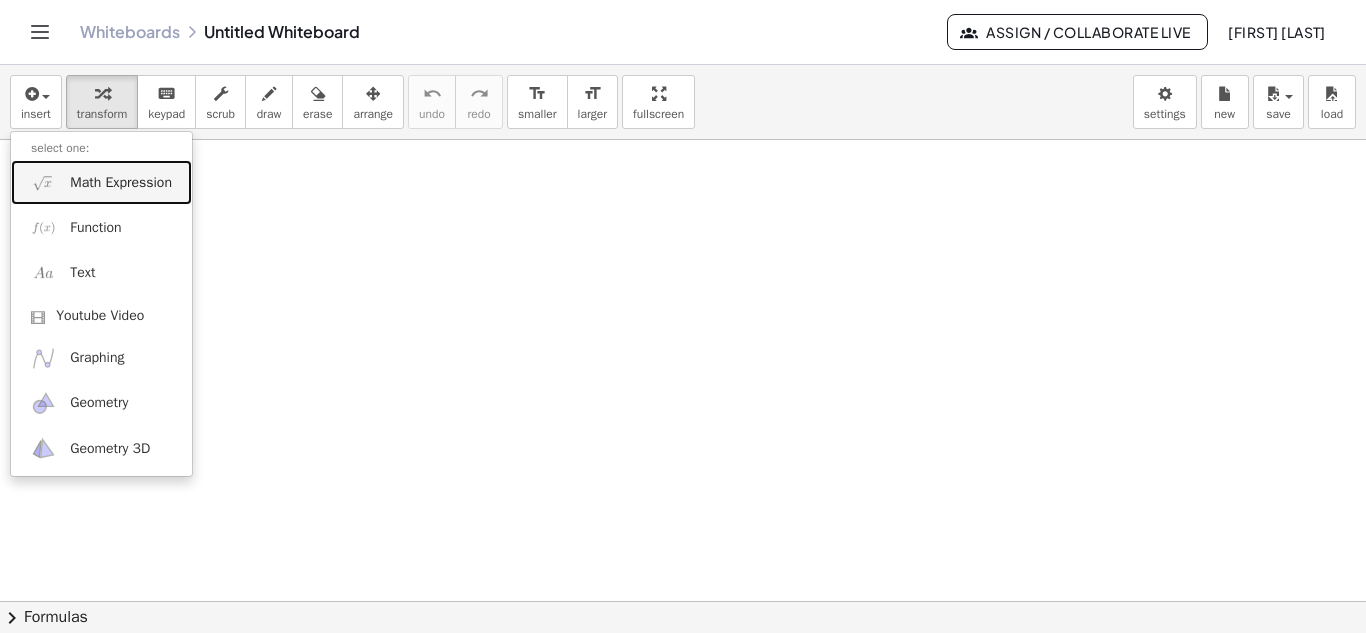 drag, startPoint x: 77, startPoint y: 188, endPoint x: 510, endPoint y: 248, distance: 437.13727 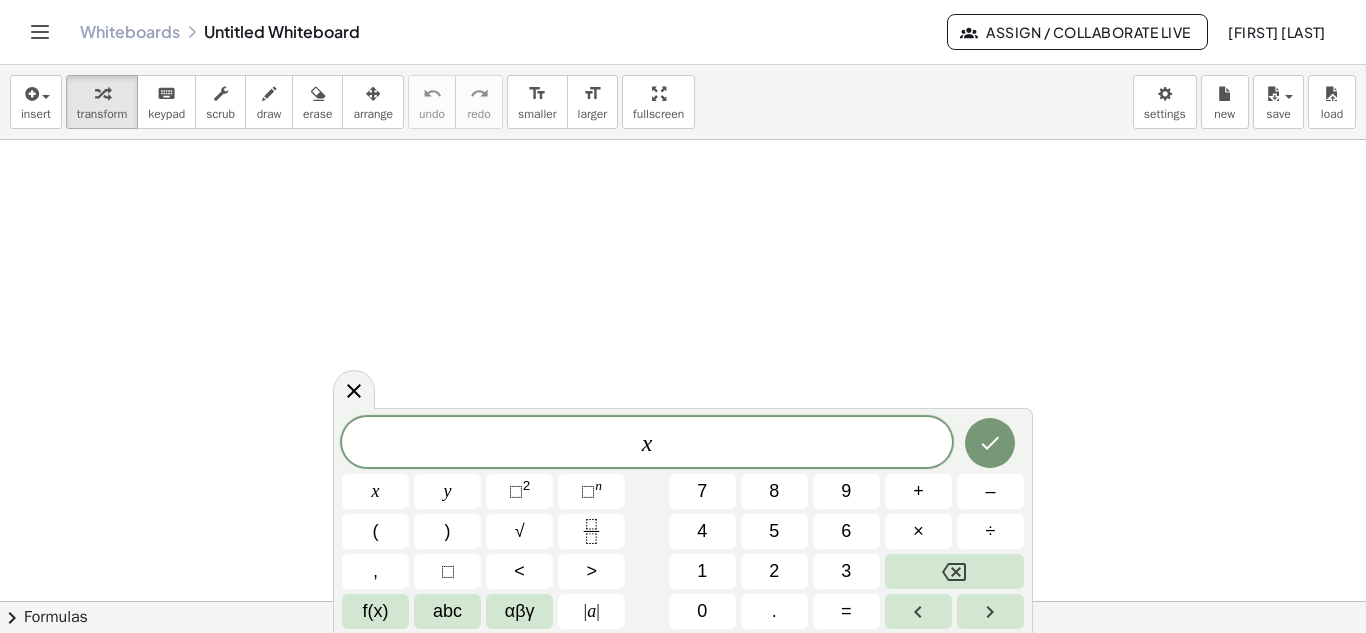 click on "x ​" at bounding box center (647, 444) 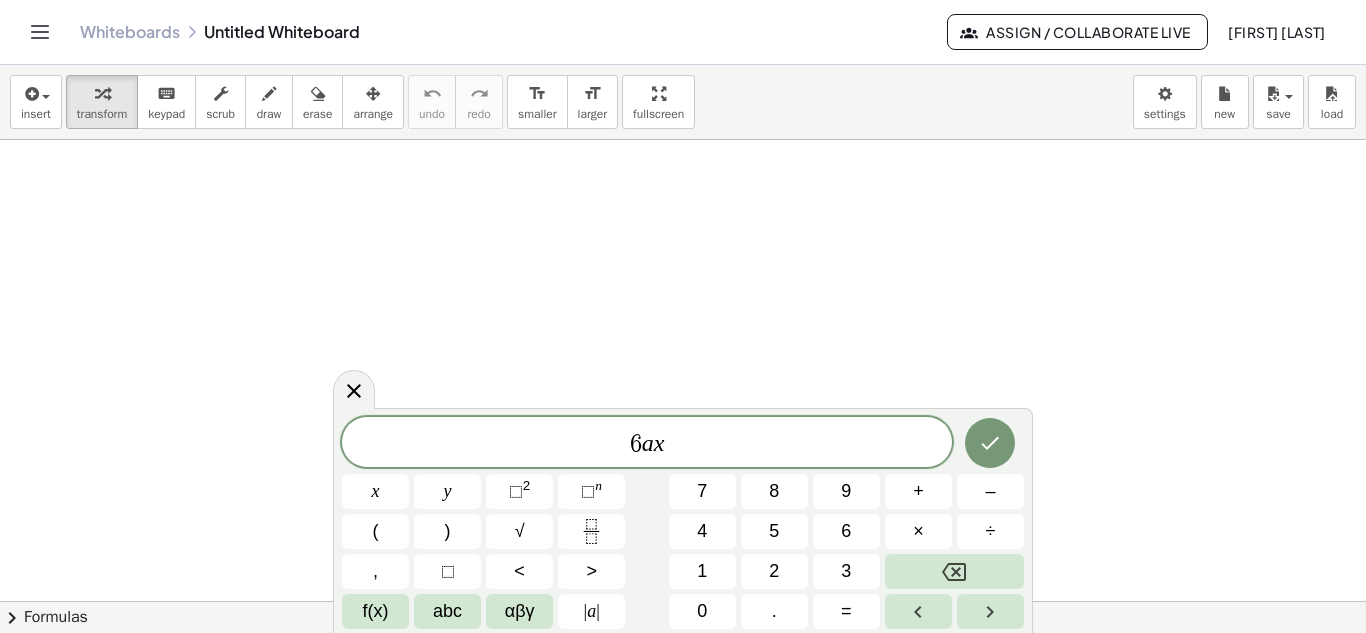 click on "[NUMBER] a ​ x" at bounding box center (647, 444) 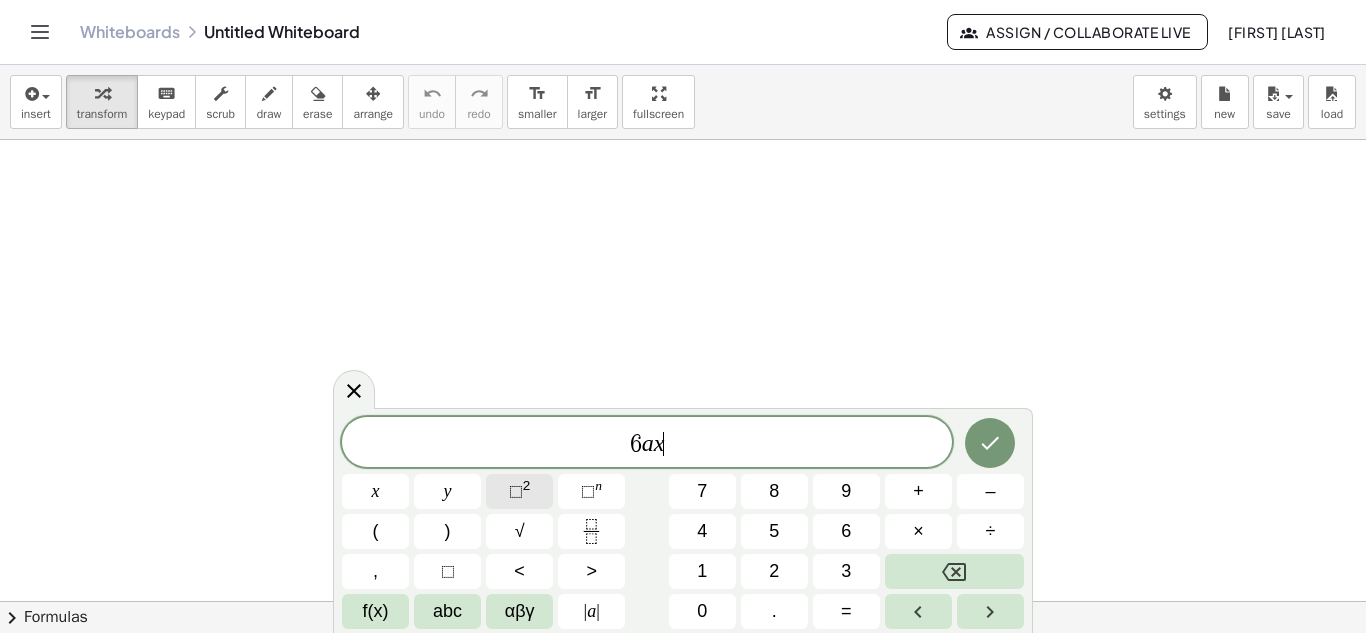 click on "⬚" at bounding box center (516, 491) 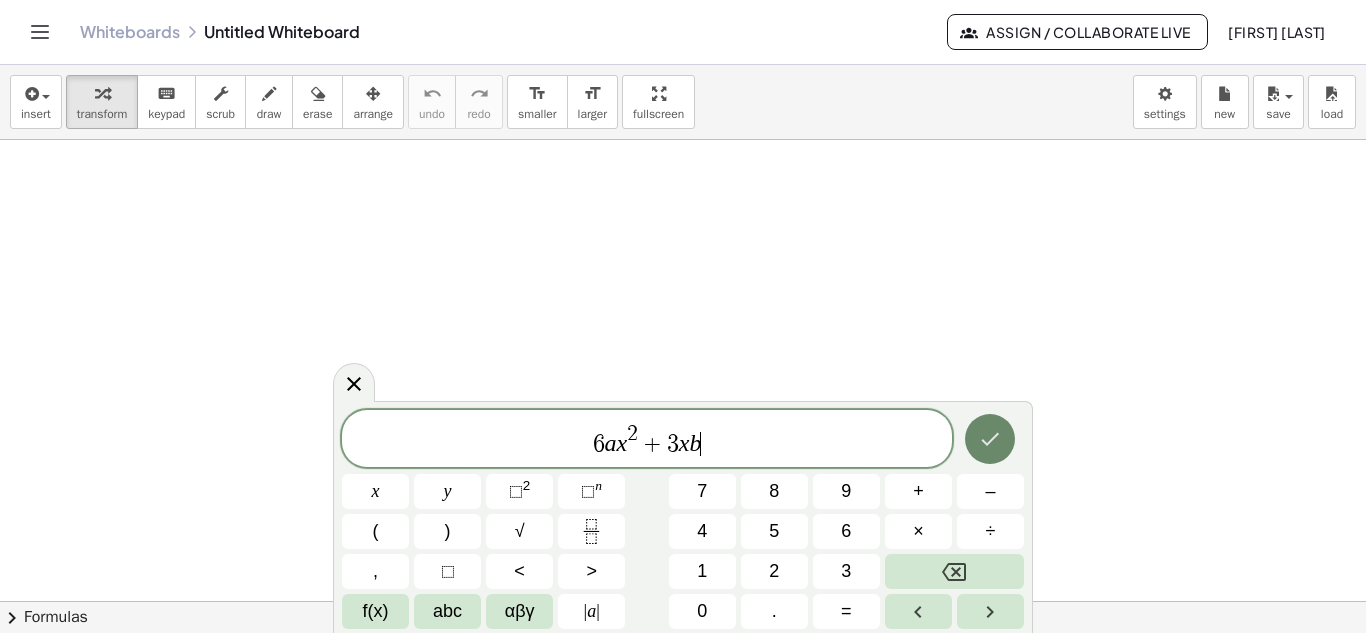 click 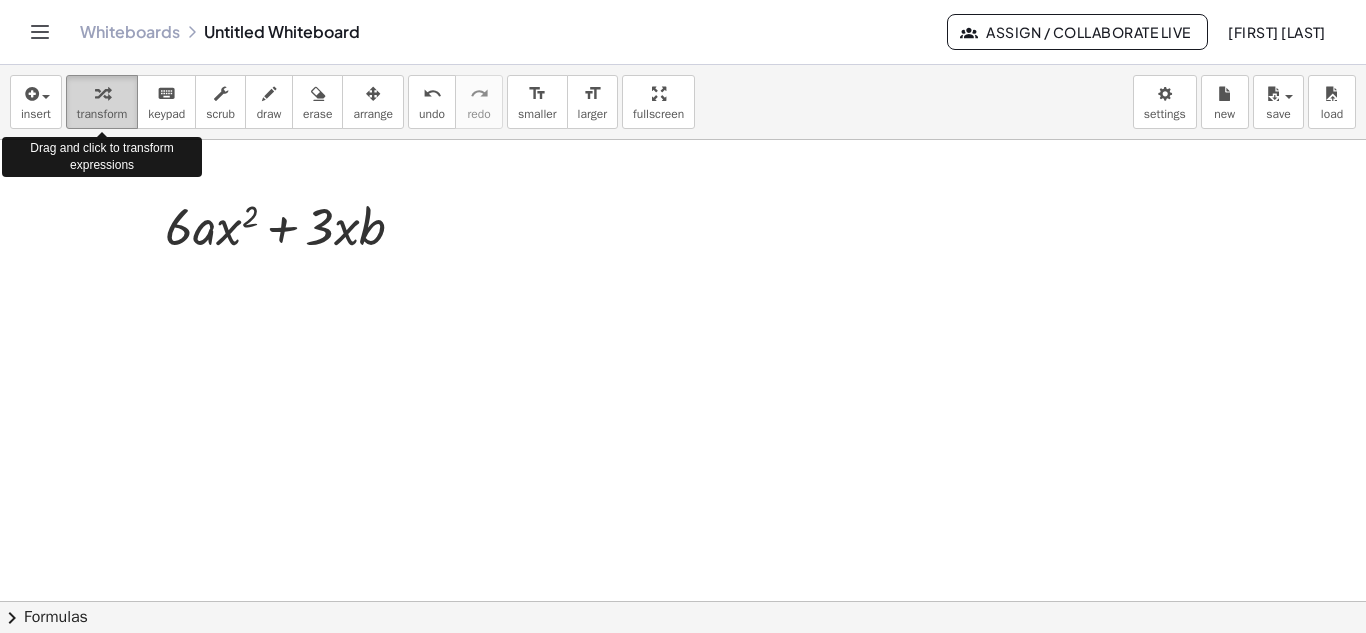 click on "transform" at bounding box center [102, 114] 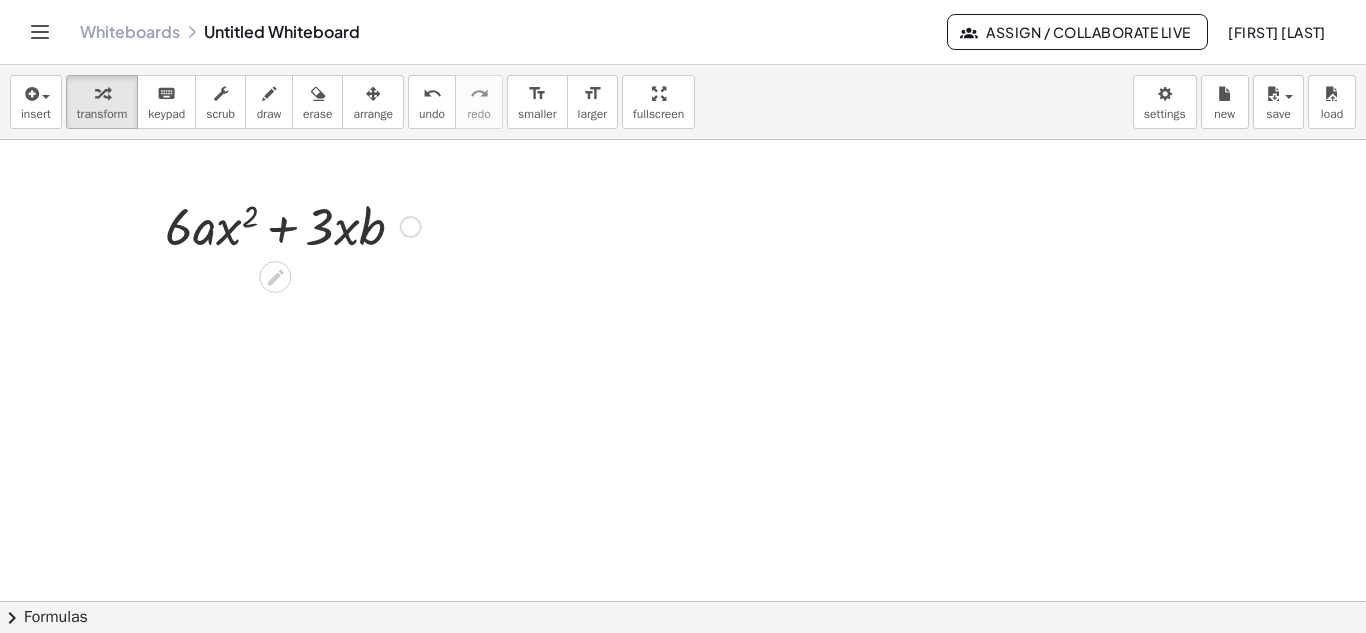 click at bounding box center [293, 225] 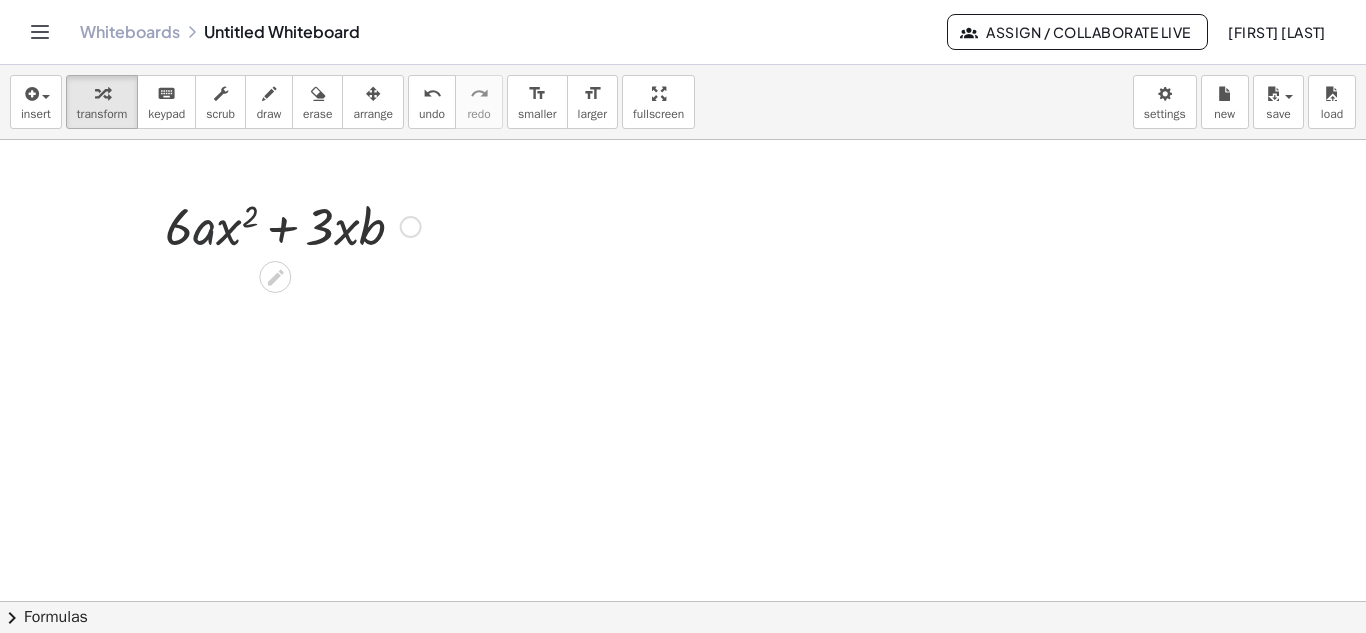 click at bounding box center [293, 225] 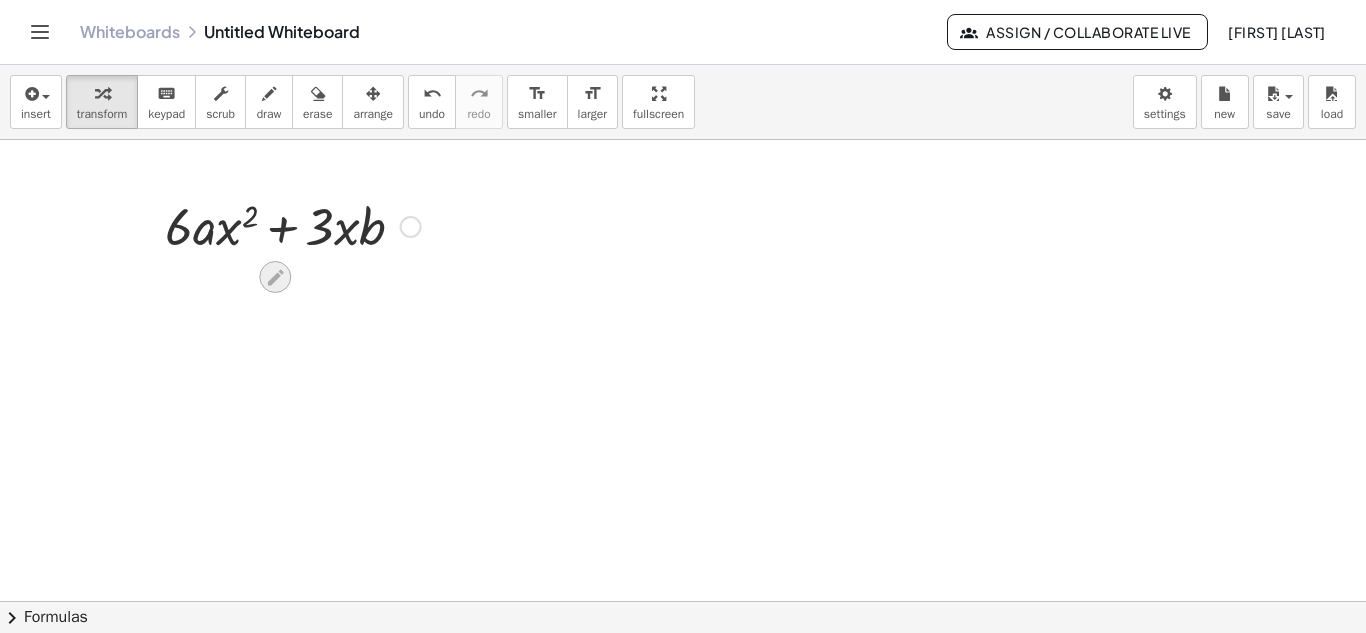 click 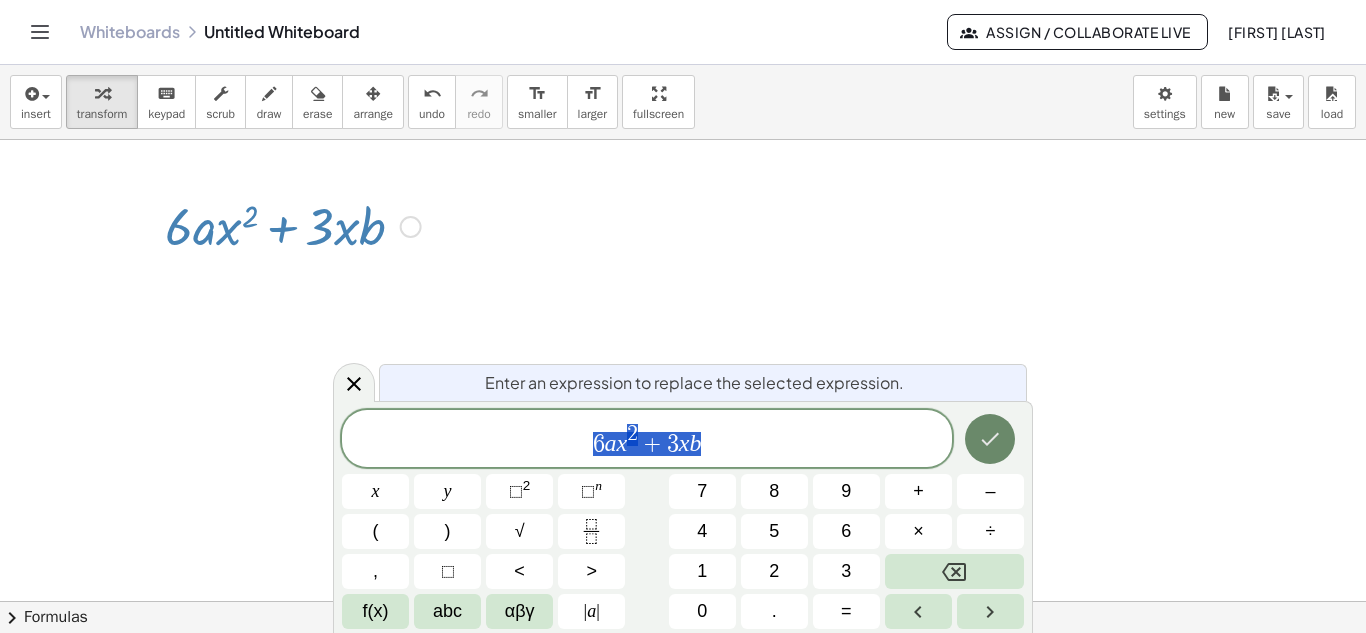 click 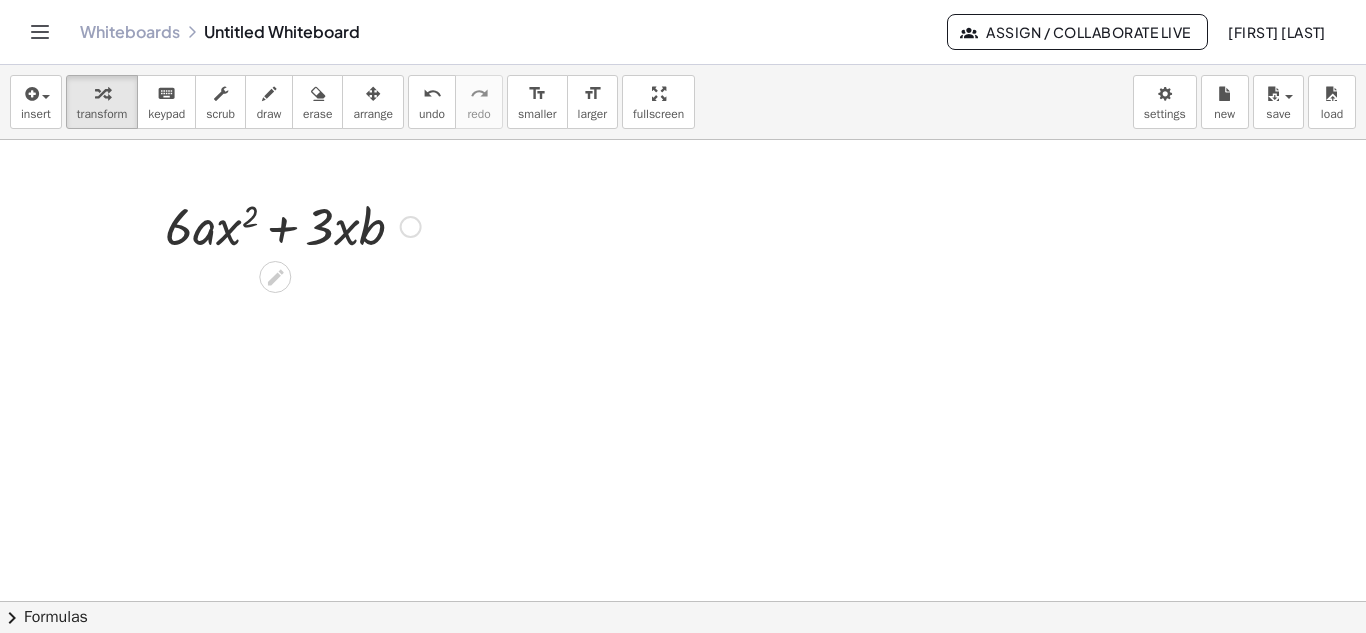 click at bounding box center [411, 227] 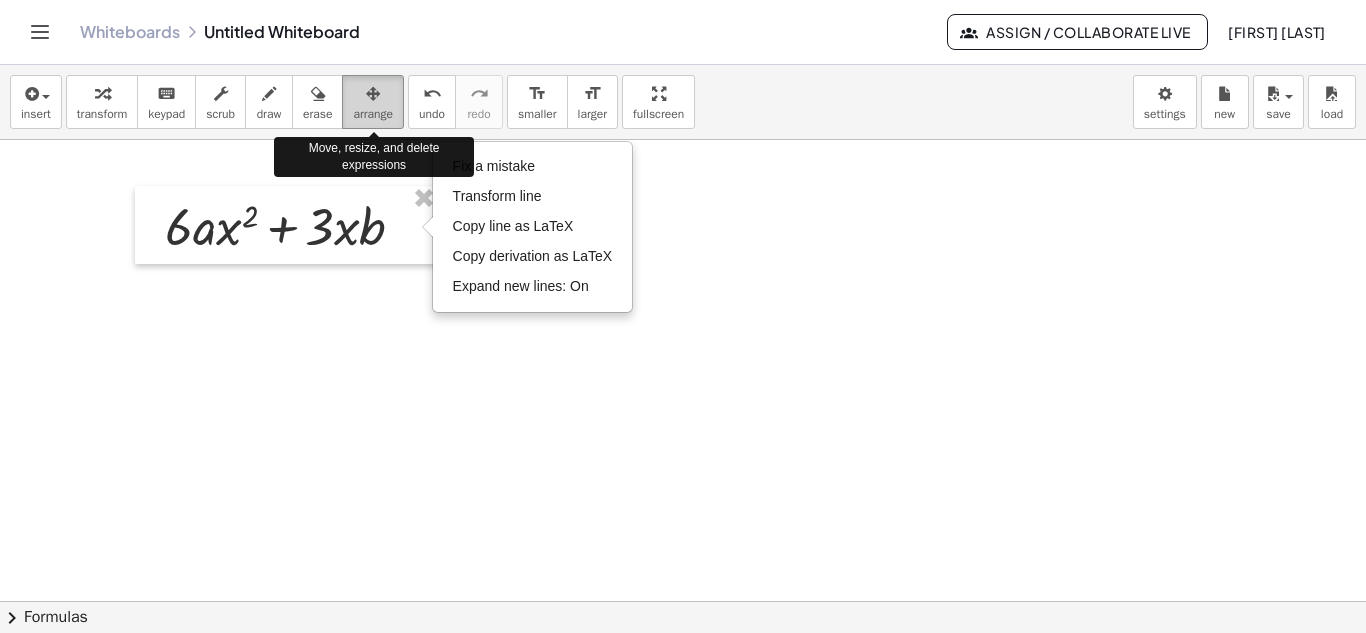 click at bounding box center (373, 94) 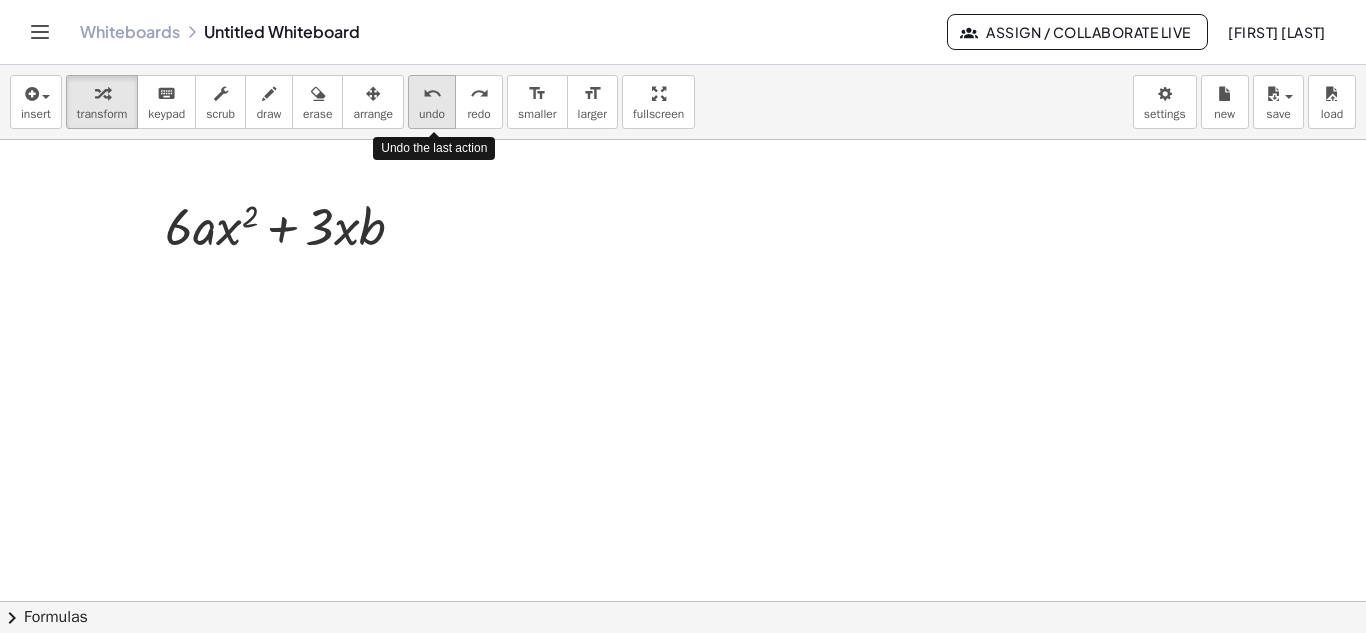 click on "undo" at bounding box center (432, 94) 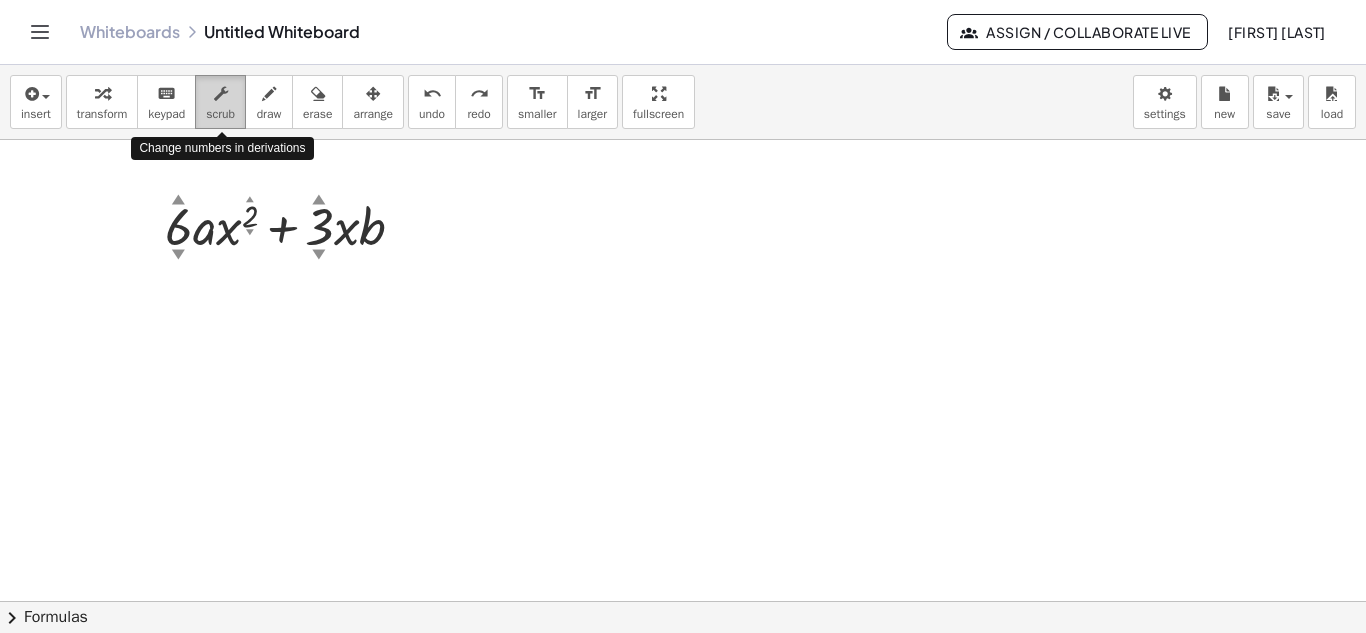 click at bounding box center (221, 94) 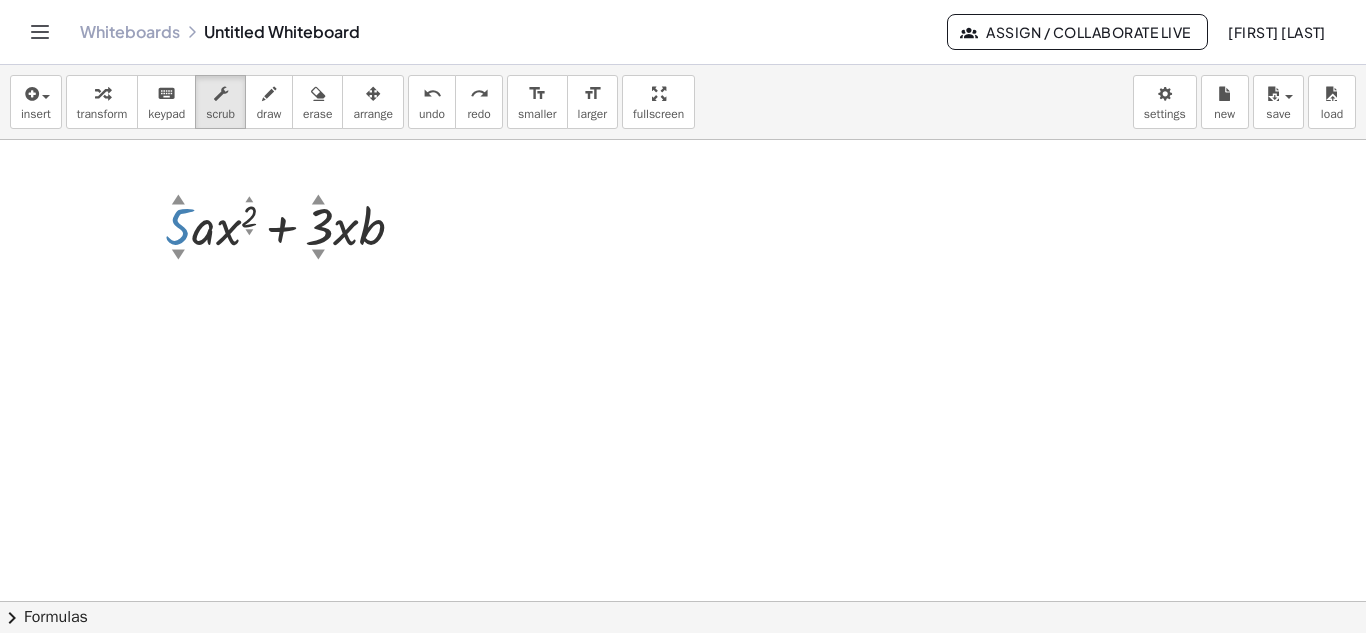 drag, startPoint x: 177, startPoint y: 254, endPoint x: 179, endPoint y: 280, distance: 26.076809 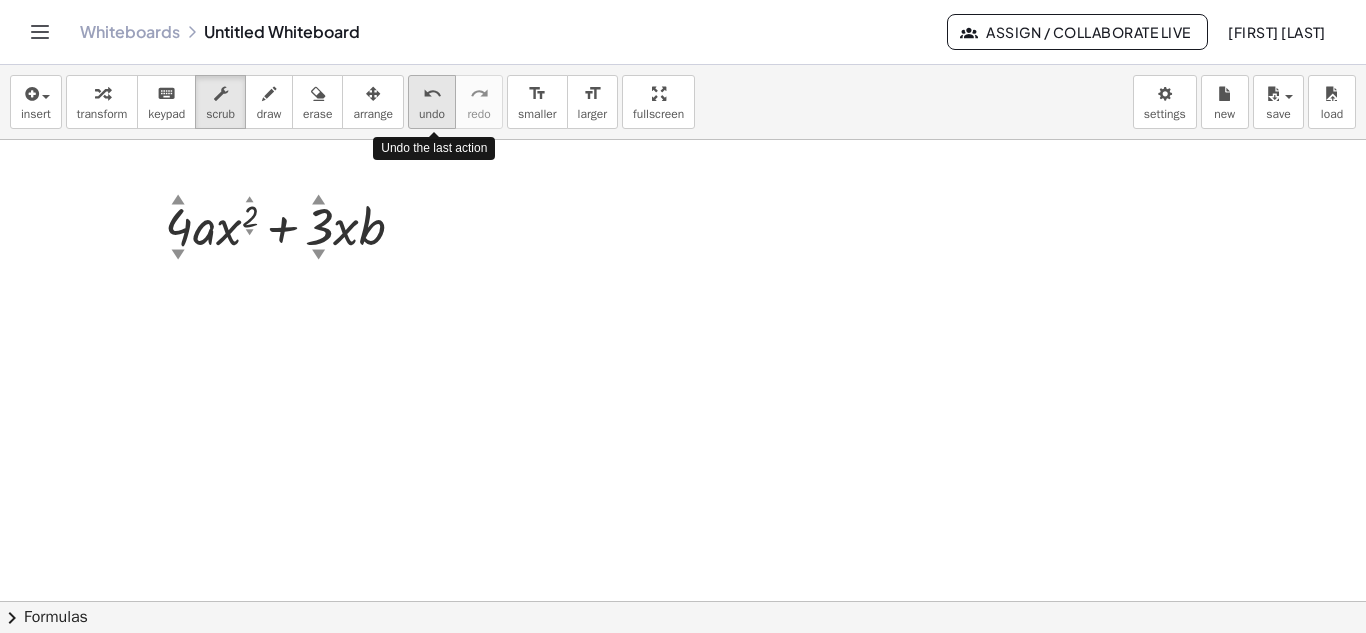 click on "undo" at bounding box center (432, 93) 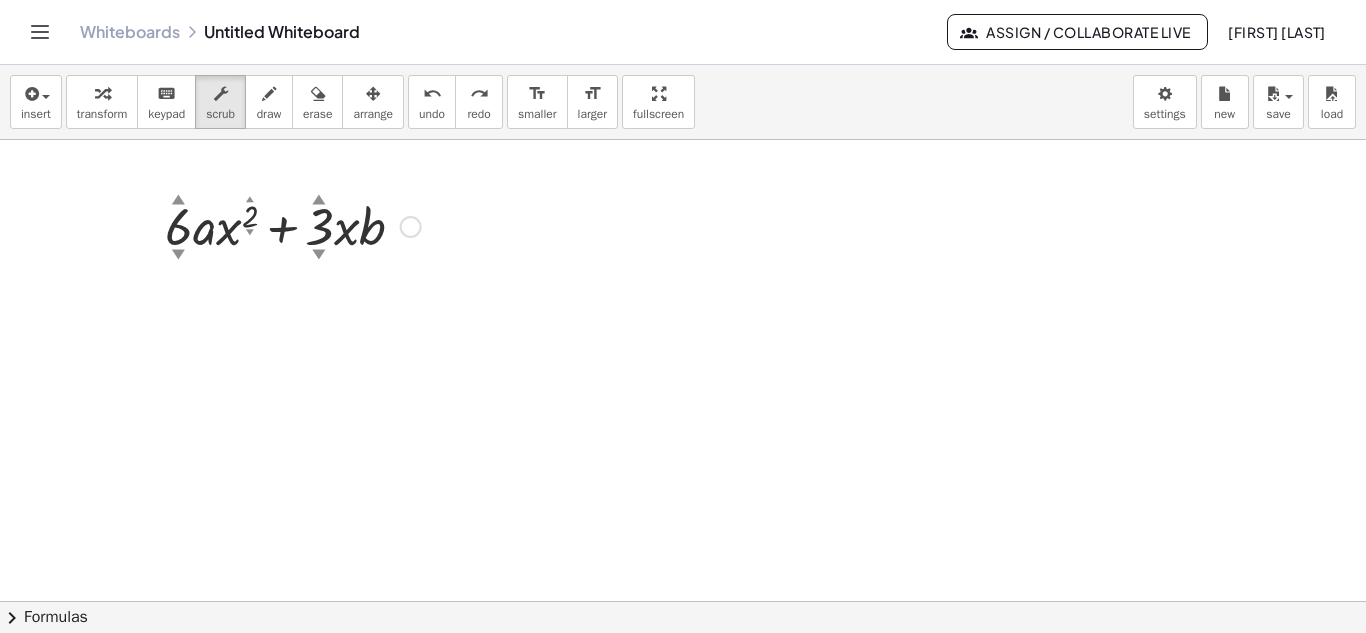 click at bounding box center (293, 225) 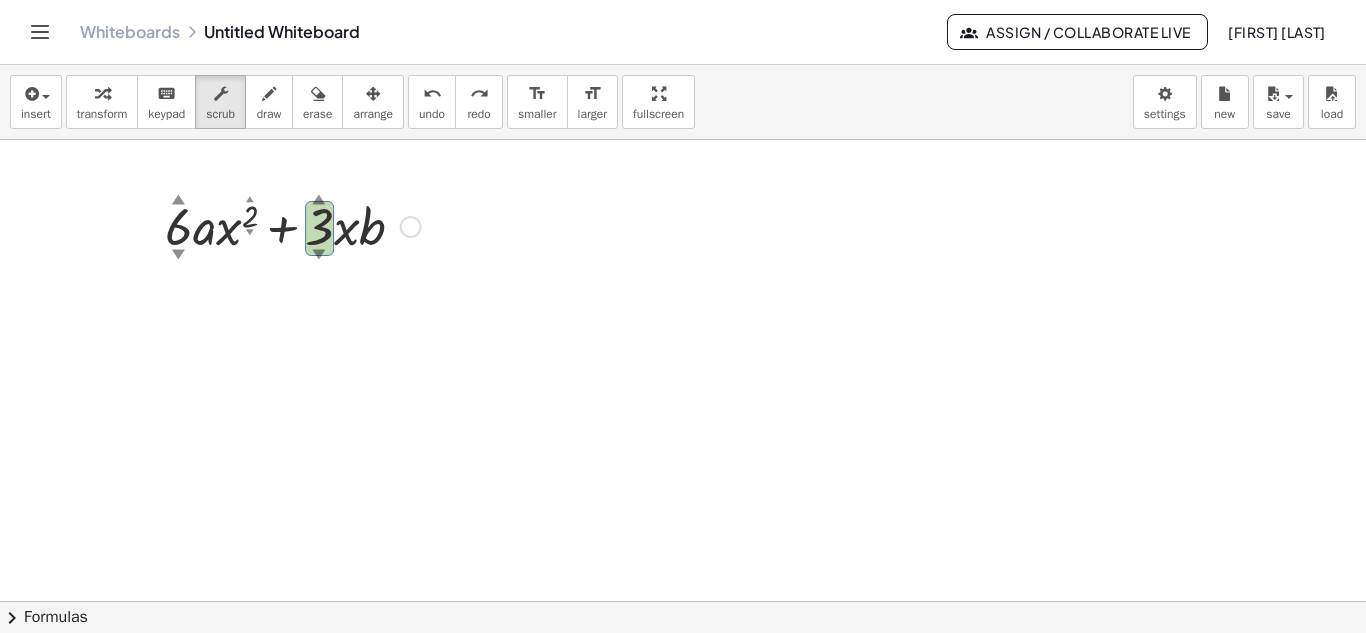 click at bounding box center [293, 225] 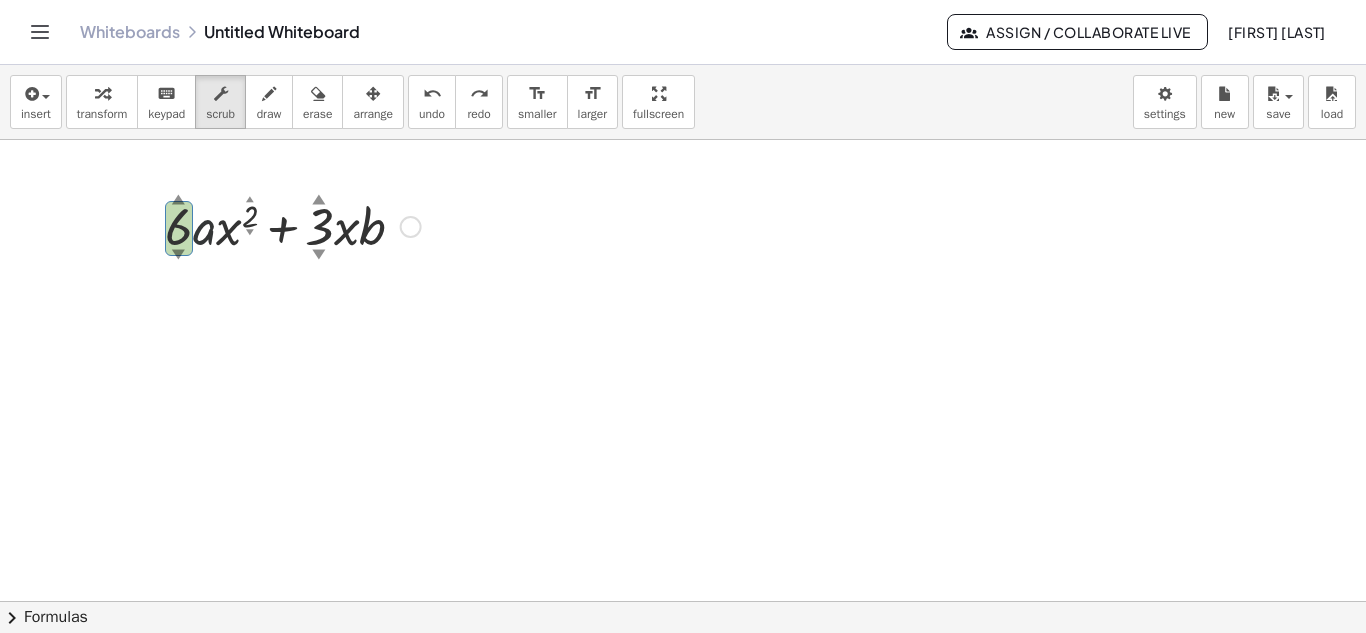 click at bounding box center [293, 225] 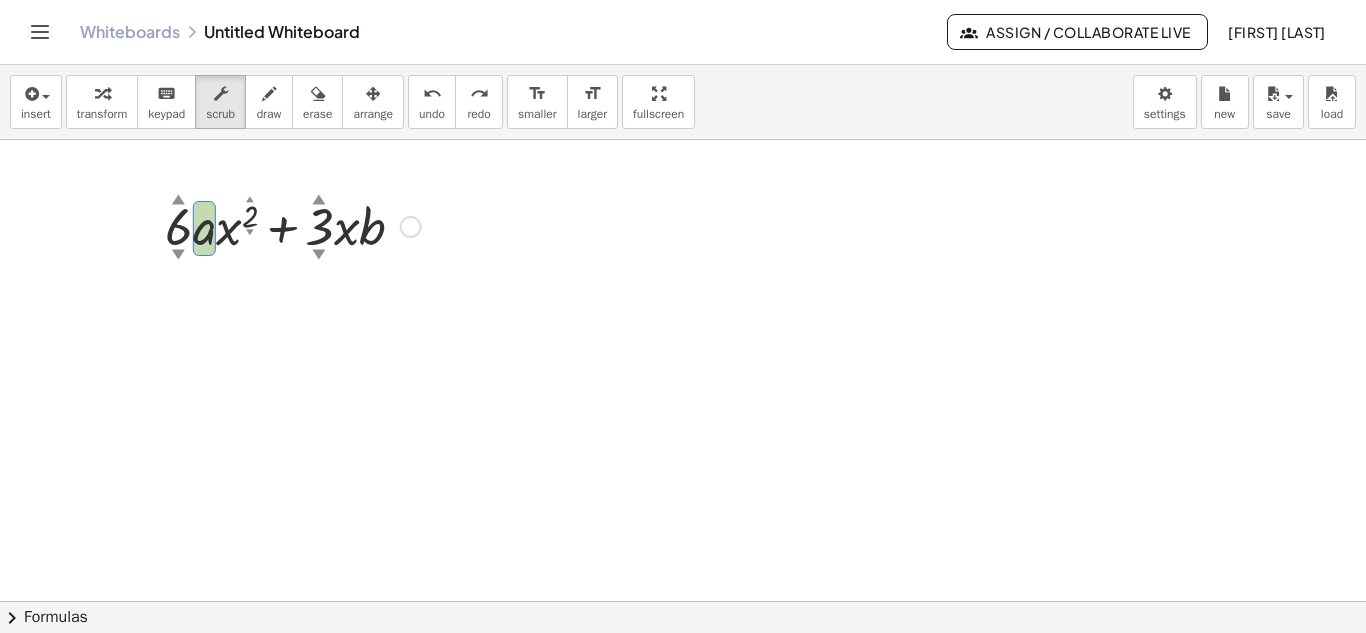 click at bounding box center [293, 225] 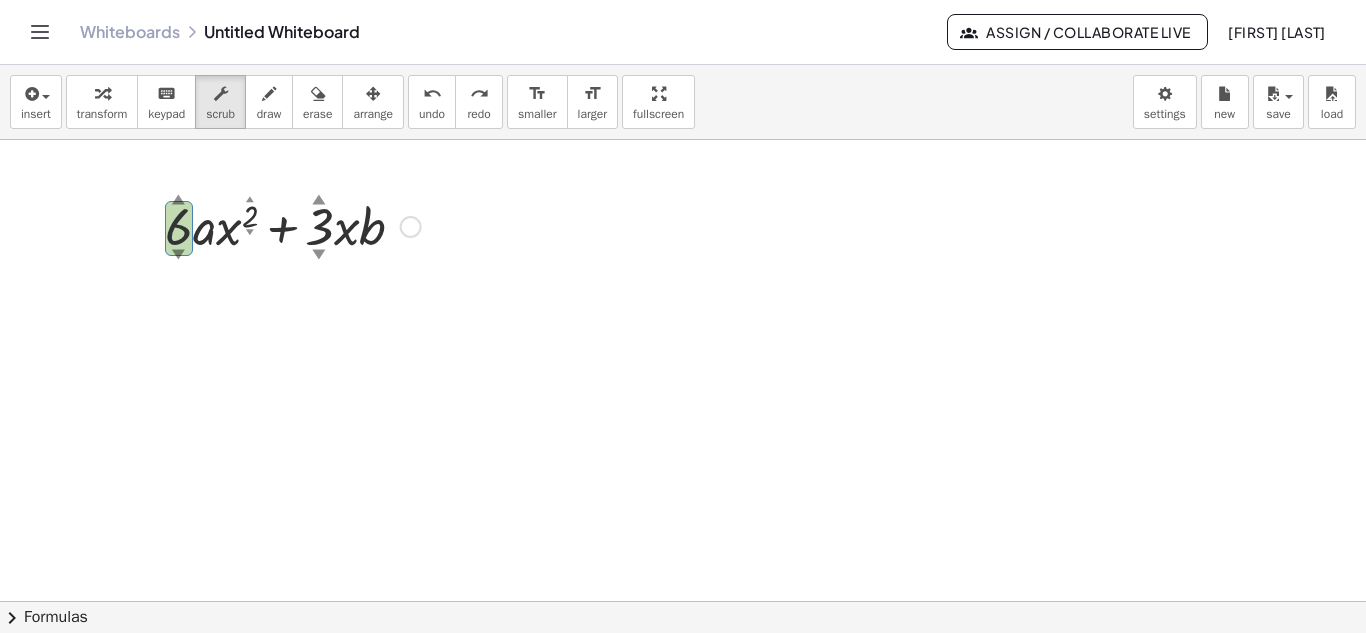 click at bounding box center [293, 225] 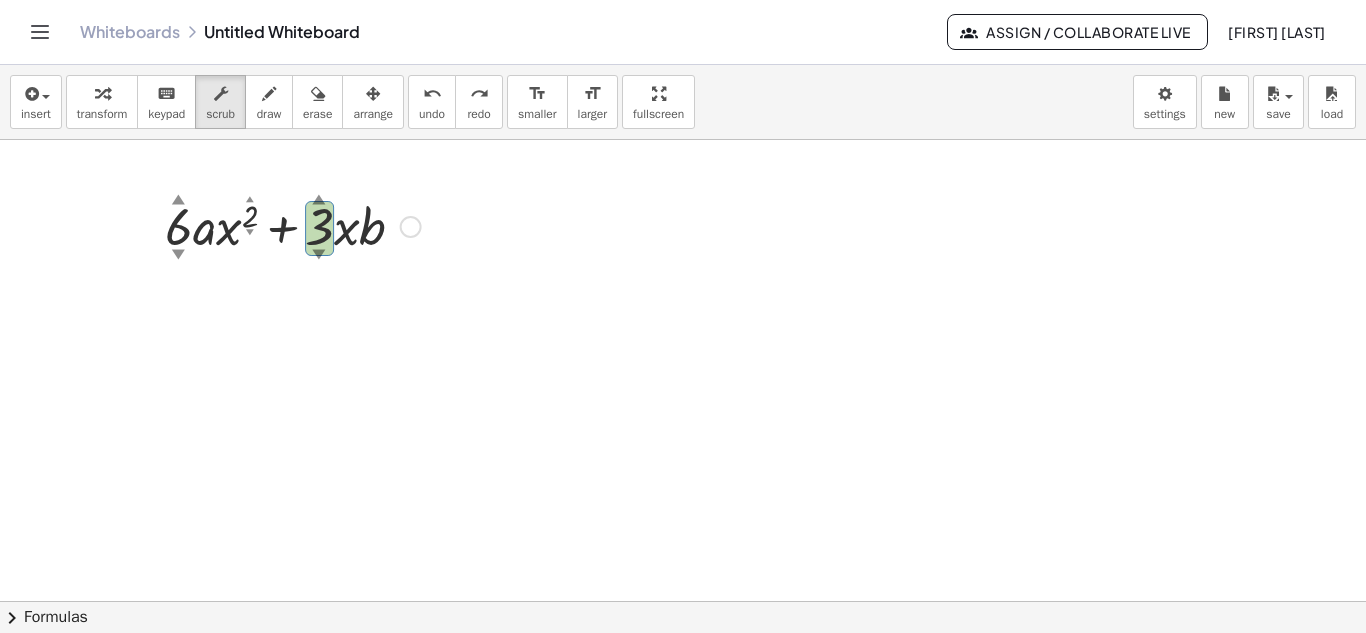 click at bounding box center [293, 225] 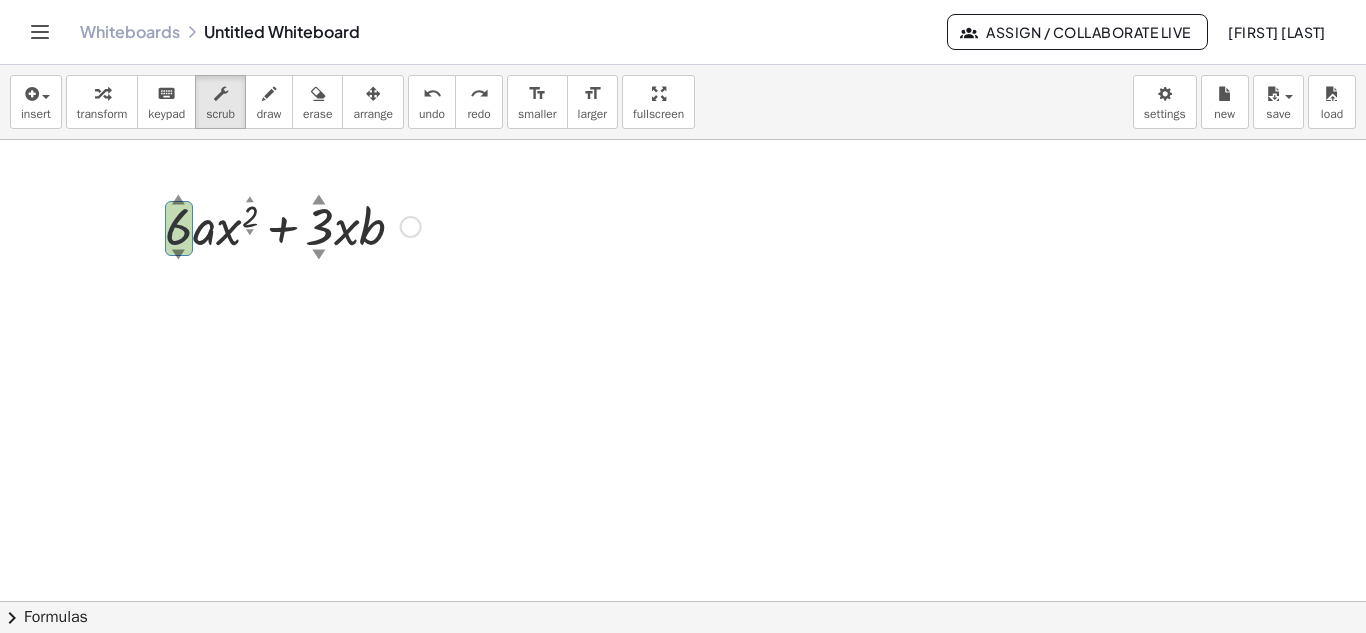 click at bounding box center (293, 225) 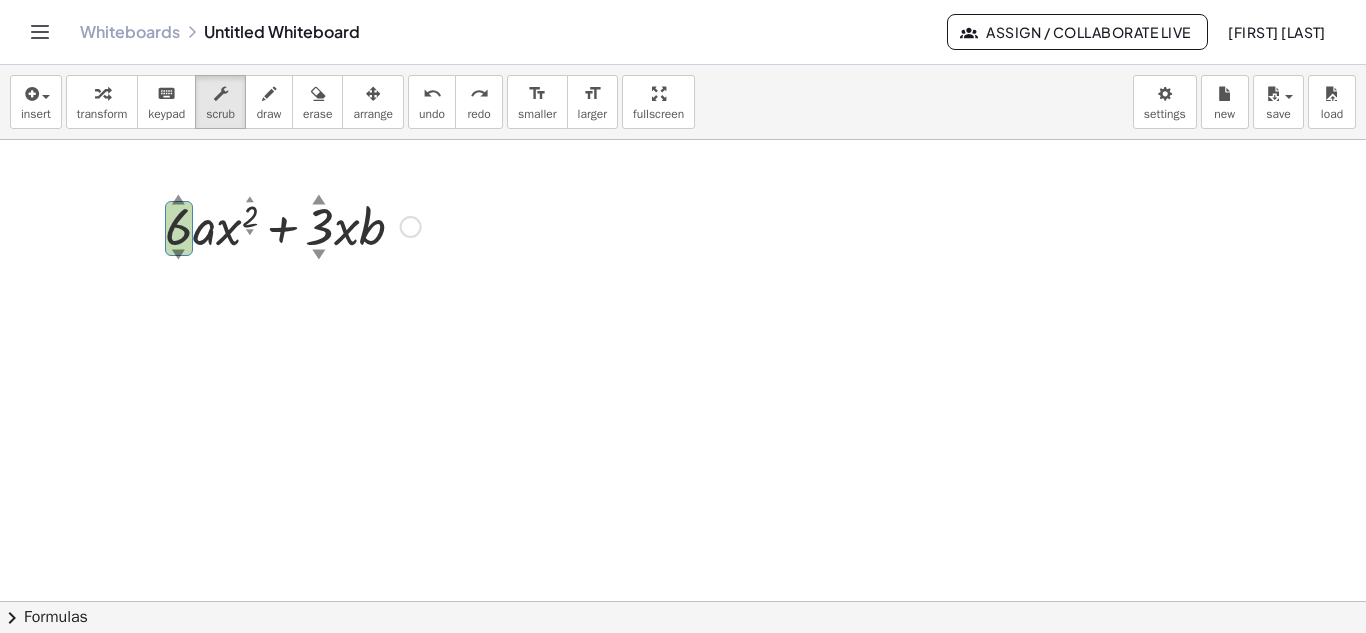 click on "▼" at bounding box center (178, 256) 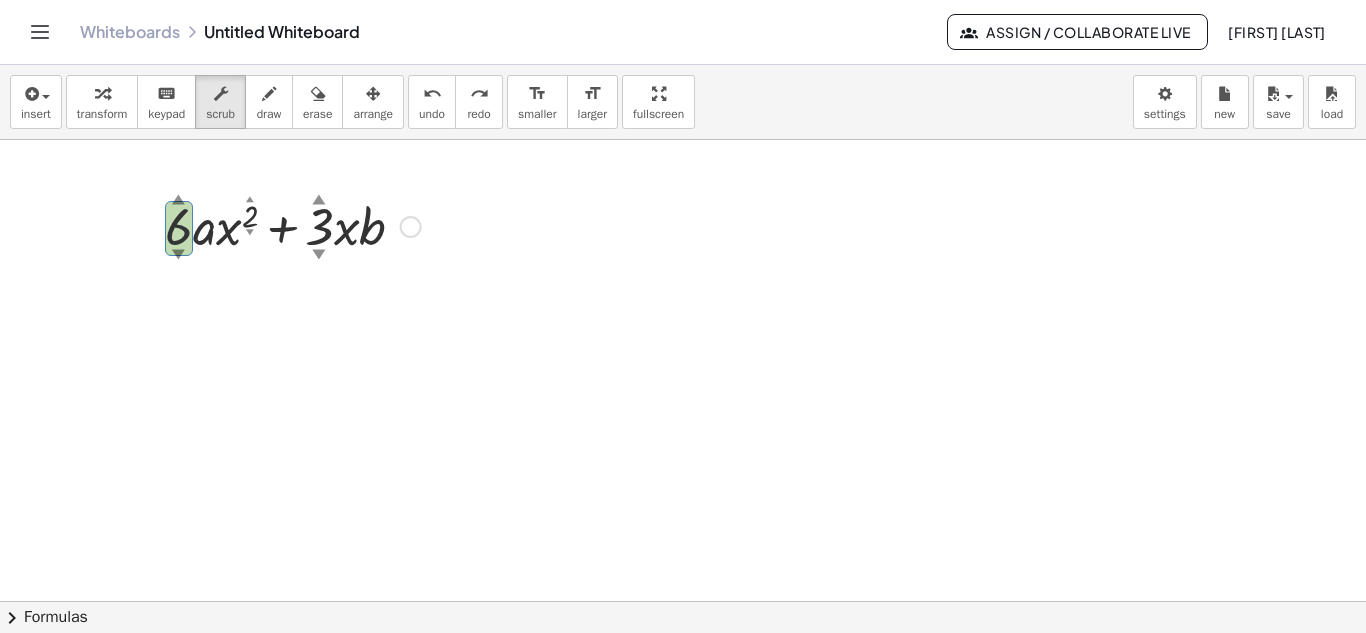 click on "▲" at bounding box center [178, 201] 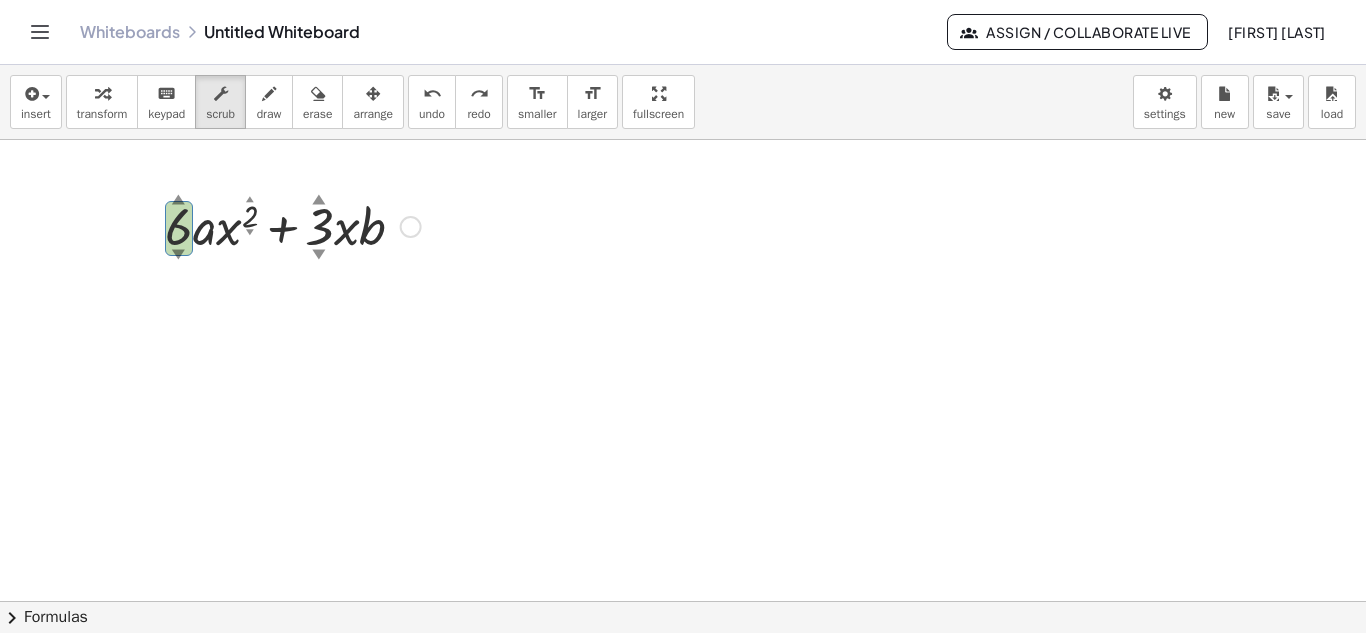 click at bounding box center (411, 227) 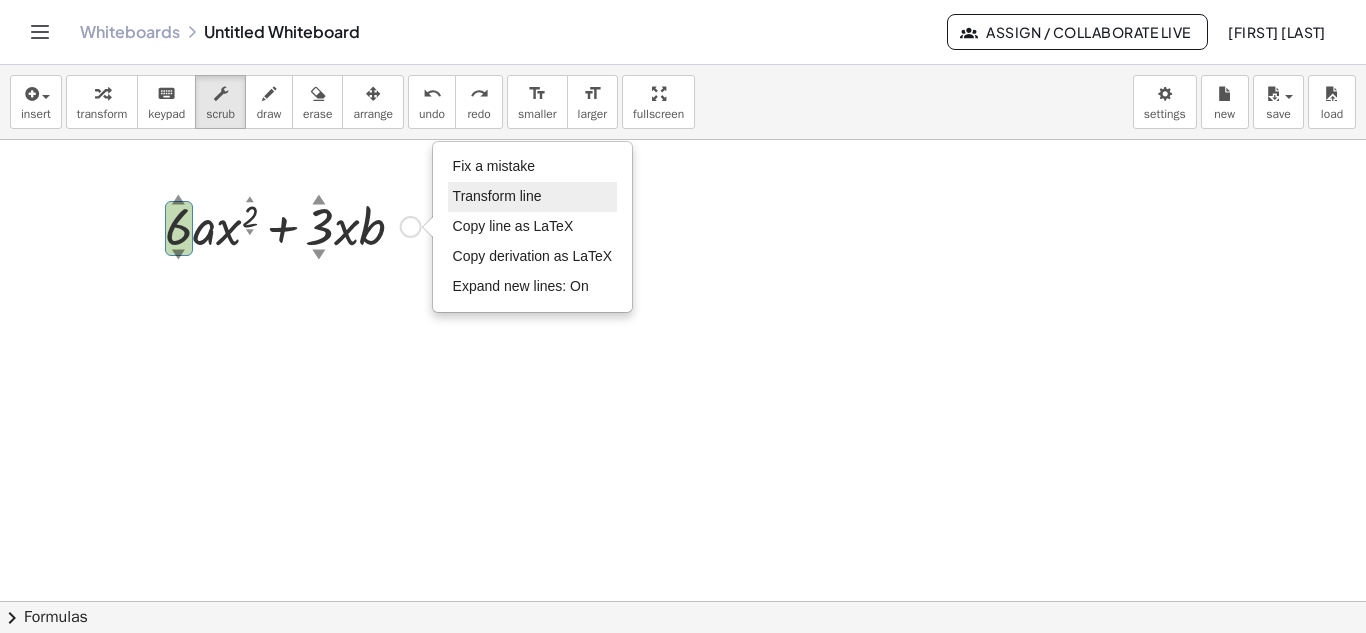 click on "Transform line" at bounding box center [497, 196] 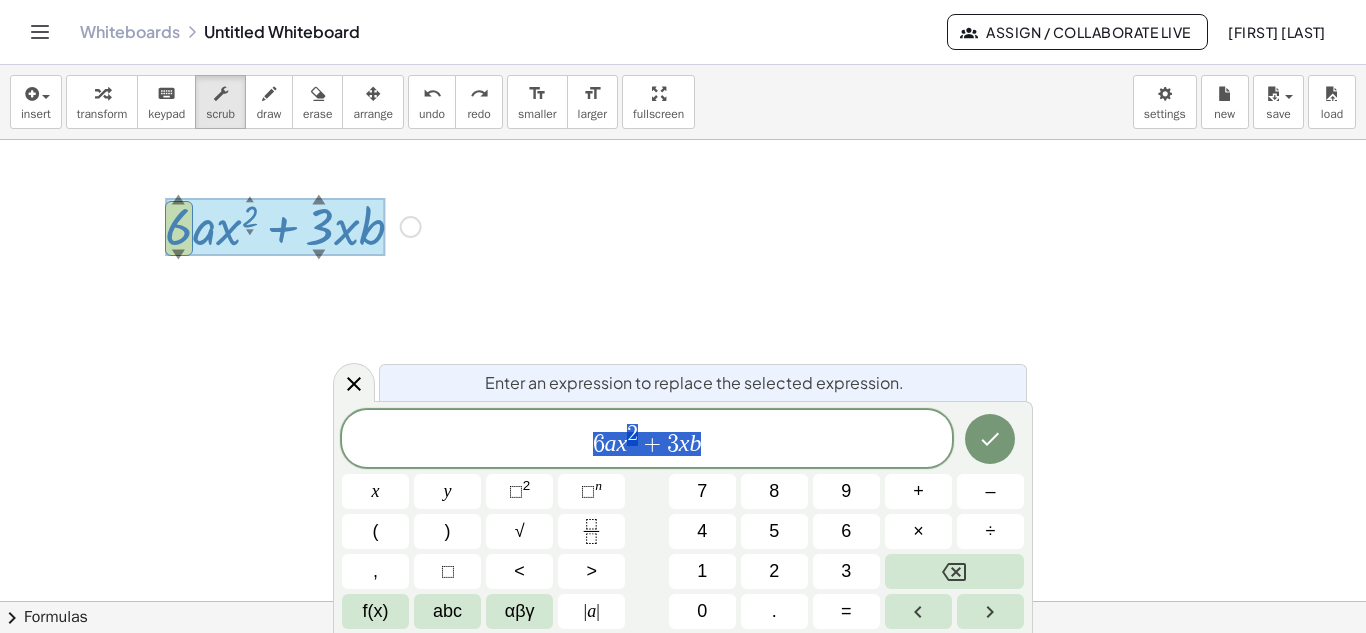 click at bounding box center [683, 666] 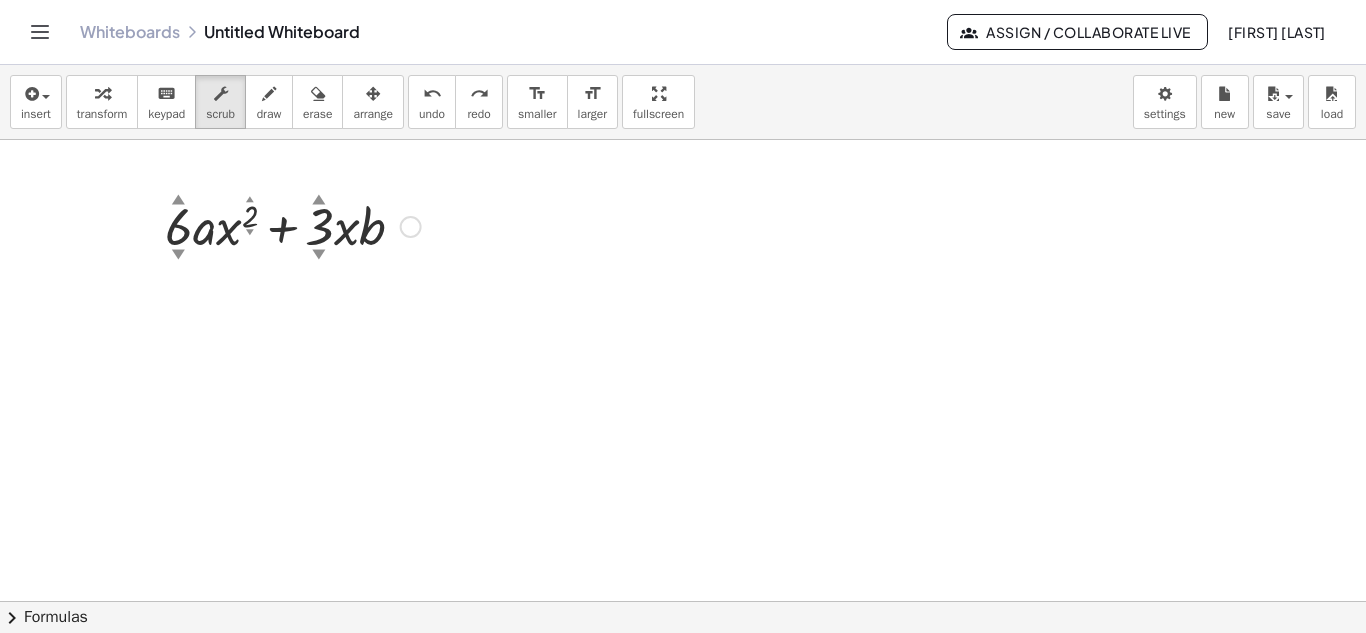 click on "Fix a mistake Transform line Copy line as LaTeX Copy derivation as LaTeX Expand new lines: On" at bounding box center [411, 227] 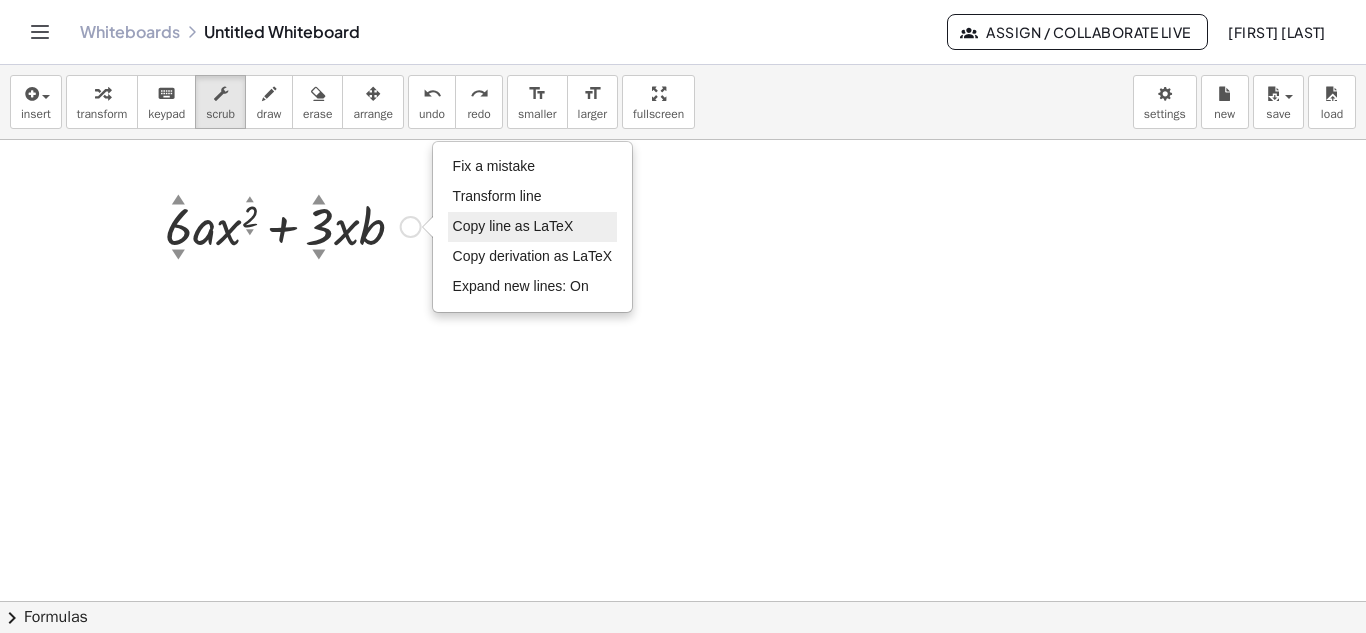 click on "Copy line as LaTeX" at bounding box center [513, 226] 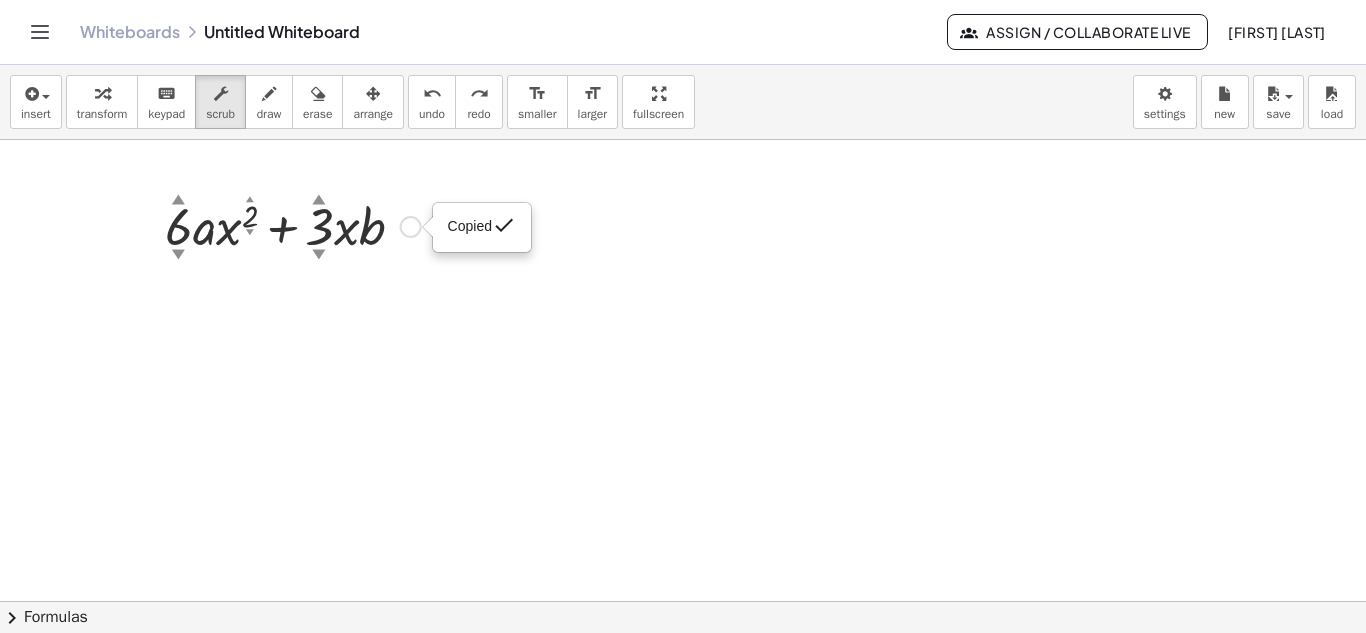 click on "Copied done" at bounding box center (411, 227) 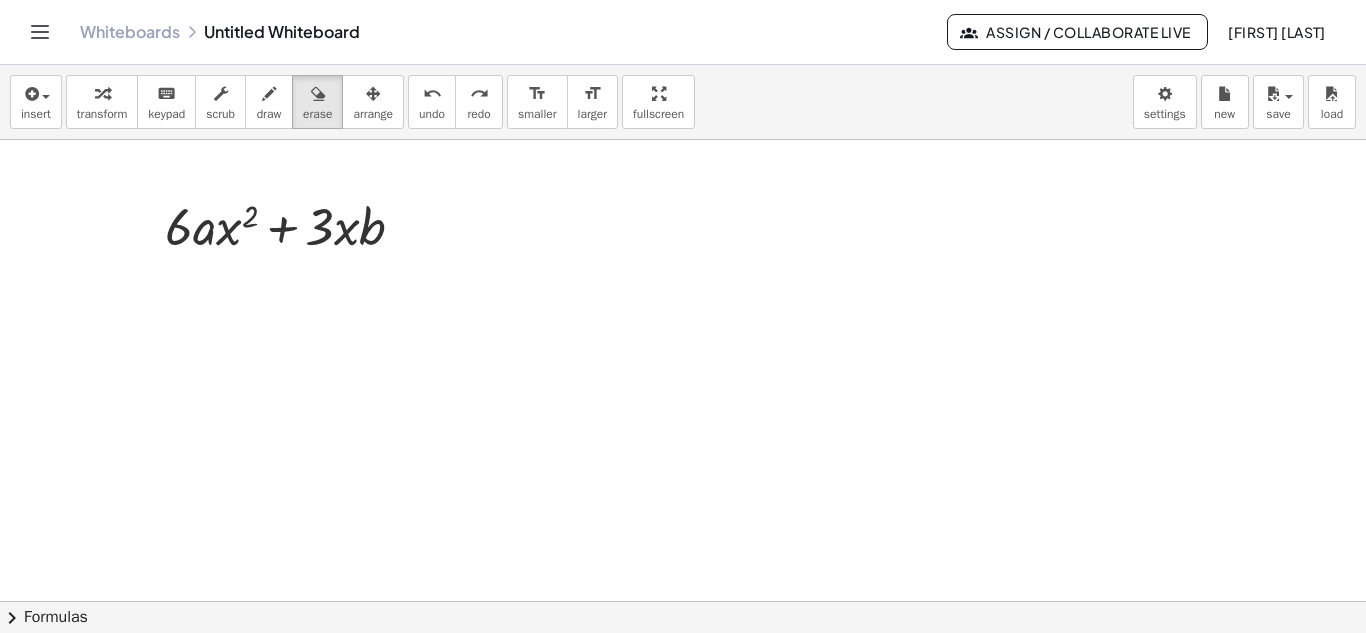 drag, startPoint x: 314, startPoint y: 95, endPoint x: 305, endPoint y: 130, distance: 36.138622 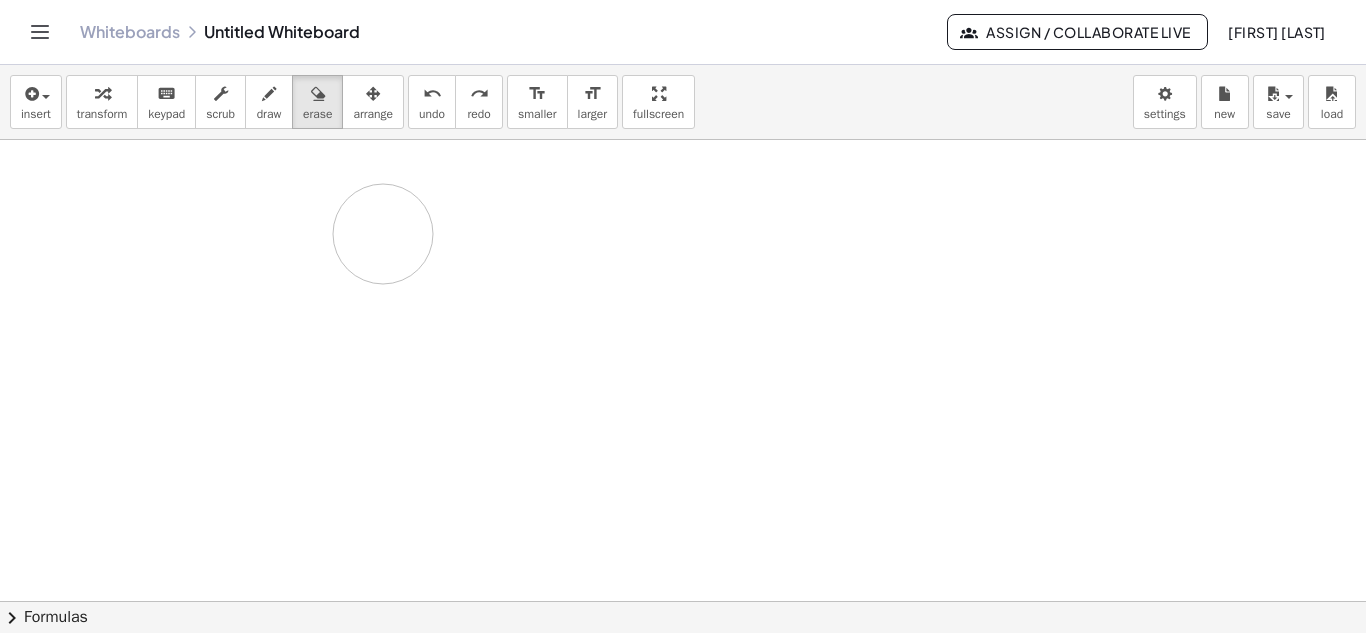 drag, startPoint x: 283, startPoint y: 211, endPoint x: 203, endPoint y: 204, distance: 80.305664 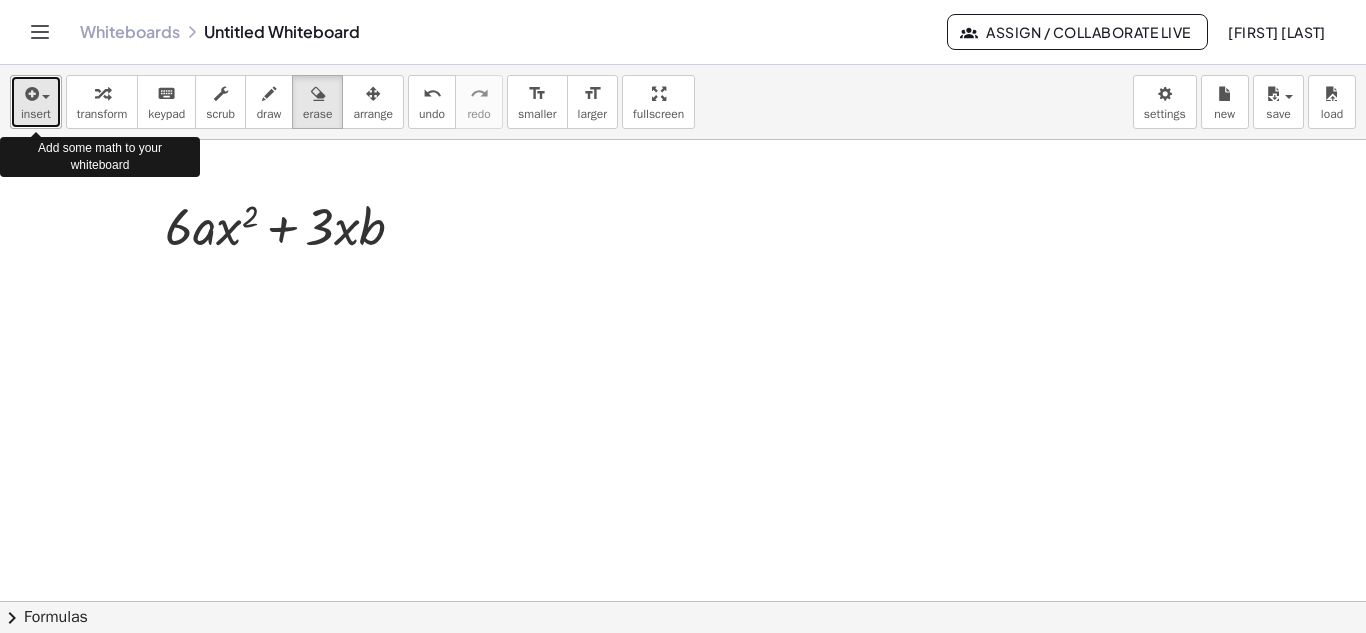 click at bounding box center [36, 93] 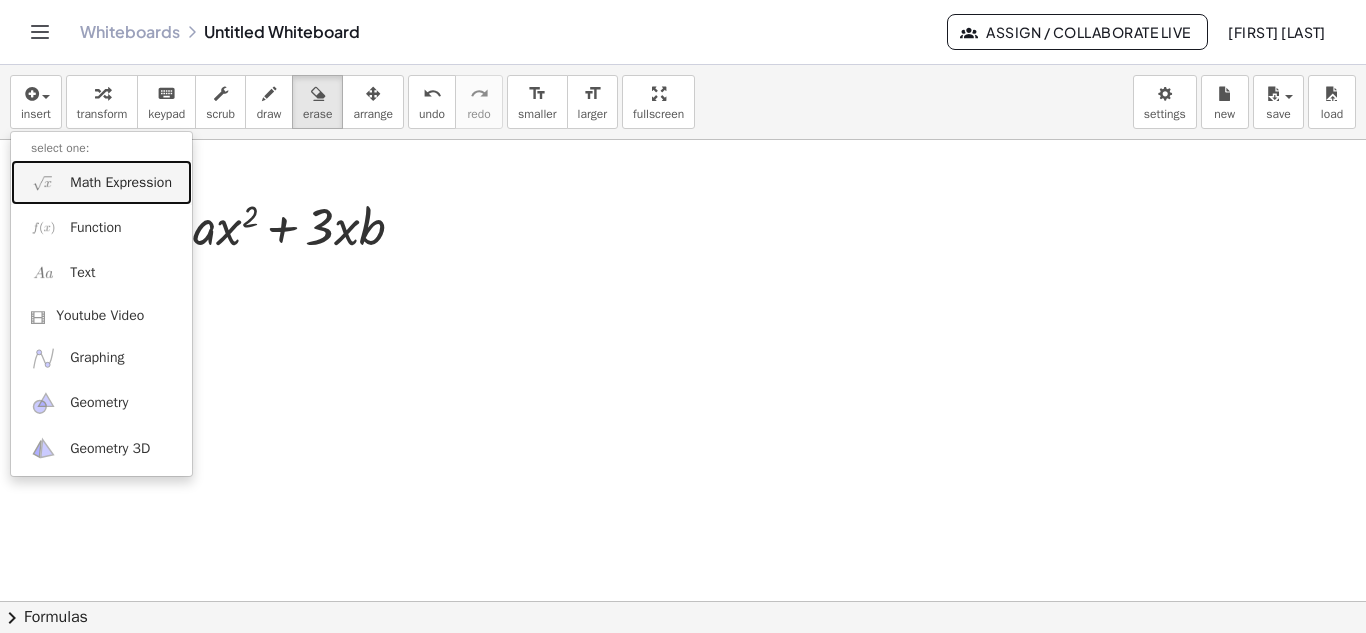 click on "Math Expression" at bounding box center [121, 183] 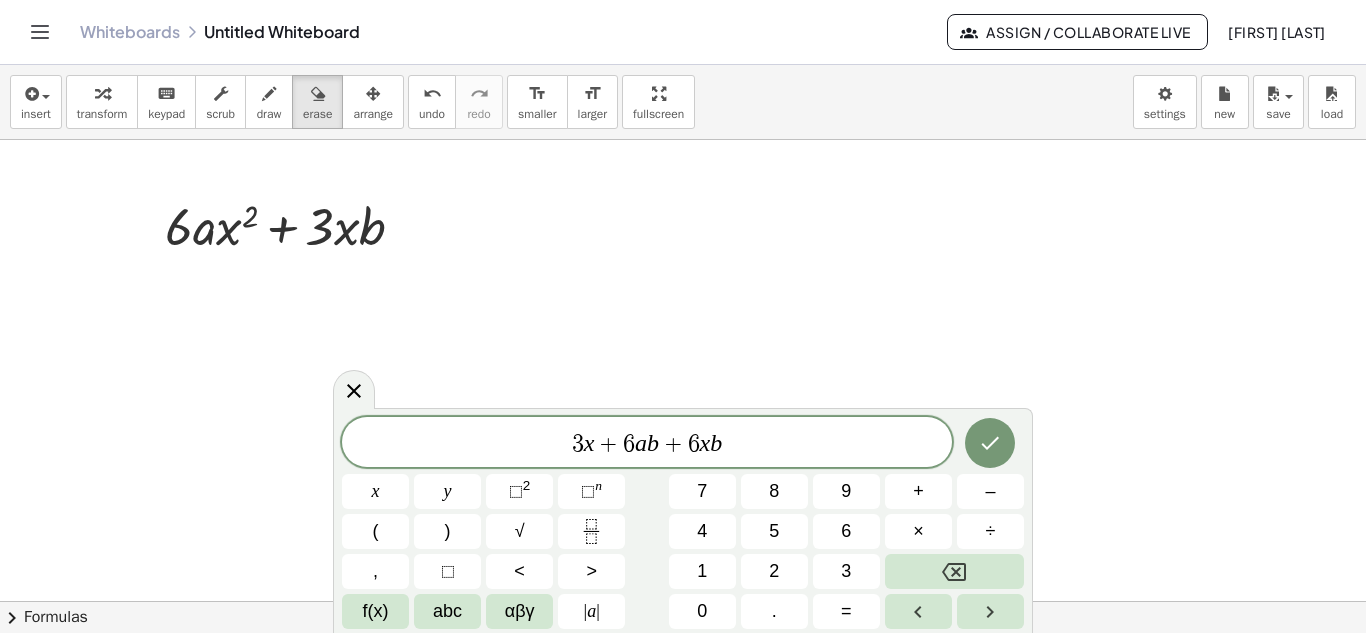 click on "x" at bounding box center (589, 443) 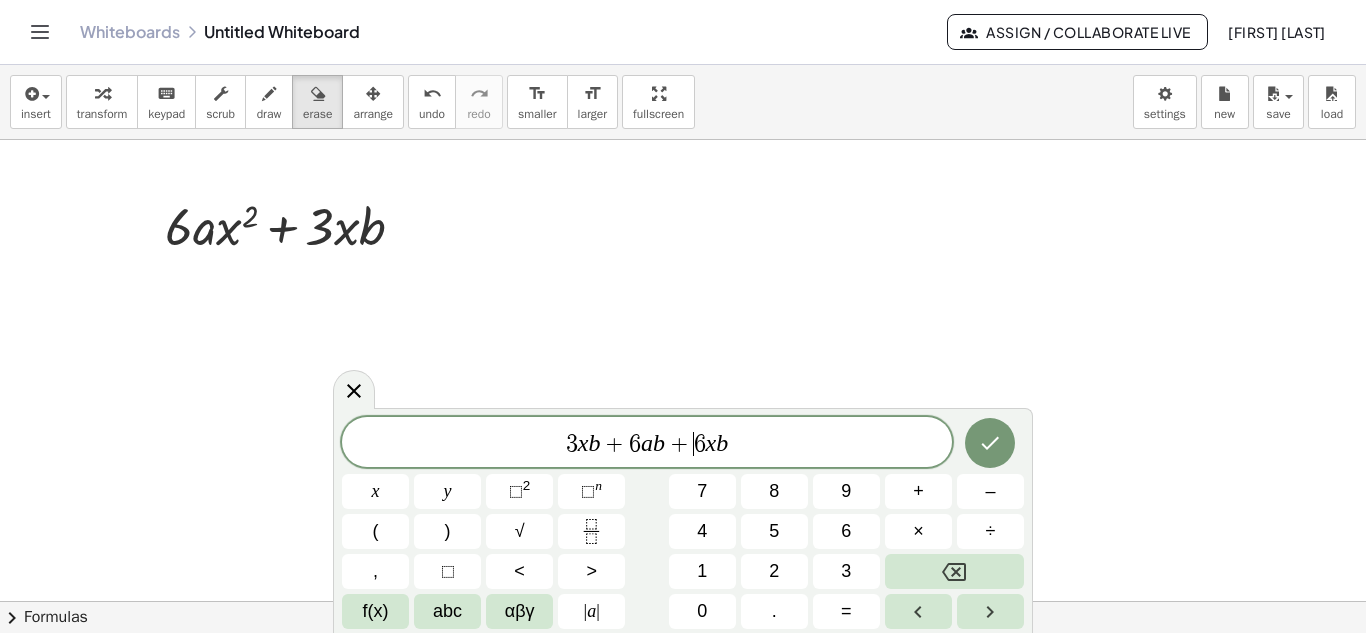 click on "+" at bounding box center [679, 444] 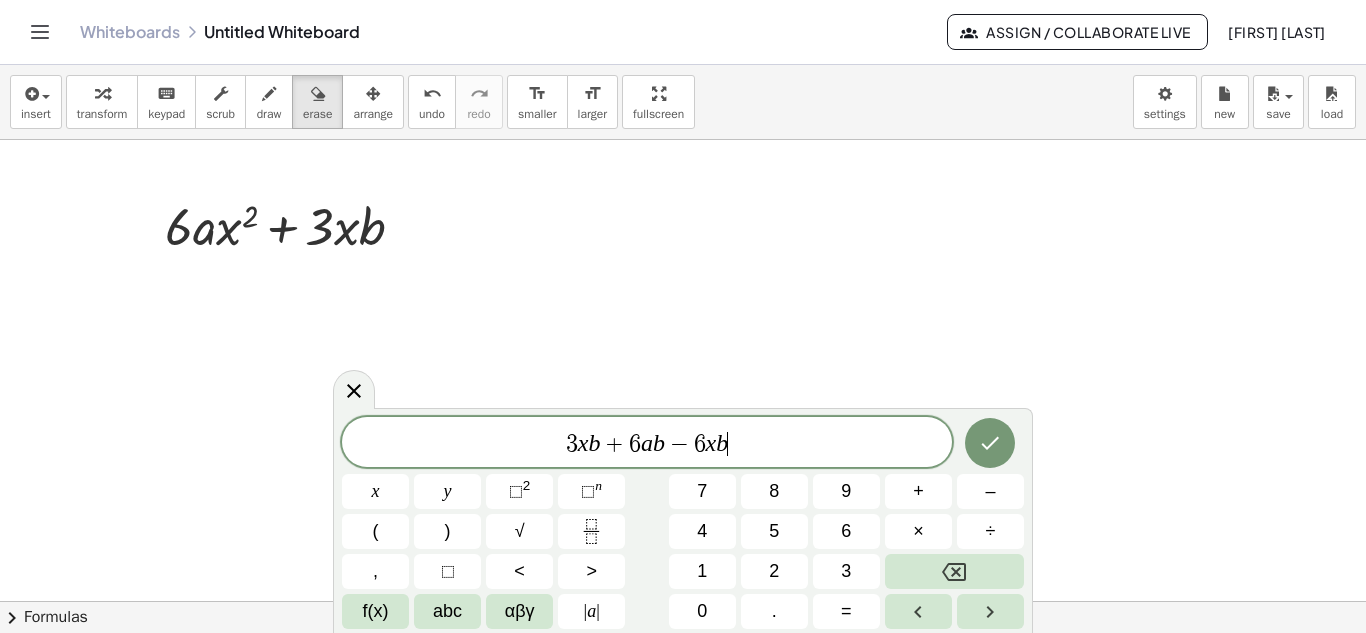 click on "[NUMBER] x b + [NUMBER] a b − [NUMBER] x b ​" at bounding box center (647, 444) 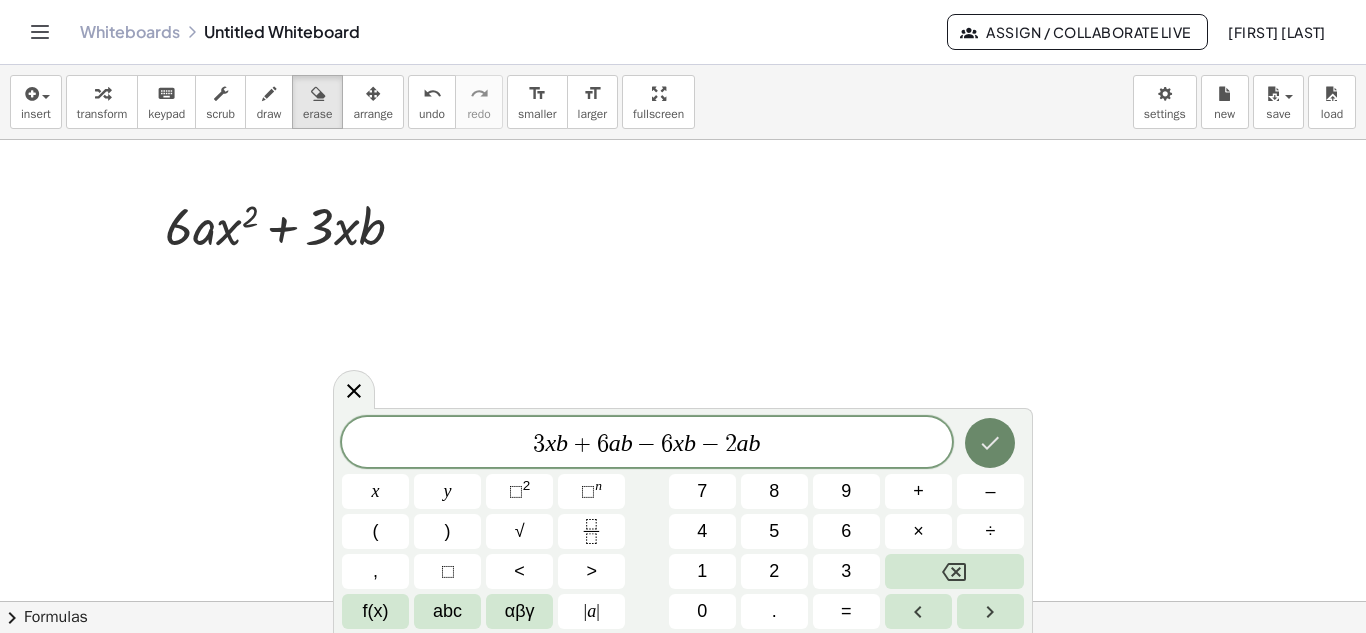 click 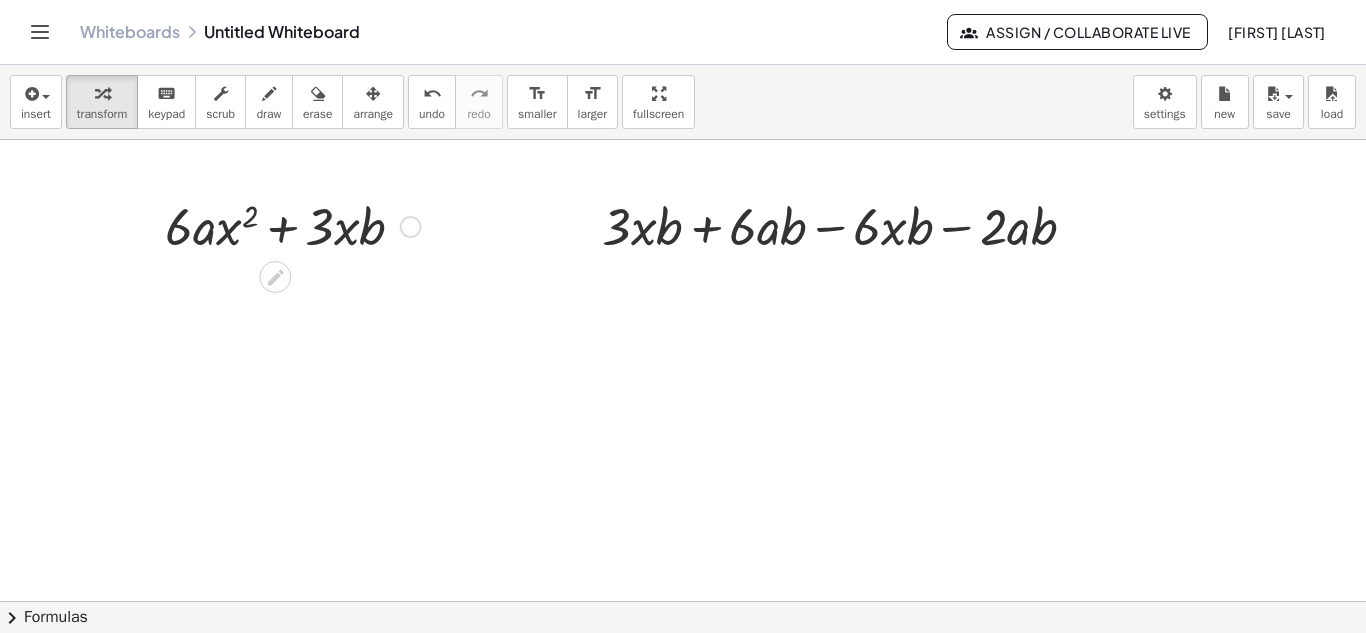 click at bounding box center (293, 225) 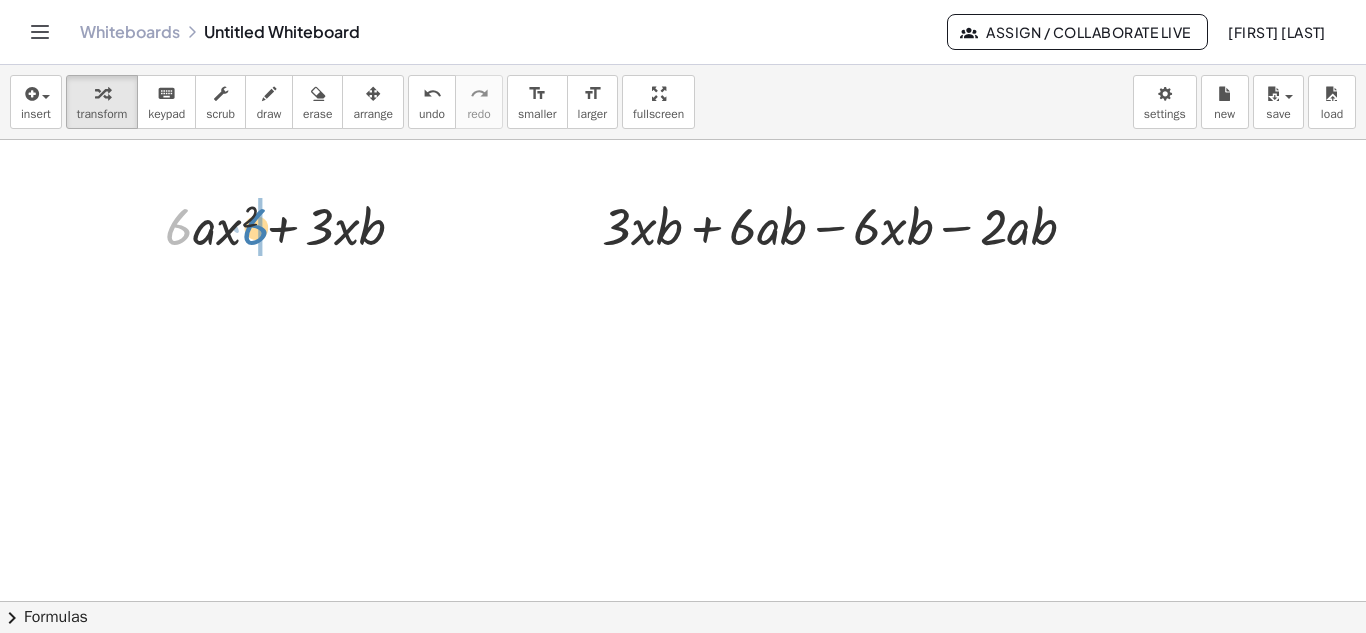 drag, startPoint x: 167, startPoint y: 230, endPoint x: 244, endPoint y: 230, distance: 77 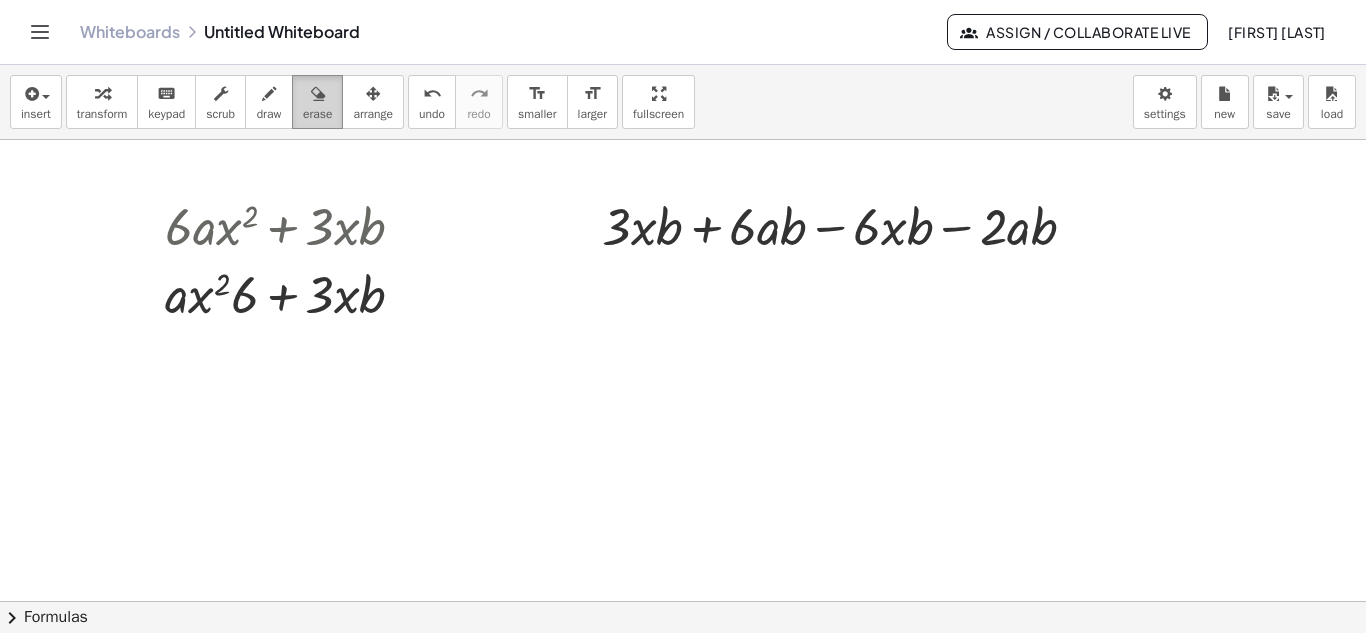 drag, startPoint x: 327, startPoint y: 94, endPoint x: 318, endPoint y: 115, distance: 22.847319 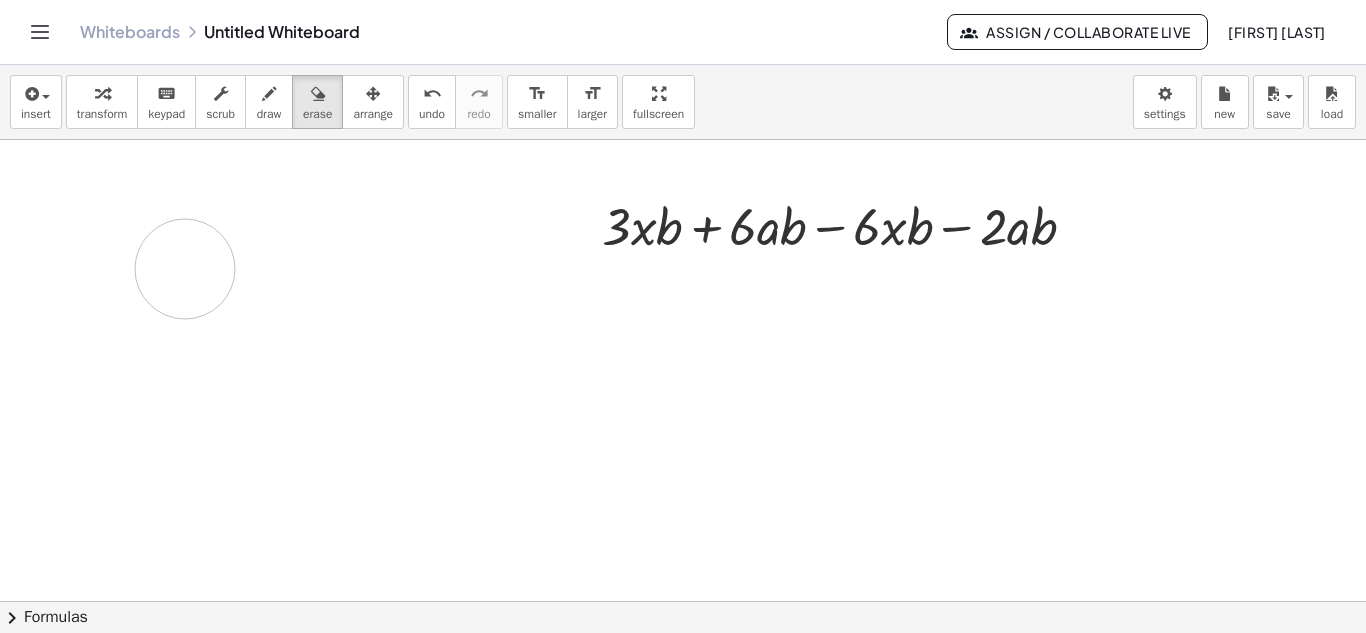 drag, startPoint x: 276, startPoint y: 209, endPoint x: 260, endPoint y: 283, distance: 75.70998 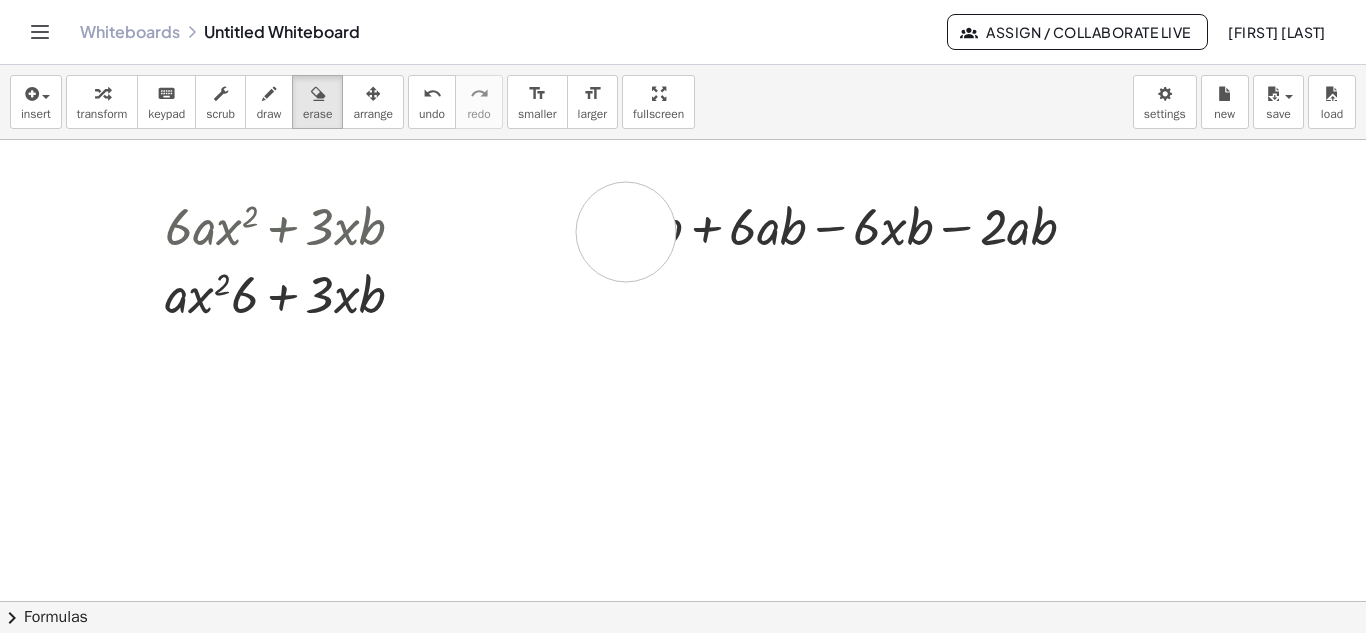 drag, startPoint x: 617, startPoint y: 232, endPoint x: 566, endPoint y: 232, distance: 51 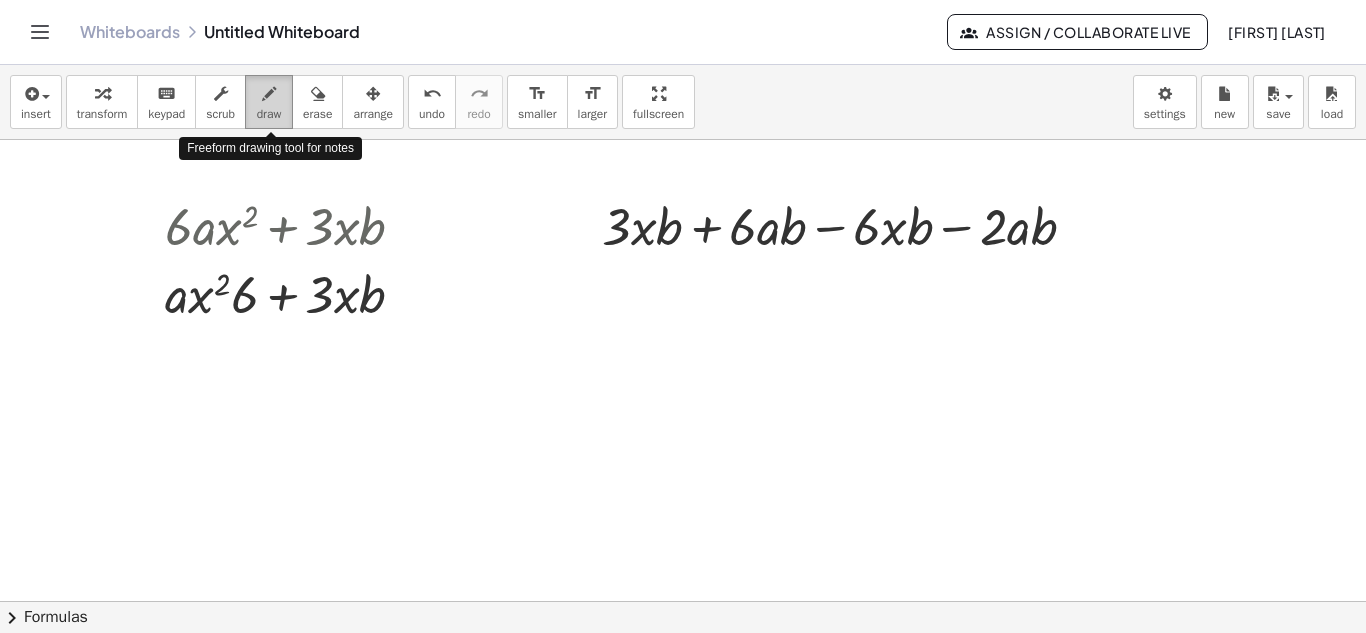 click at bounding box center [269, 94] 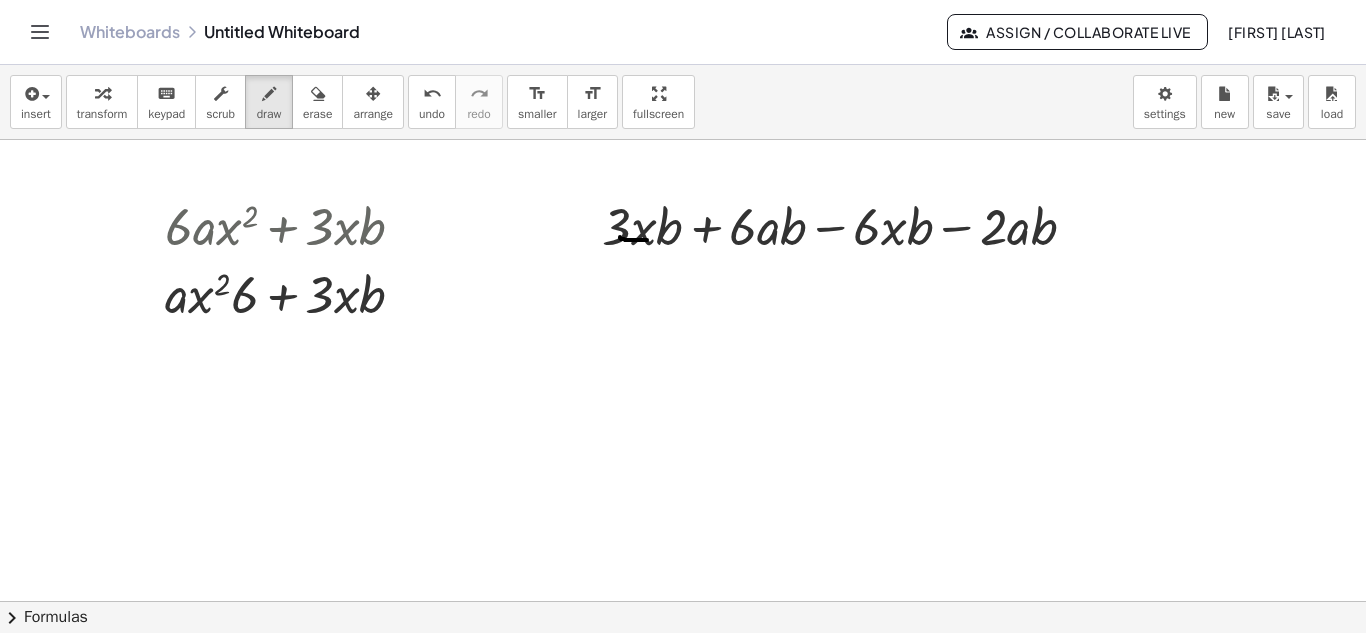 drag, startPoint x: 620, startPoint y: 237, endPoint x: 650, endPoint y: 240, distance: 30.149628 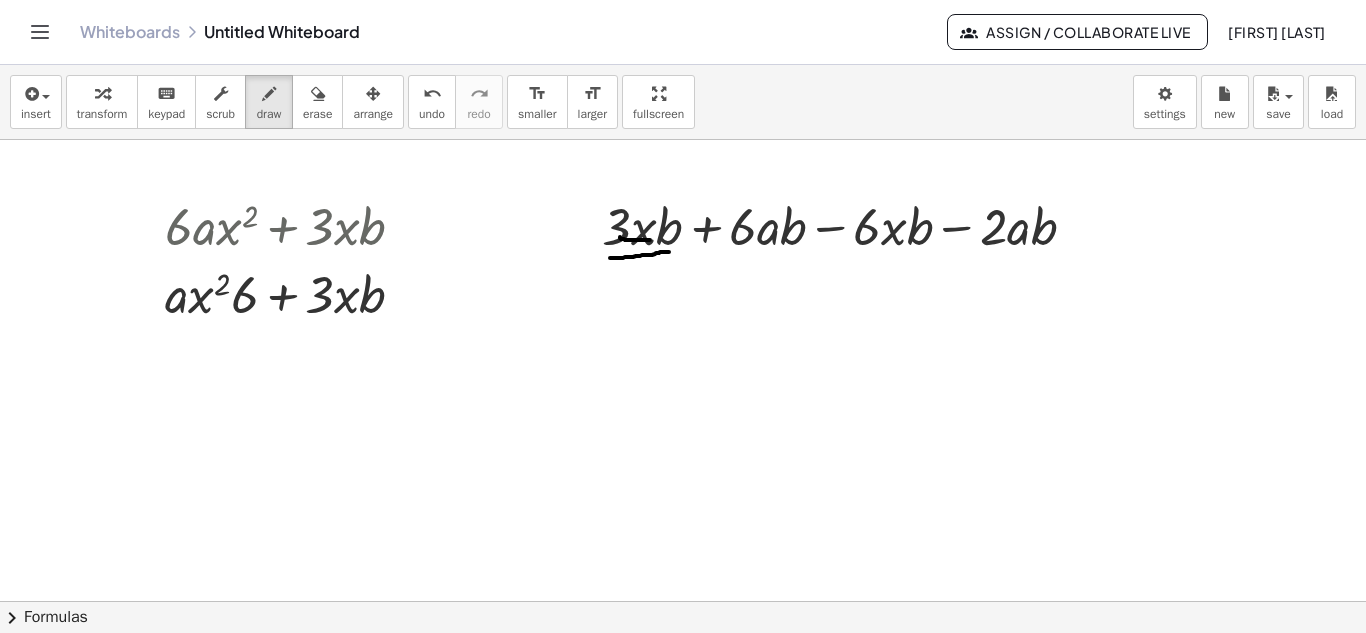 drag, startPoint x: 610, startPoint y: 258, endPoint x: 661, endPoint y: 246, distance: 52.392746 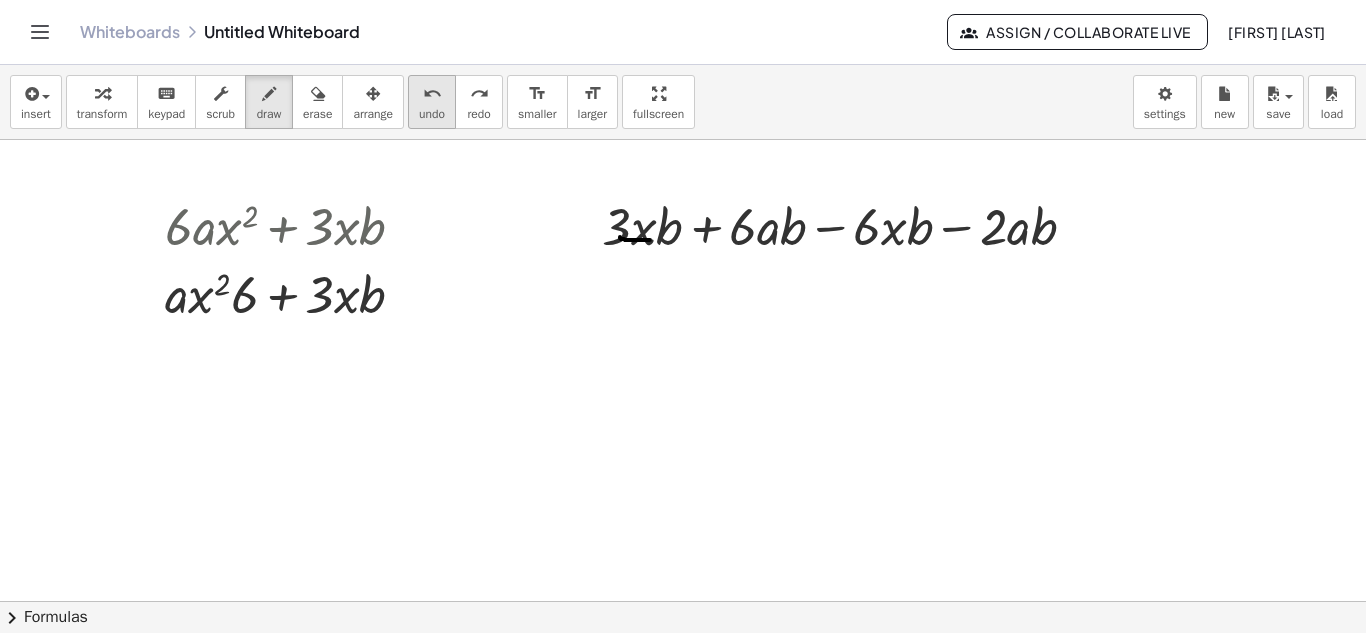 click on "undo" at bounding box center [432, 94] 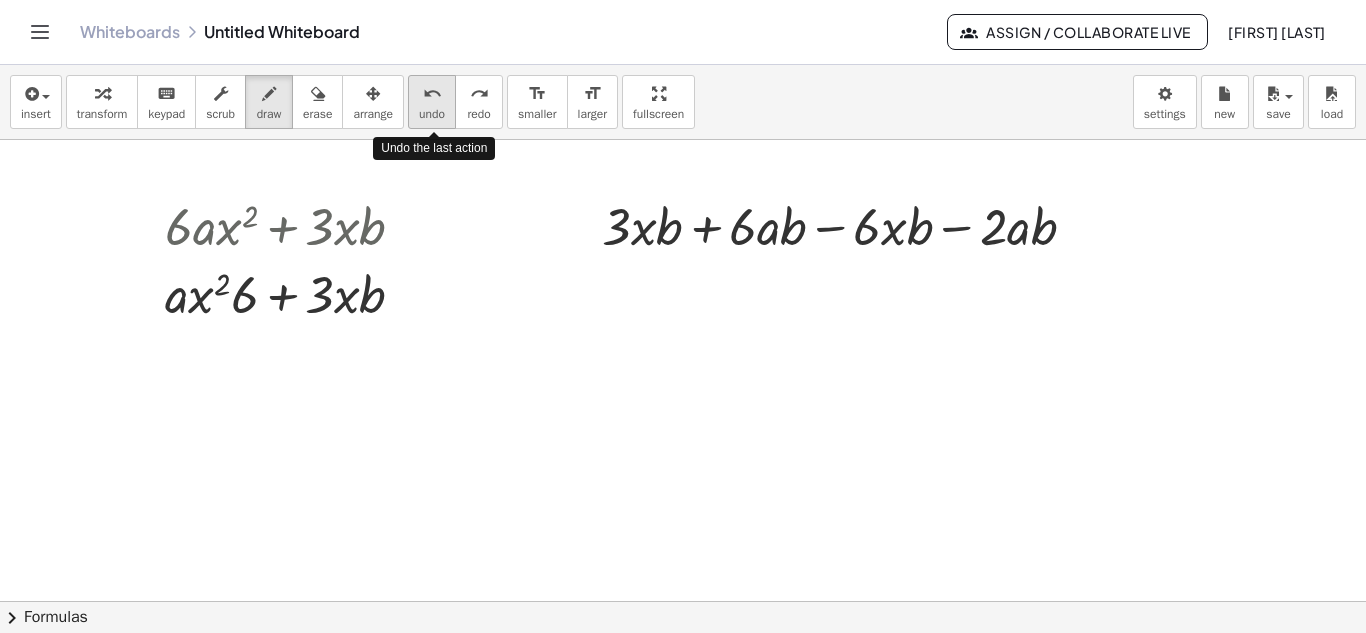 click on "undo" at bounding box center [432, 94] 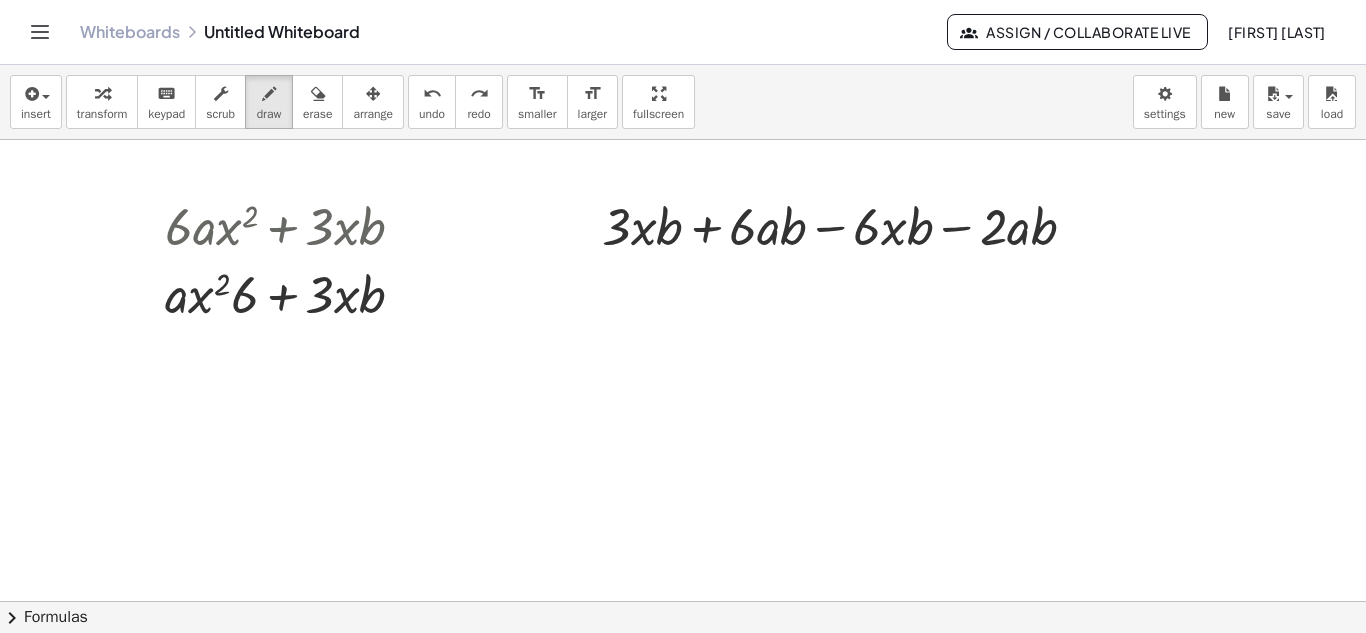 click at bounding box center [683, 666] 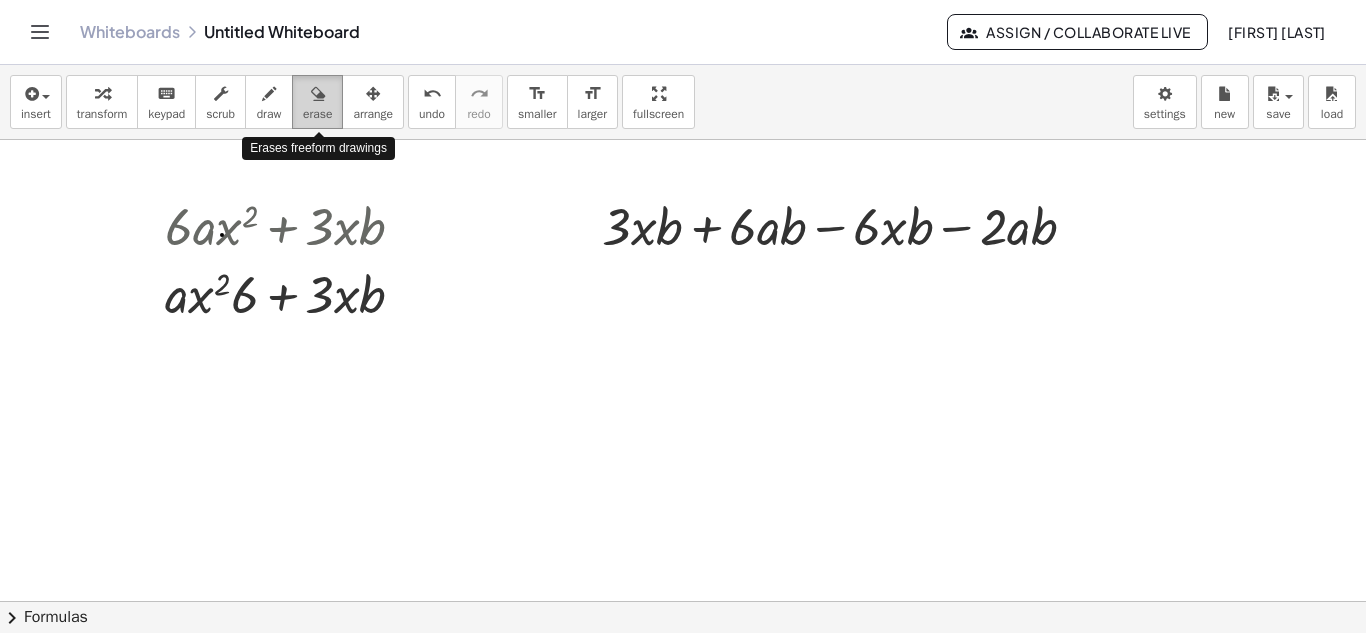 click at bounding box center (318, 94) 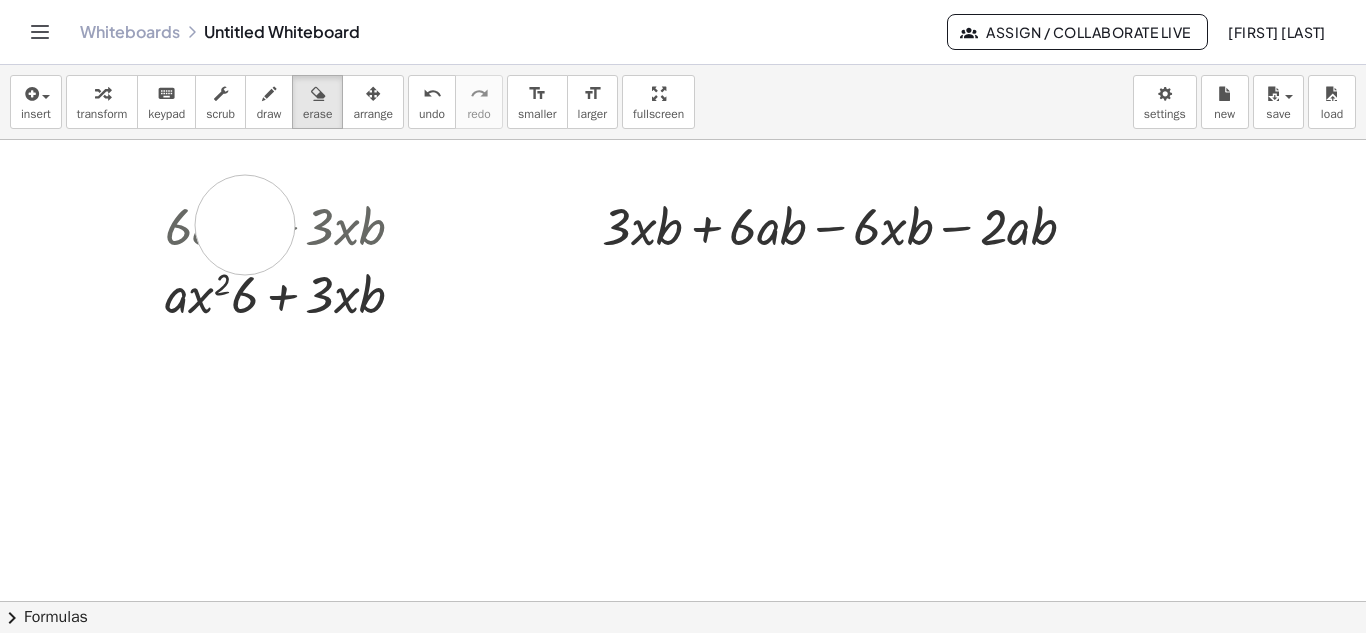 click at bounding box center [683, 666] 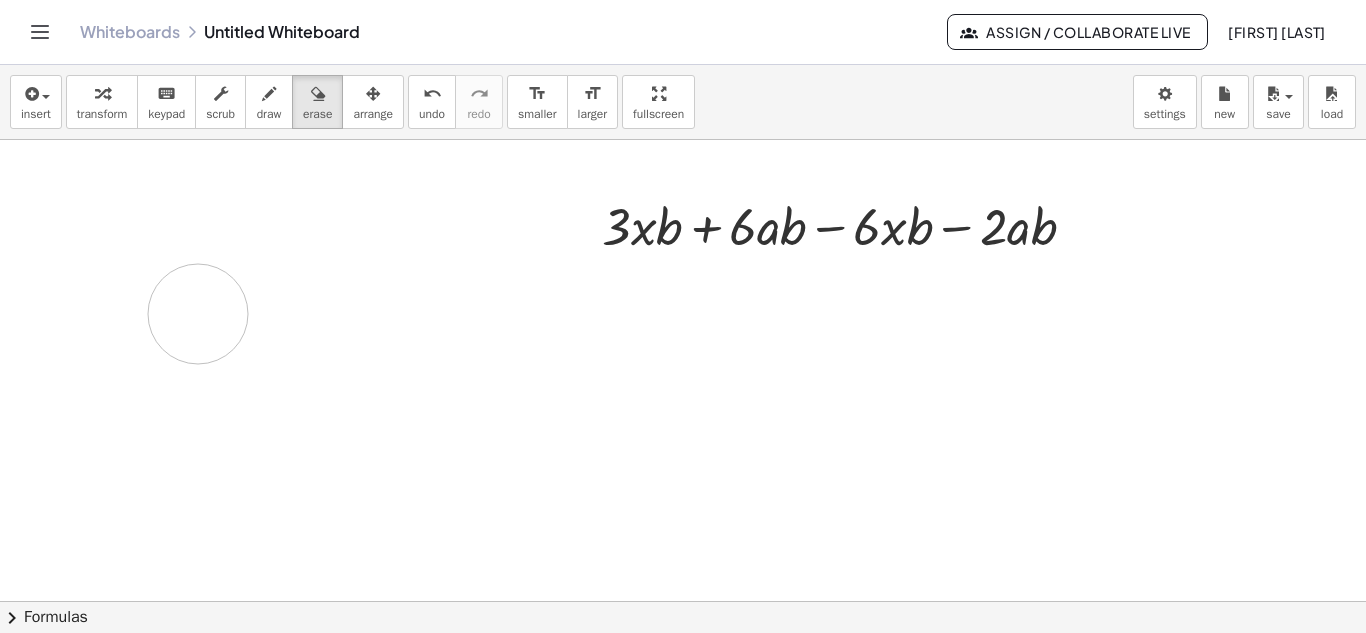 drag, startPoint x: 212, startPoint y: 233, endPoint x: 198, endPoint y: 314, distance: 82.20097 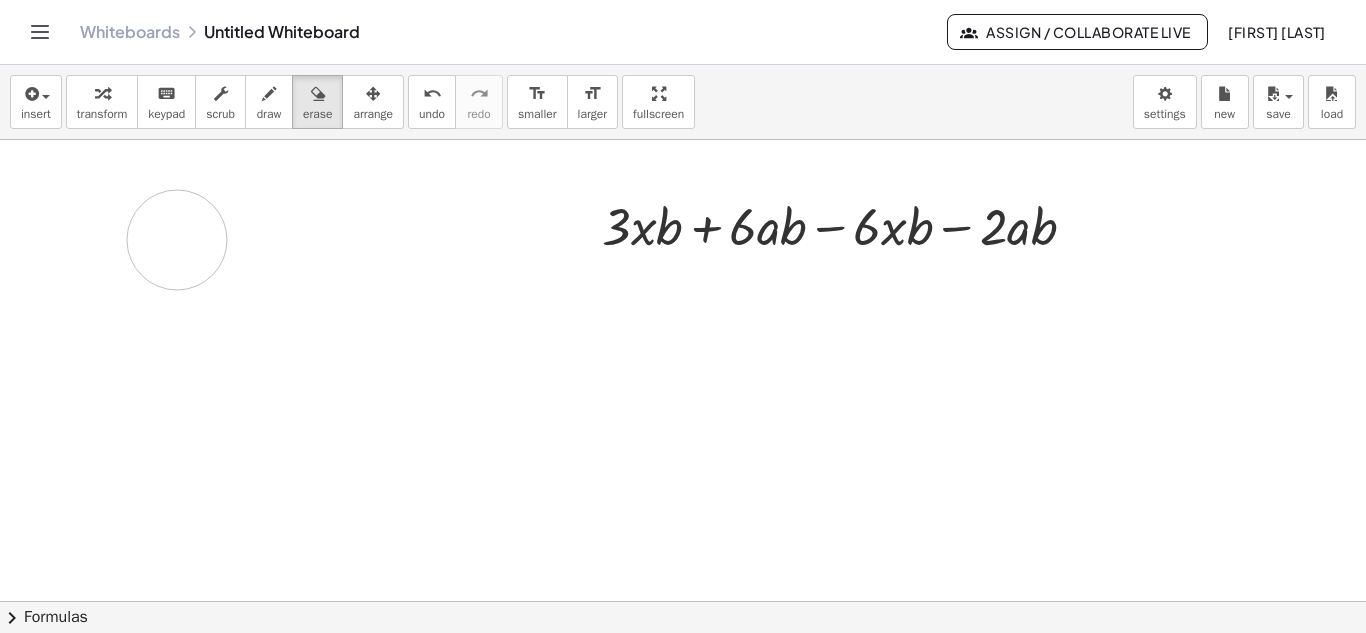 drag, startPoint x: 198, startPoint y: 303, endPoint x: 177, endPoint y: 240, distance: 66.40783 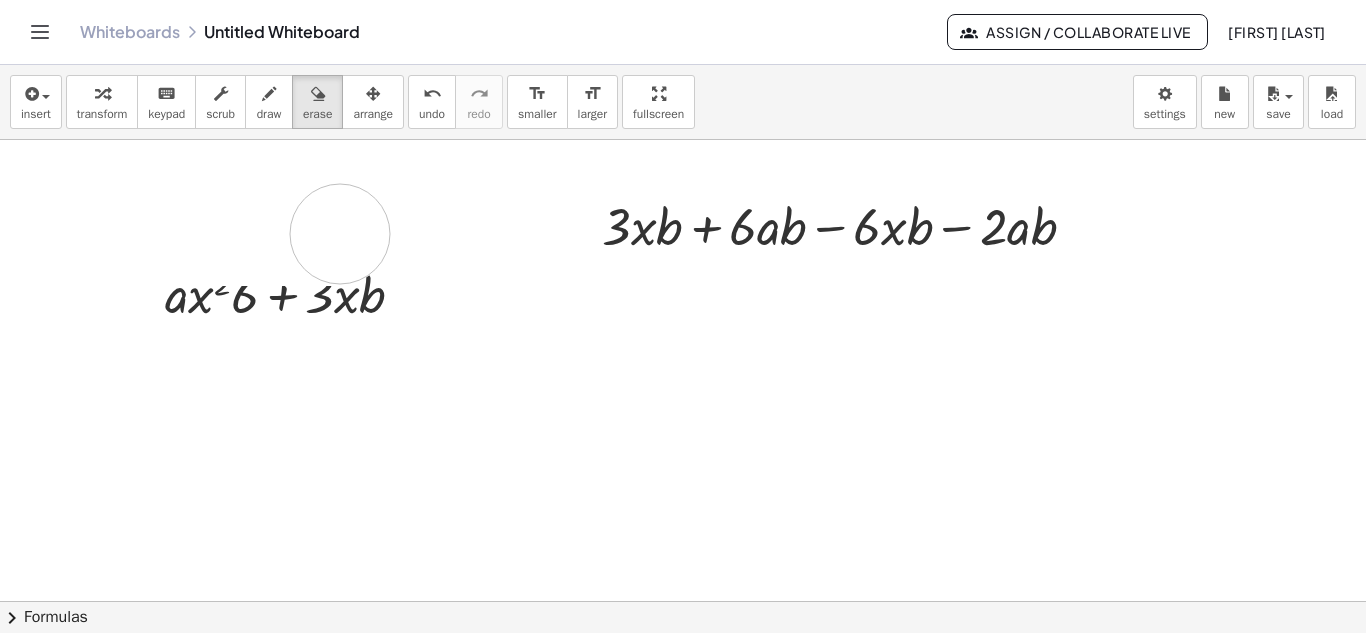 drag, startPoint x: 173, startPoint y: 236, endPoint x: 340, endPoint y: 234, distance: 167.01198 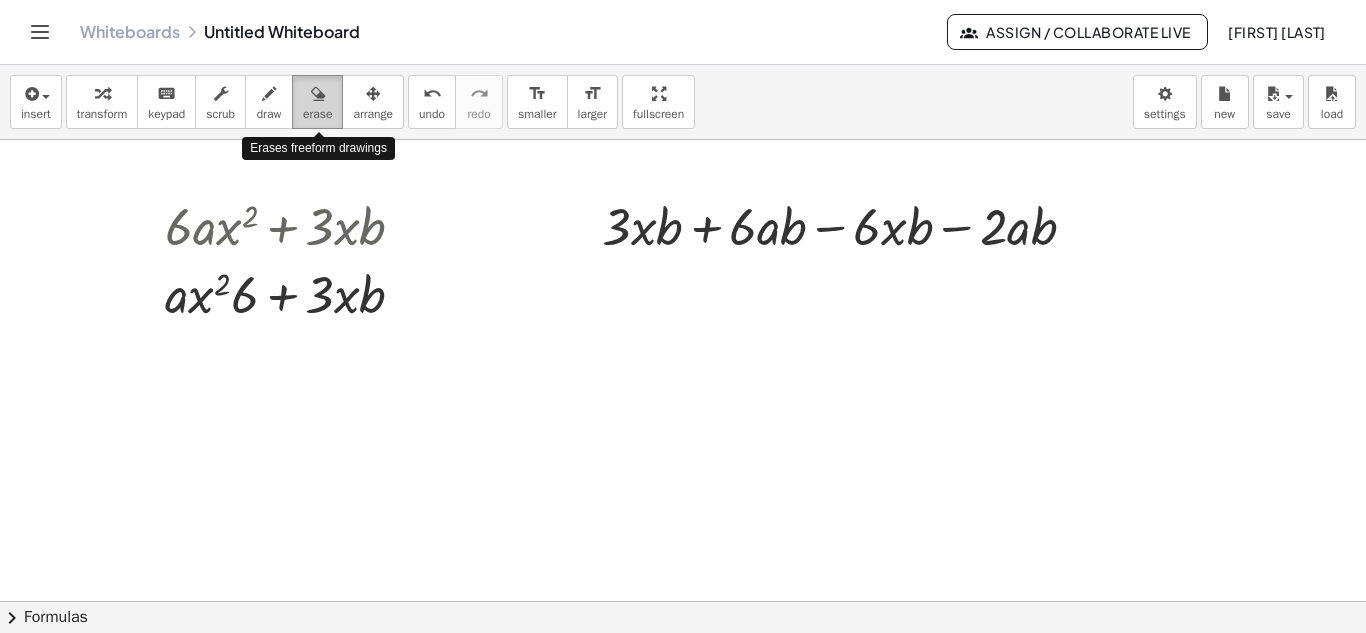 click at bounding box center [318, 94] 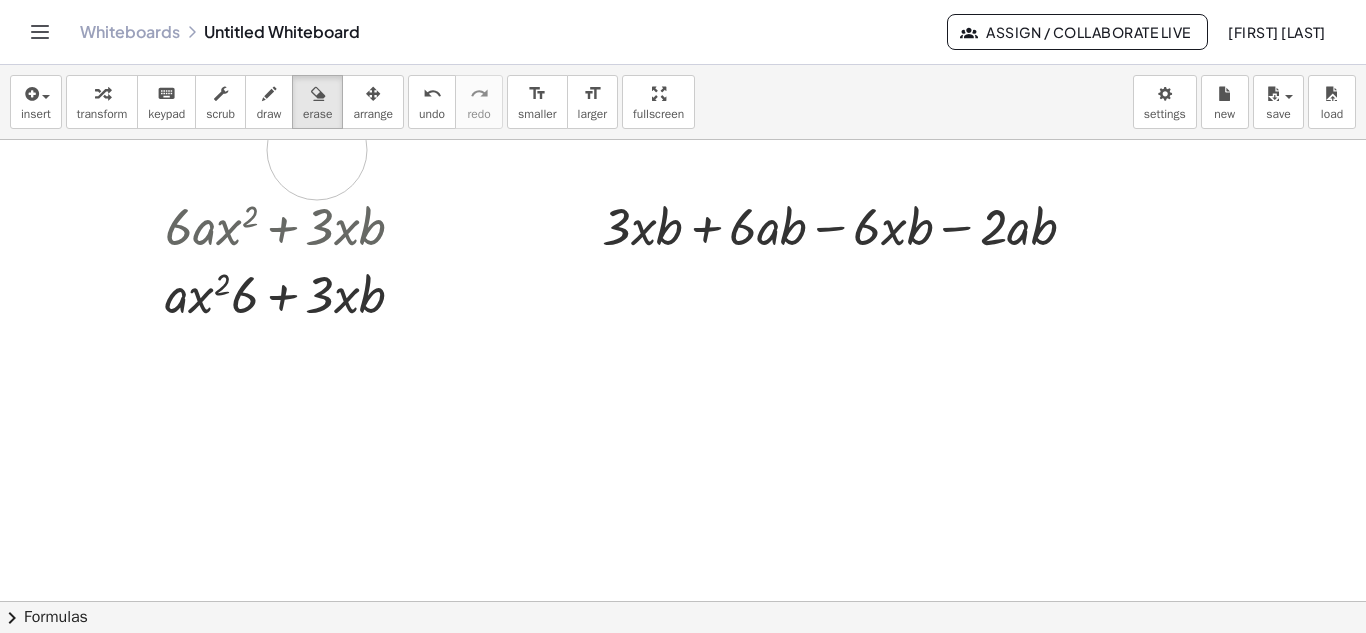 click at bounding box center (683, 666) 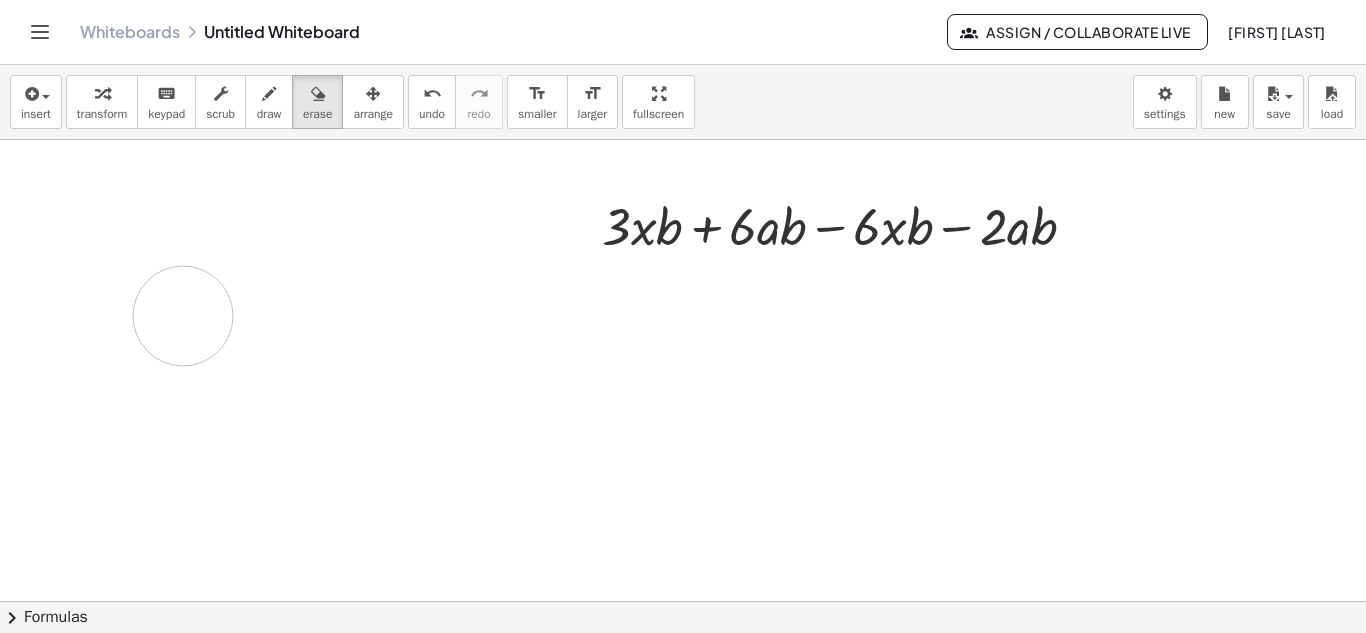 drag, startPoint x: 186, startPoint y: 241, endPoint x: 183, endPoint y: 316, distance: 75.059975 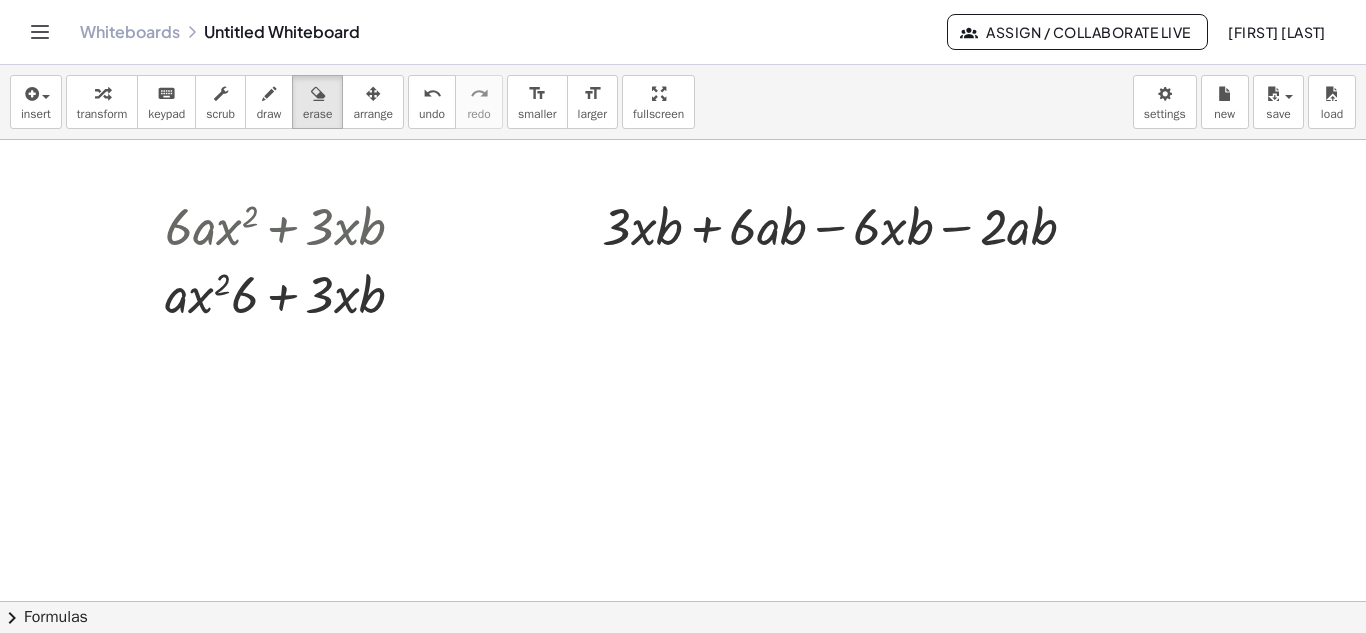 click 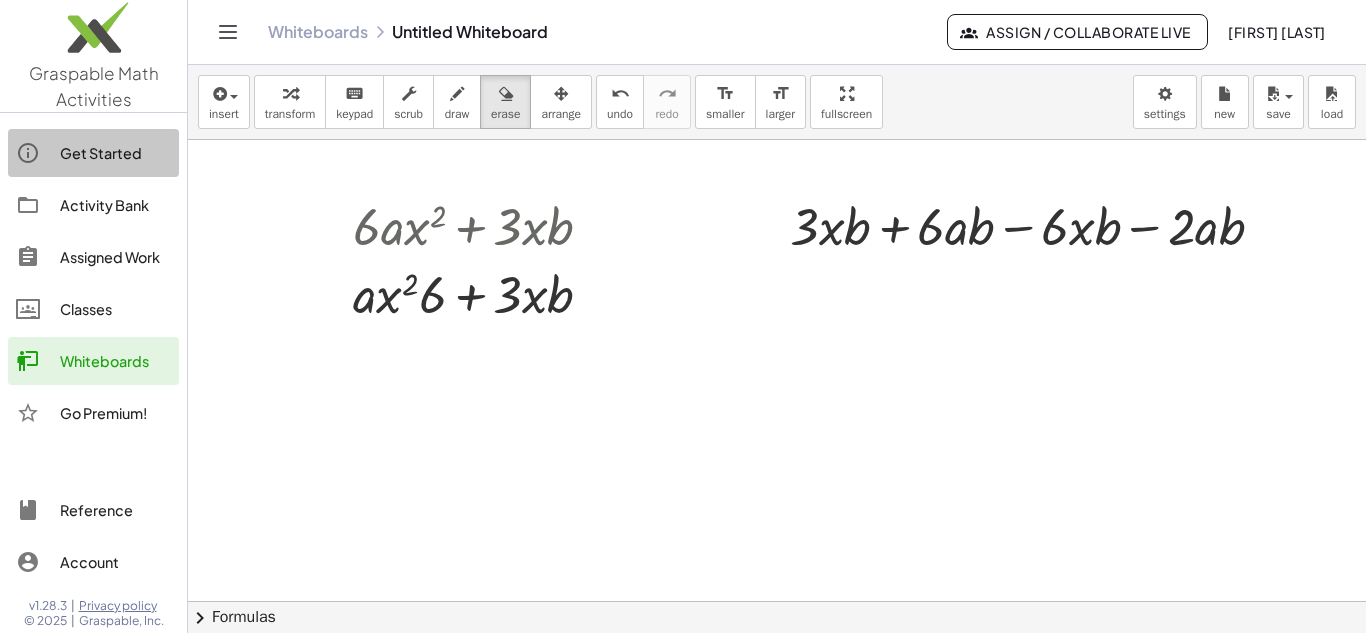 click on "Get Started" 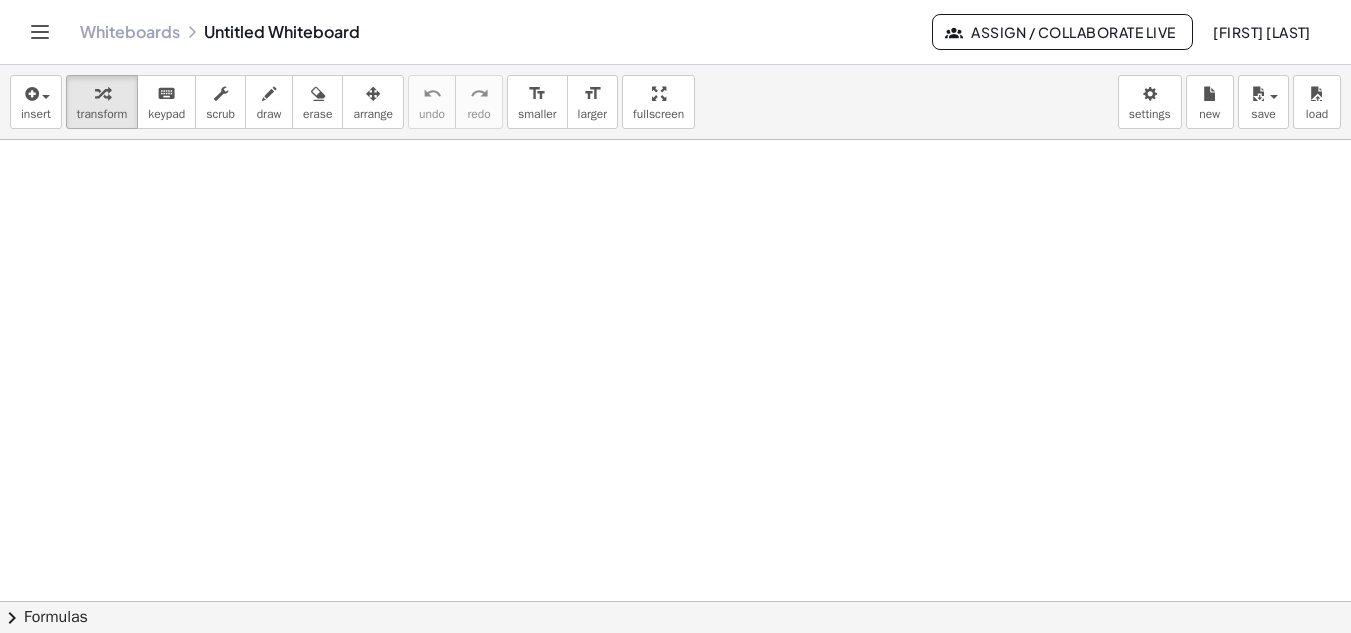 click at bounding box center [675, 601] 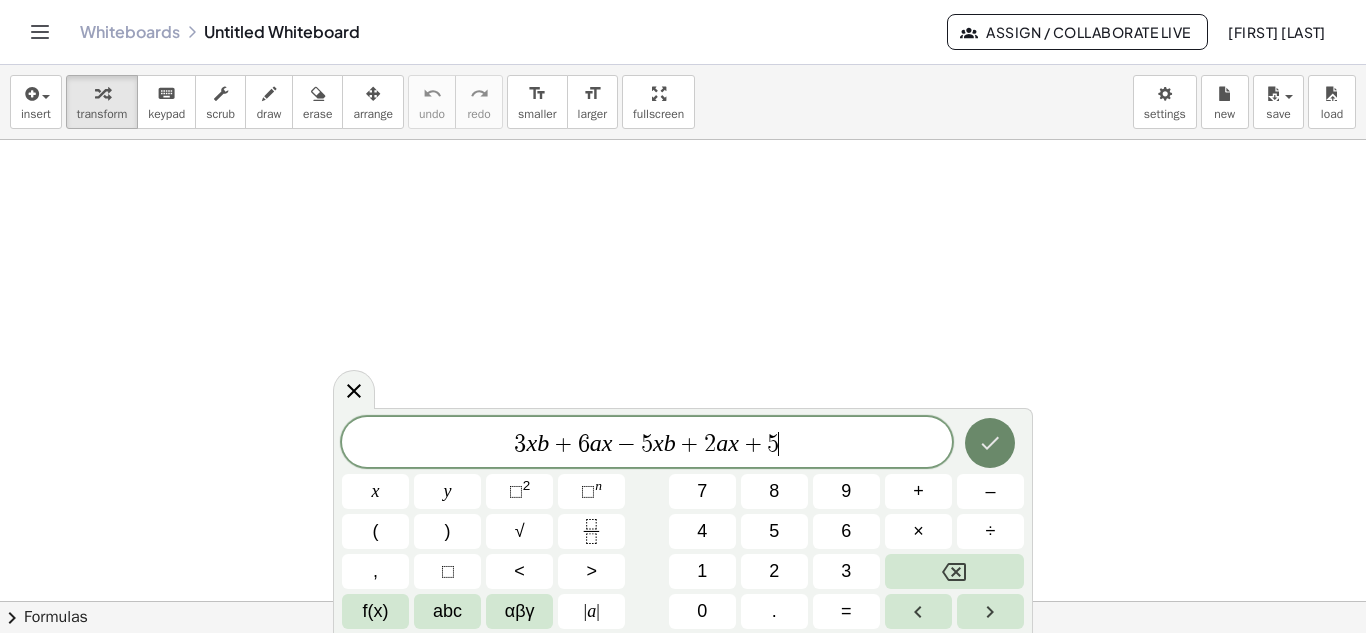 click 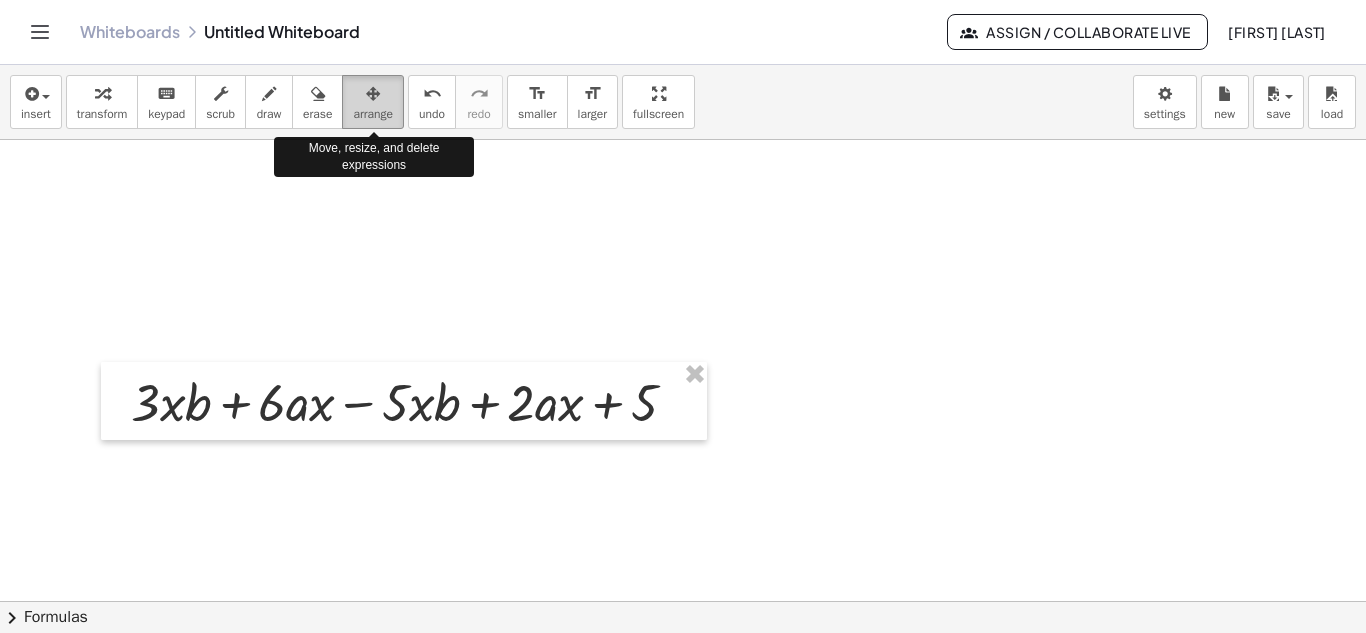 click at bounding box center (373, 94) 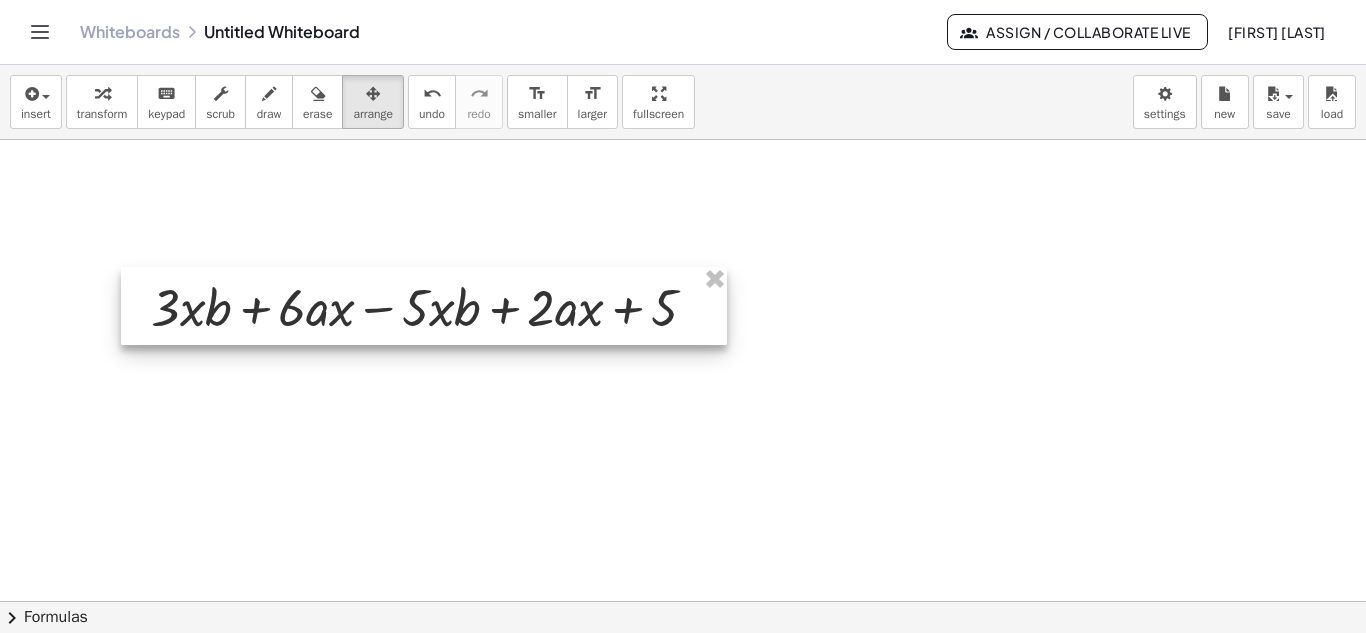 drag, startPoint x: 427, startPoint y: 410, endPoint x: 447, endPoint y: 315, distance: 97.082436 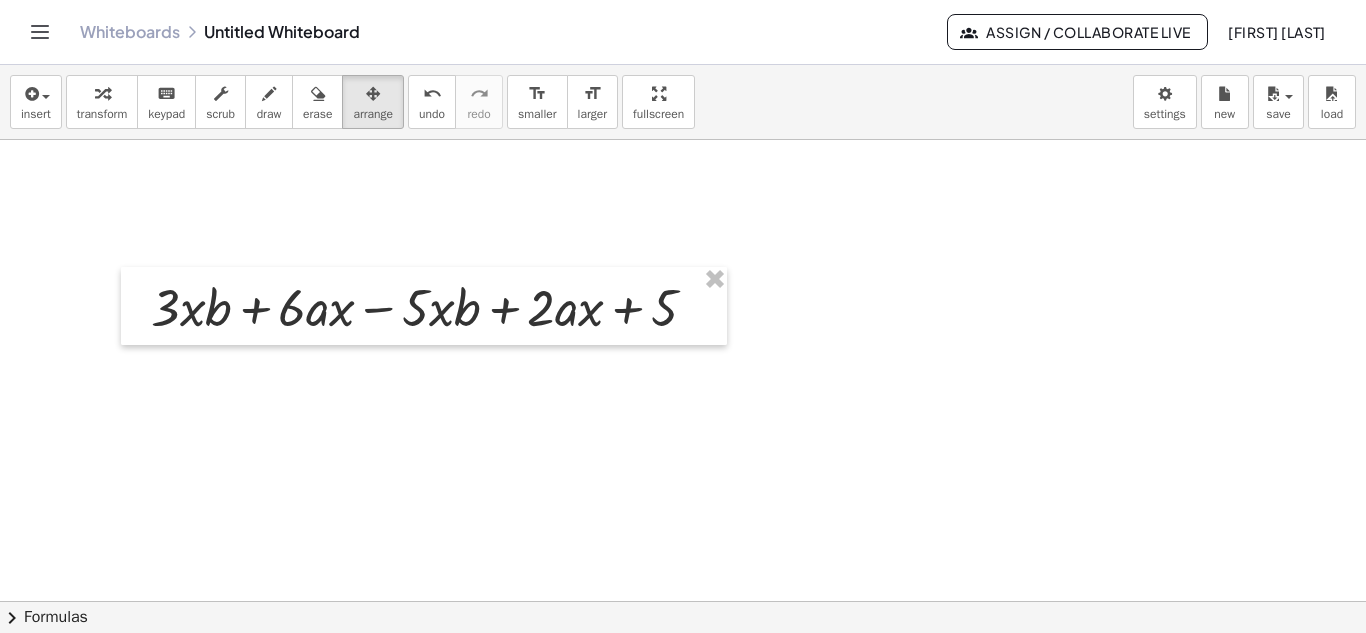 click at bounding box center (683, 601) 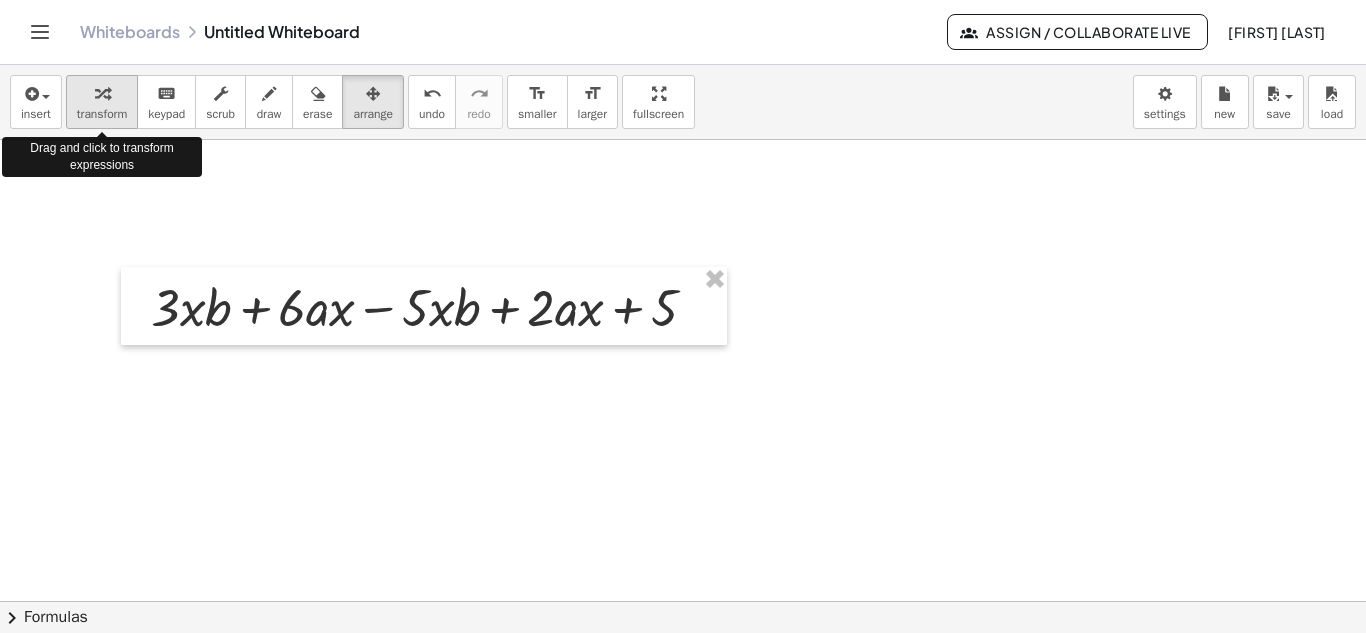 click at bounding box center [102, 94] 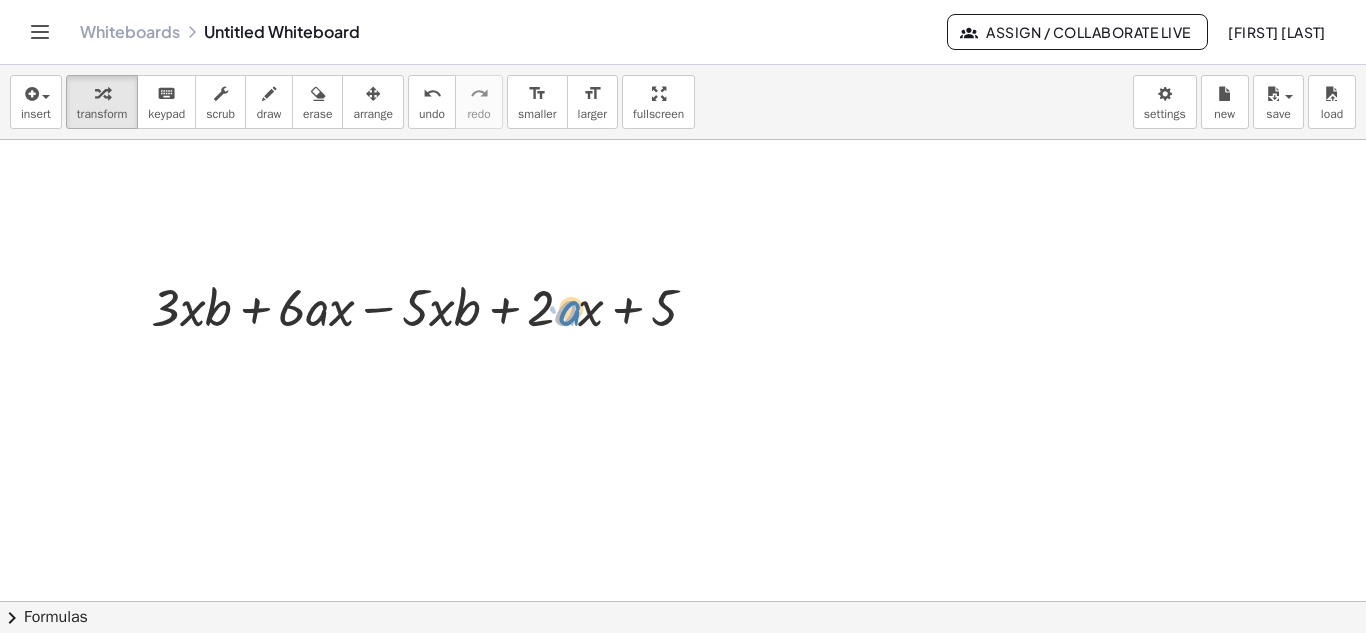 click at bounding box center (431, 306) 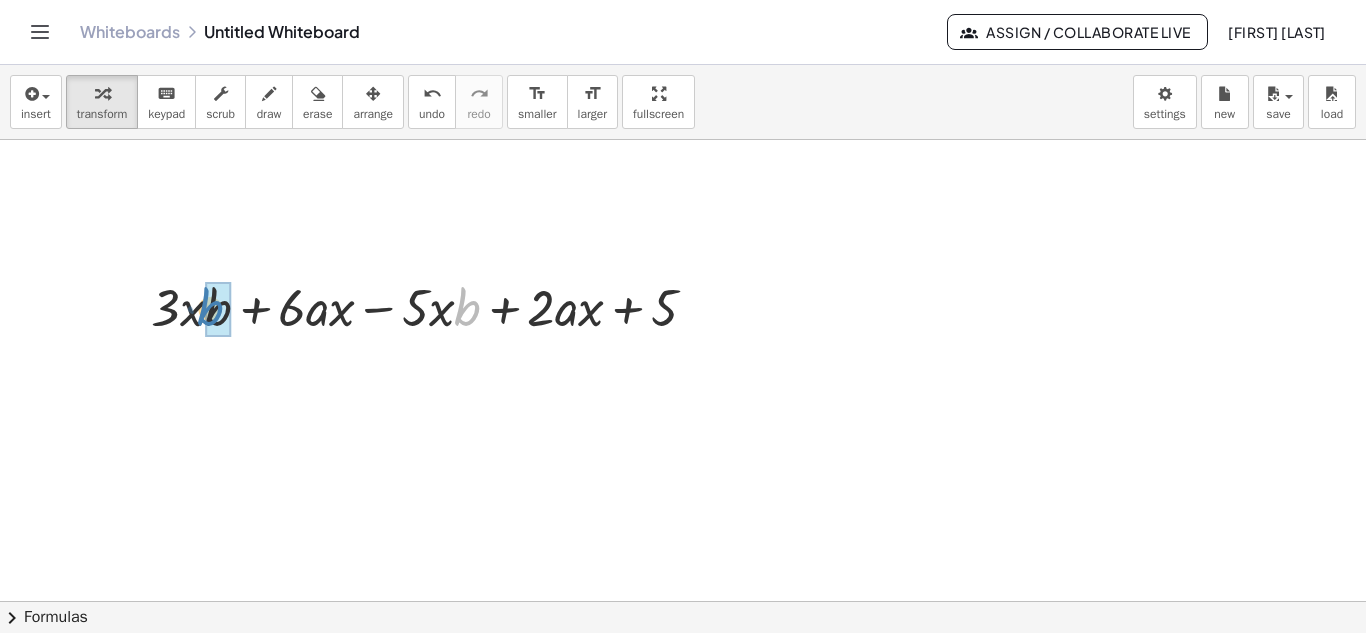 drag, startPoint x: 474, startPoint y: 305, endPoint x: 216, endPoint y: 305, distance: 258 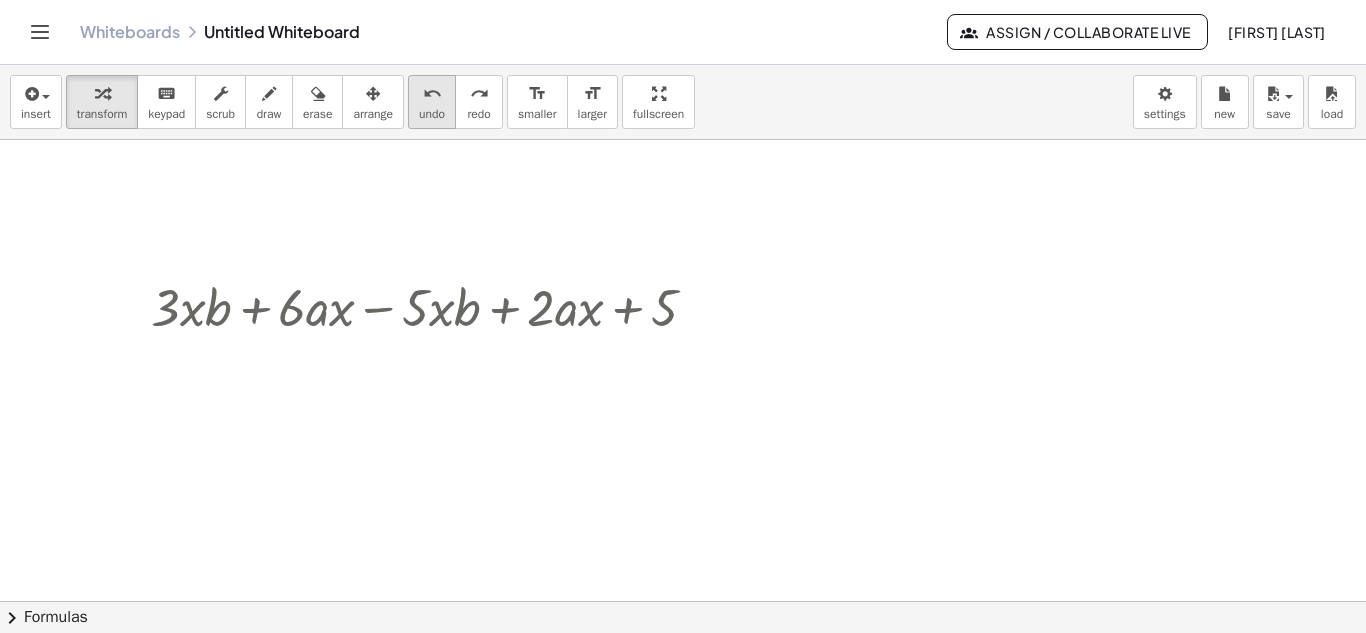 click on "undo" at bounding box center (432, 94) 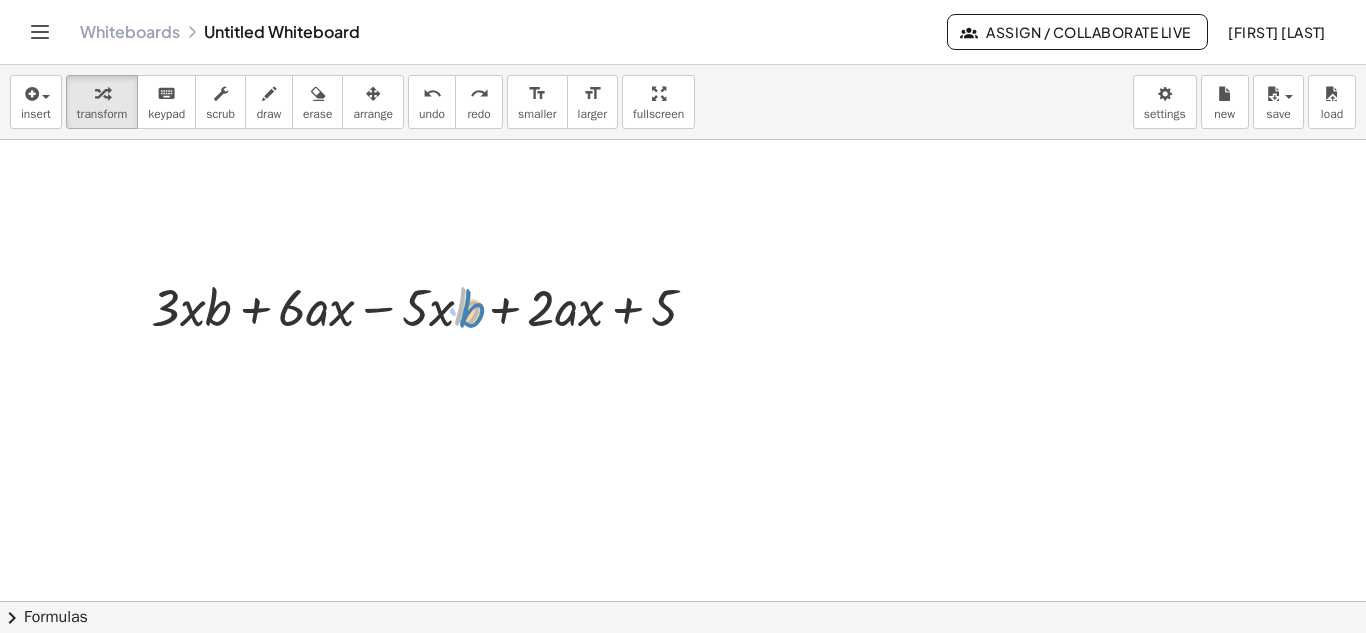 click at bounding box center (431, 306) 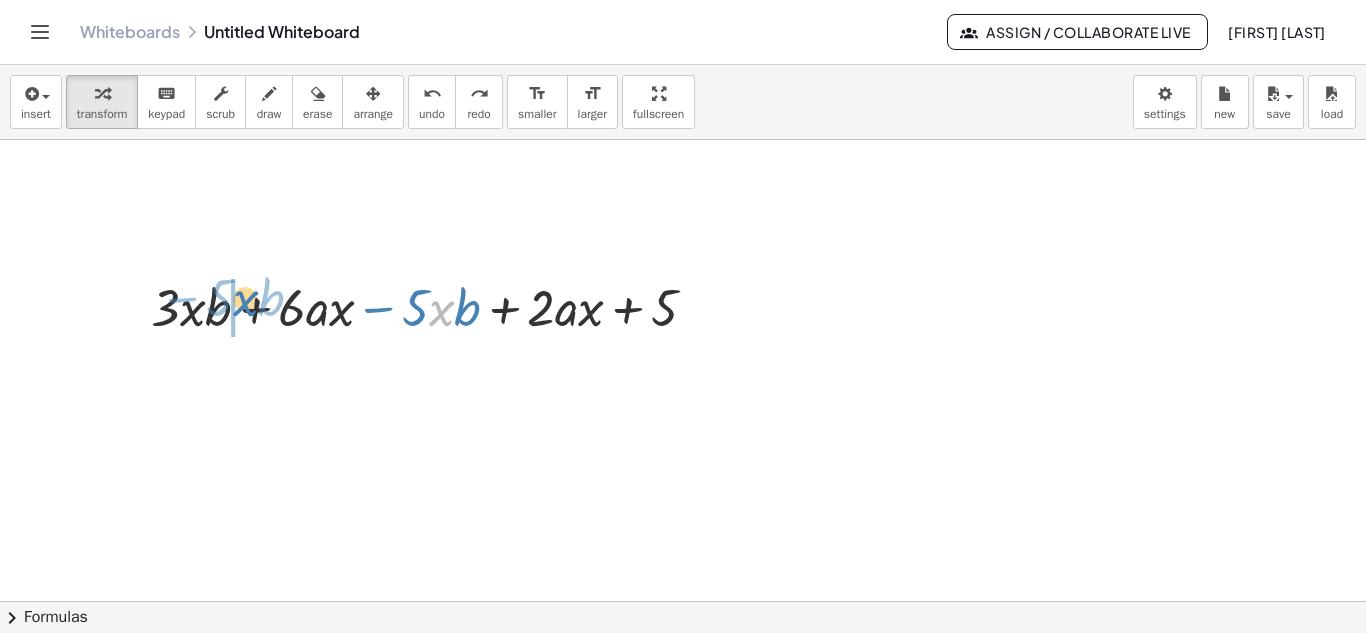 drag, startPoint x: 437, startPoint y: 312, endPoint x: 240, endPoint y: 302, distance: 197.25365 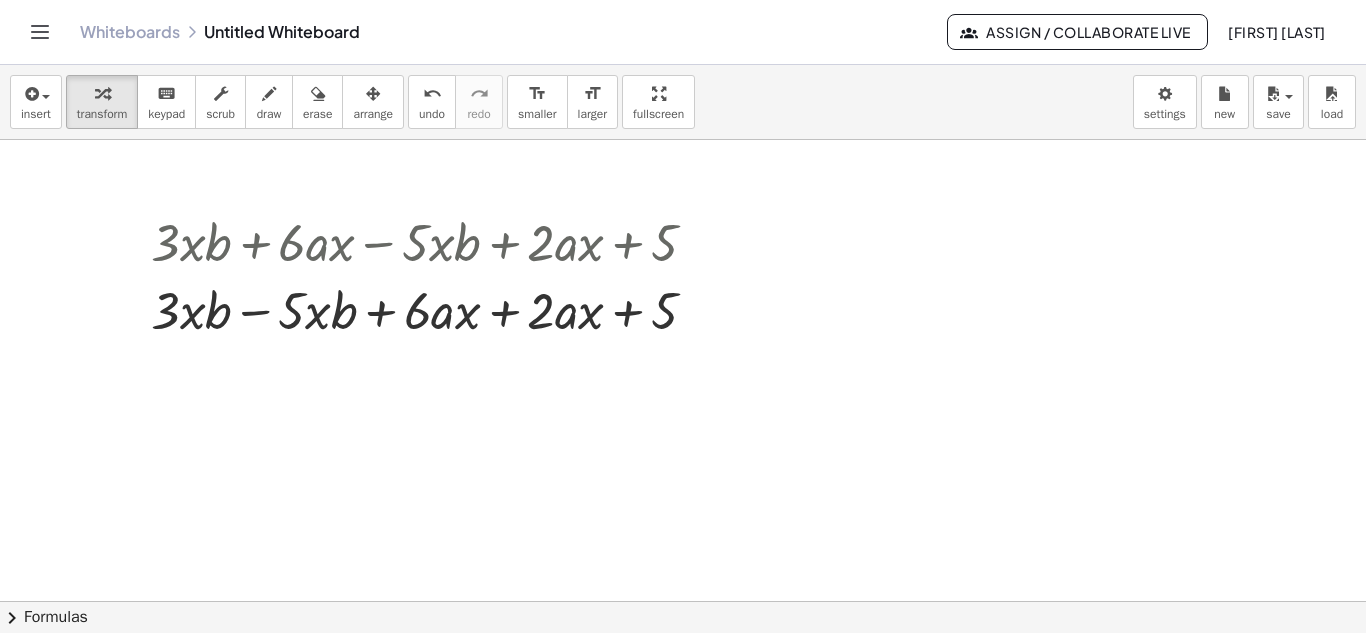 scroll, scrollTop: 100, scrollLeft: 0, axis: vertical 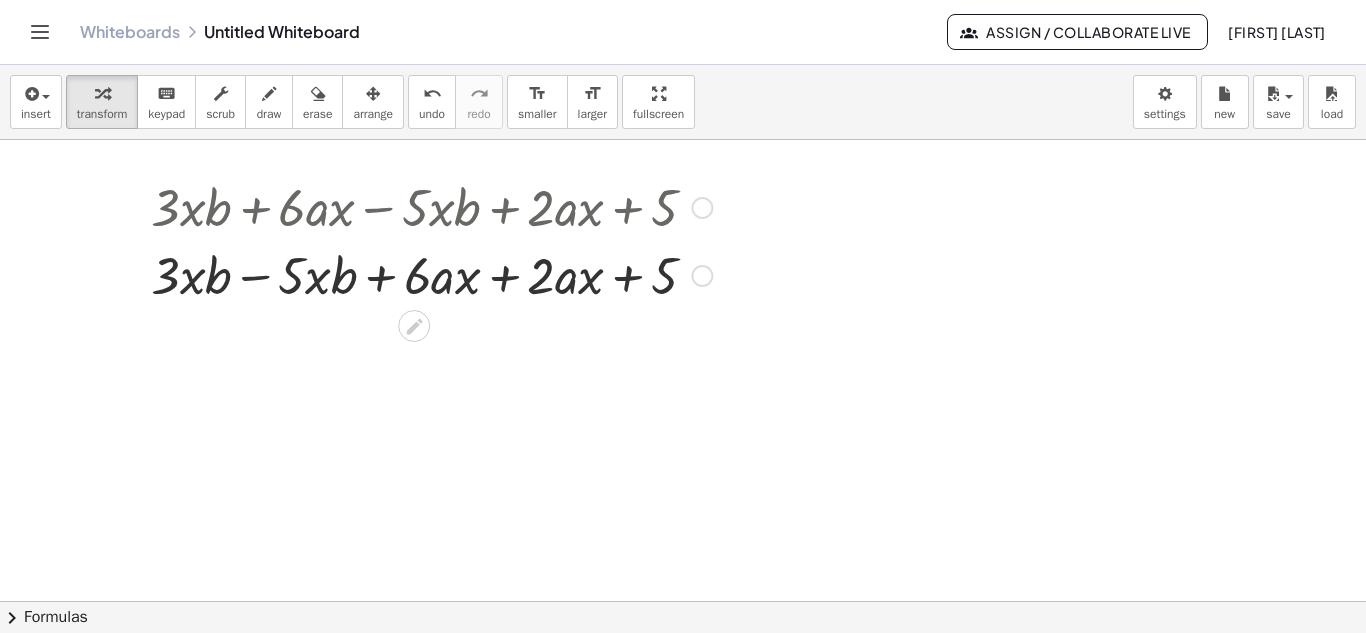 click at bounding box center (431, 274) 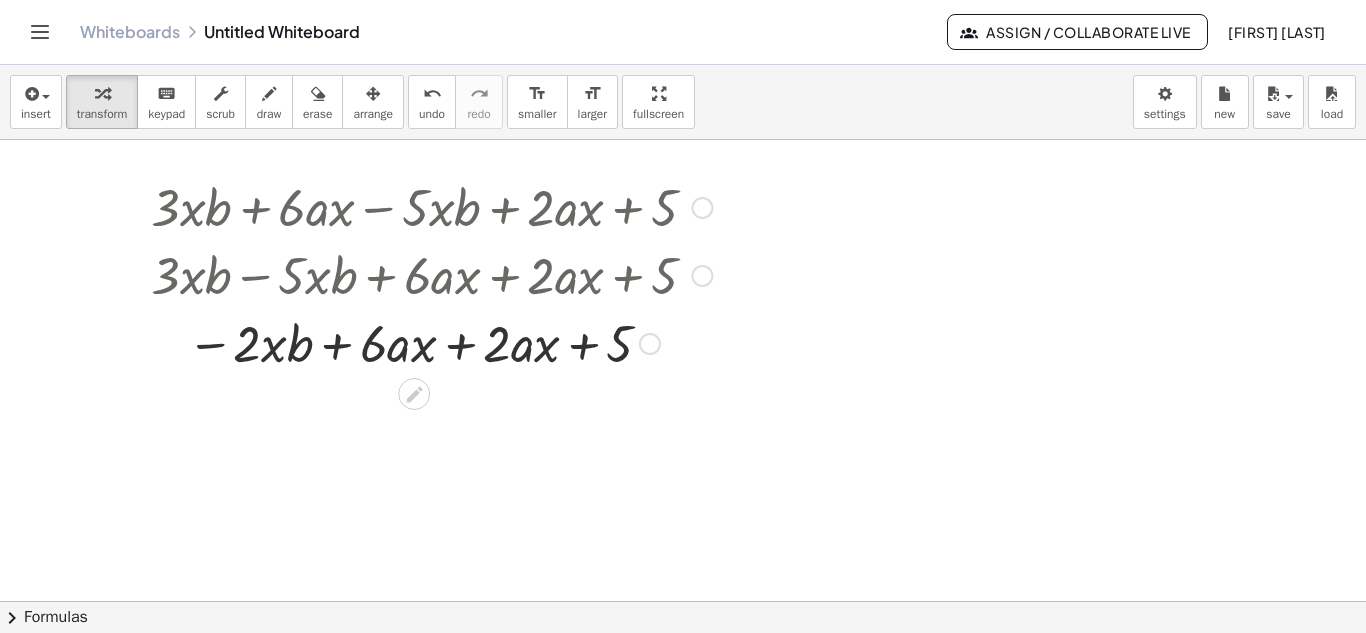 click at bounding box center (440, 274) 